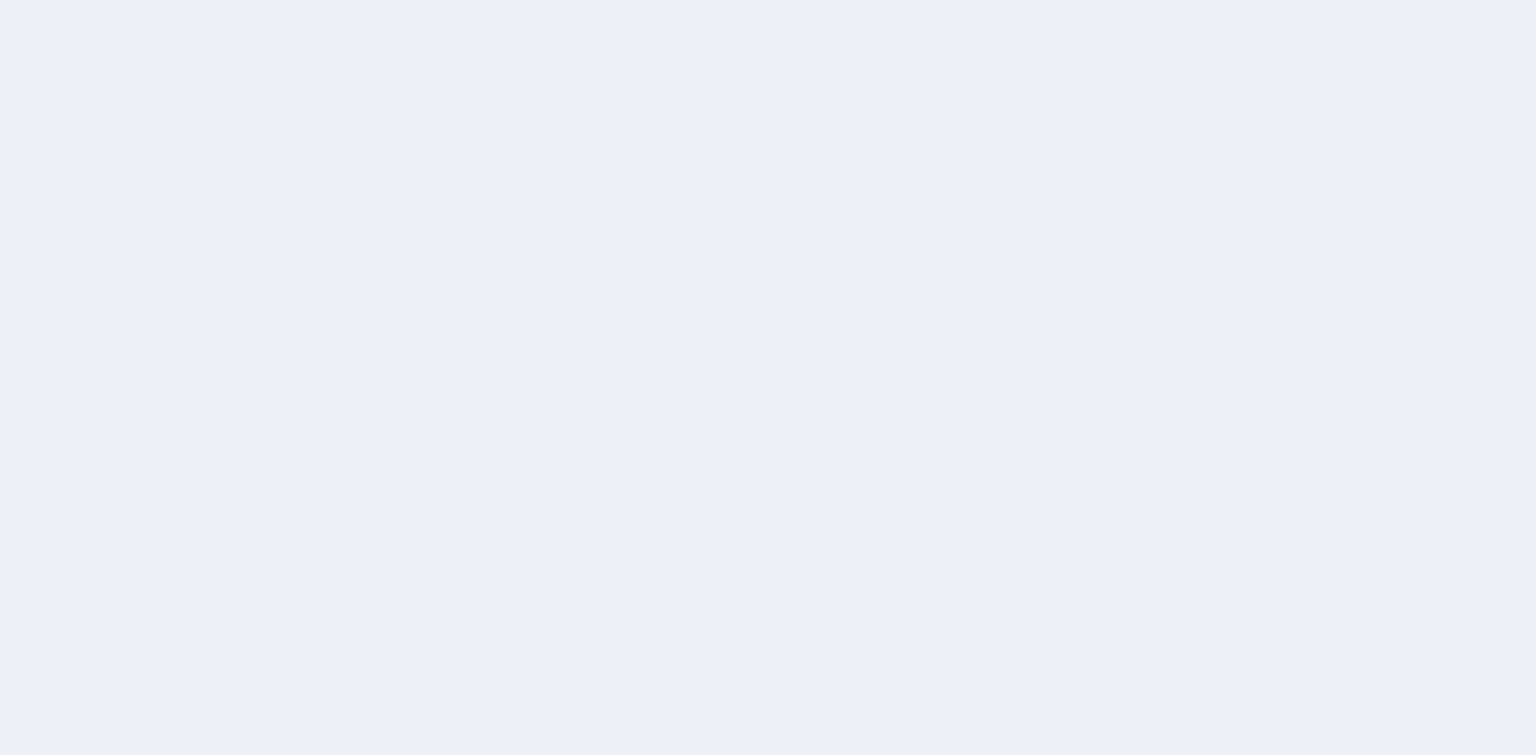scroll, scrollTop: 0, scrollLeft: 0, axis: both 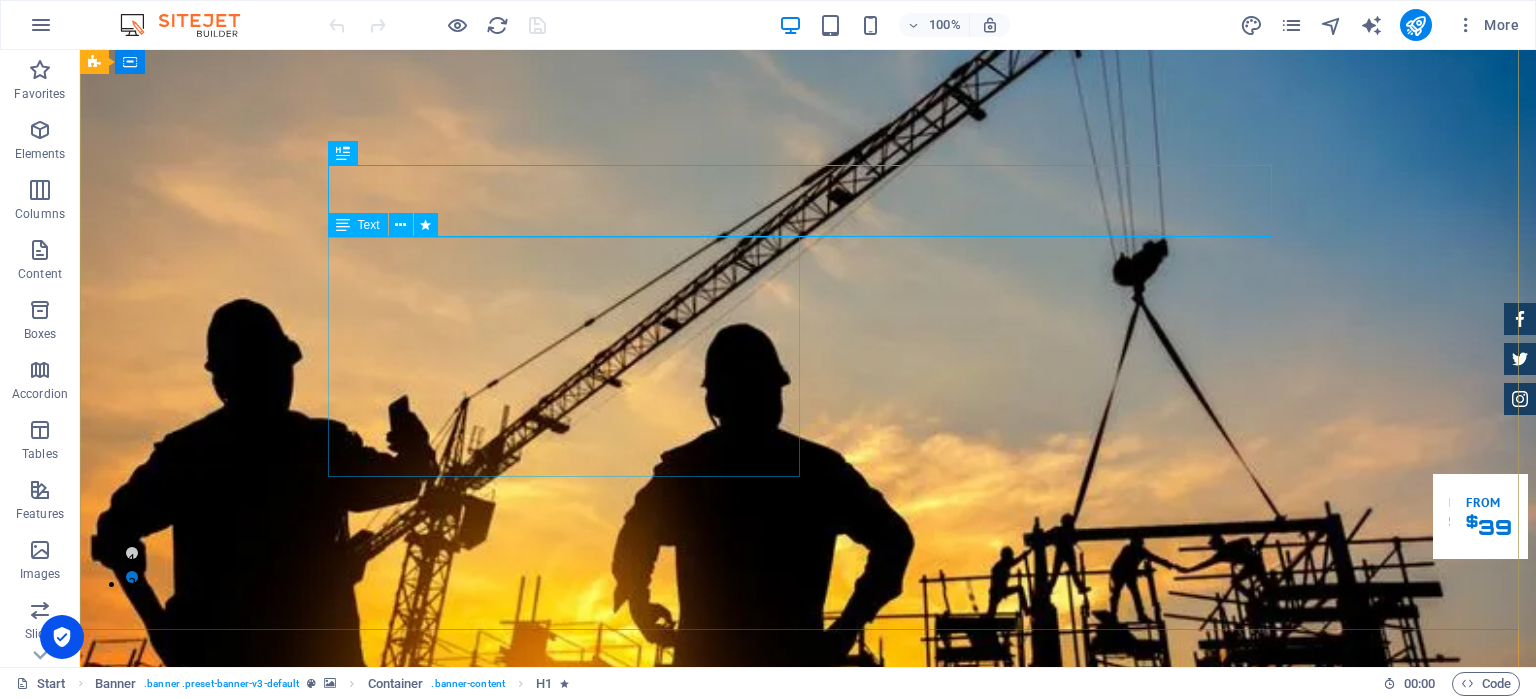 click on "CV. Vir Maju Bersama merupakan salah satu perusahaan di Kota [GEOGRAPHIC_DATA] yang b ergerak dibidang kontruksi, pengadaan barang dan jasa, perdagangan besar dan kecil, dll. Perusahaan kami menawarkan kerjasama dengan berbagai perusahaan nasional maupun instansi pemerintah berdasarkan keahlian kami. Company profile ini" at bounding box center (808, 1129) 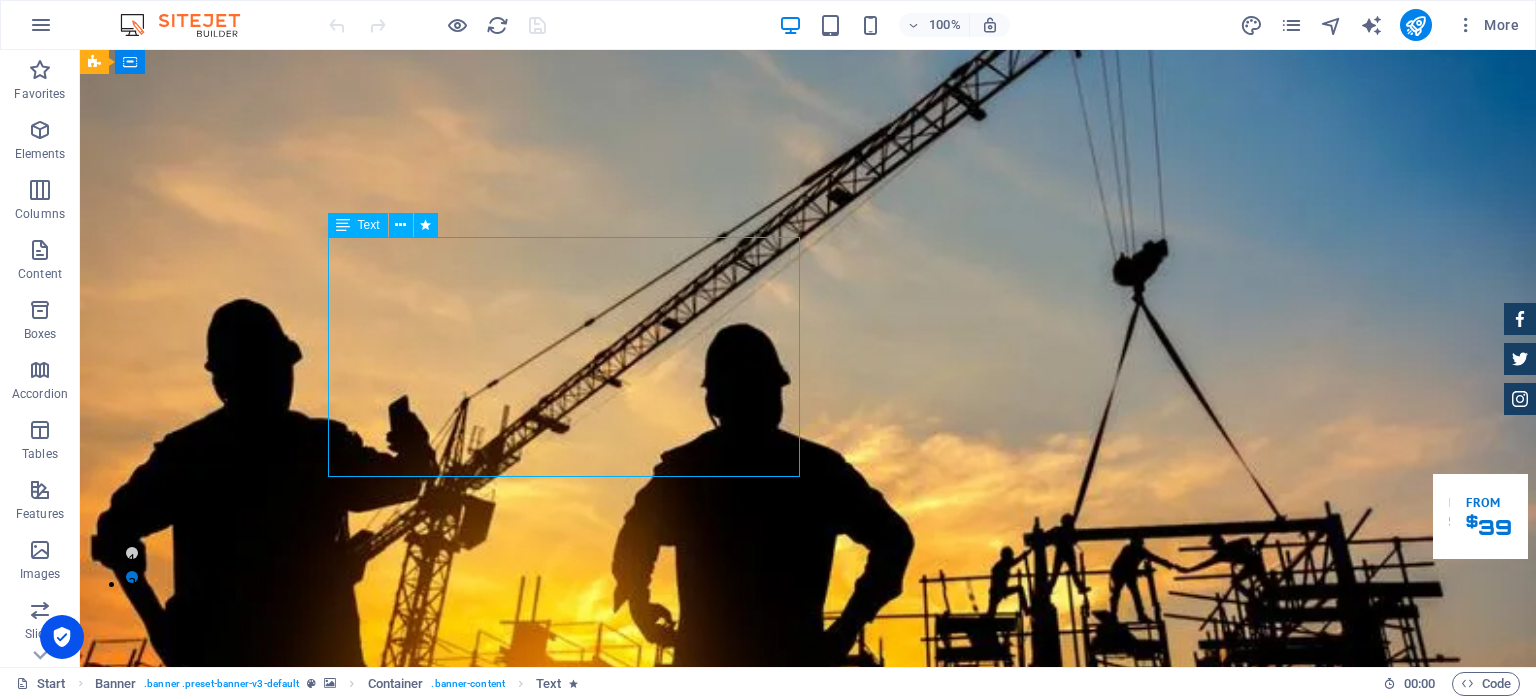 click on "CV. Vir Maju Bersama merupakan salah satu perusahaan di Kota [GEOGRAPHIC_DATA] yang b ergerak dibidang kontruksi, pengadaan barang dan jasa, perdagangan besar dan kecil, dll. Perusahaan kami menawarkan kerjasama dengan berbagai perusahaan nasional maupun instansi pemerintah berdasarkan keahlian kami. Company profile ini" at bounding box center (808, 1129) 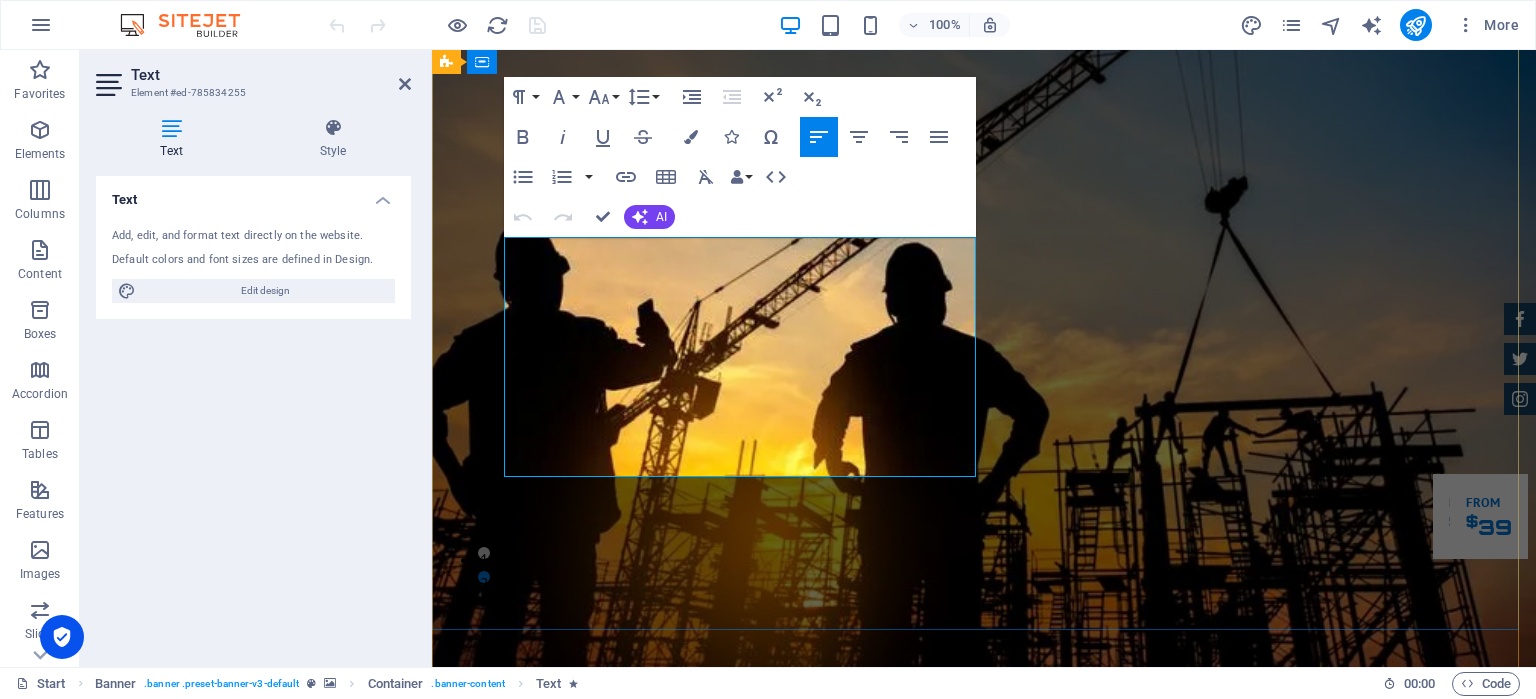 click on "Company profile ini" at bounding box center (577, 1201) 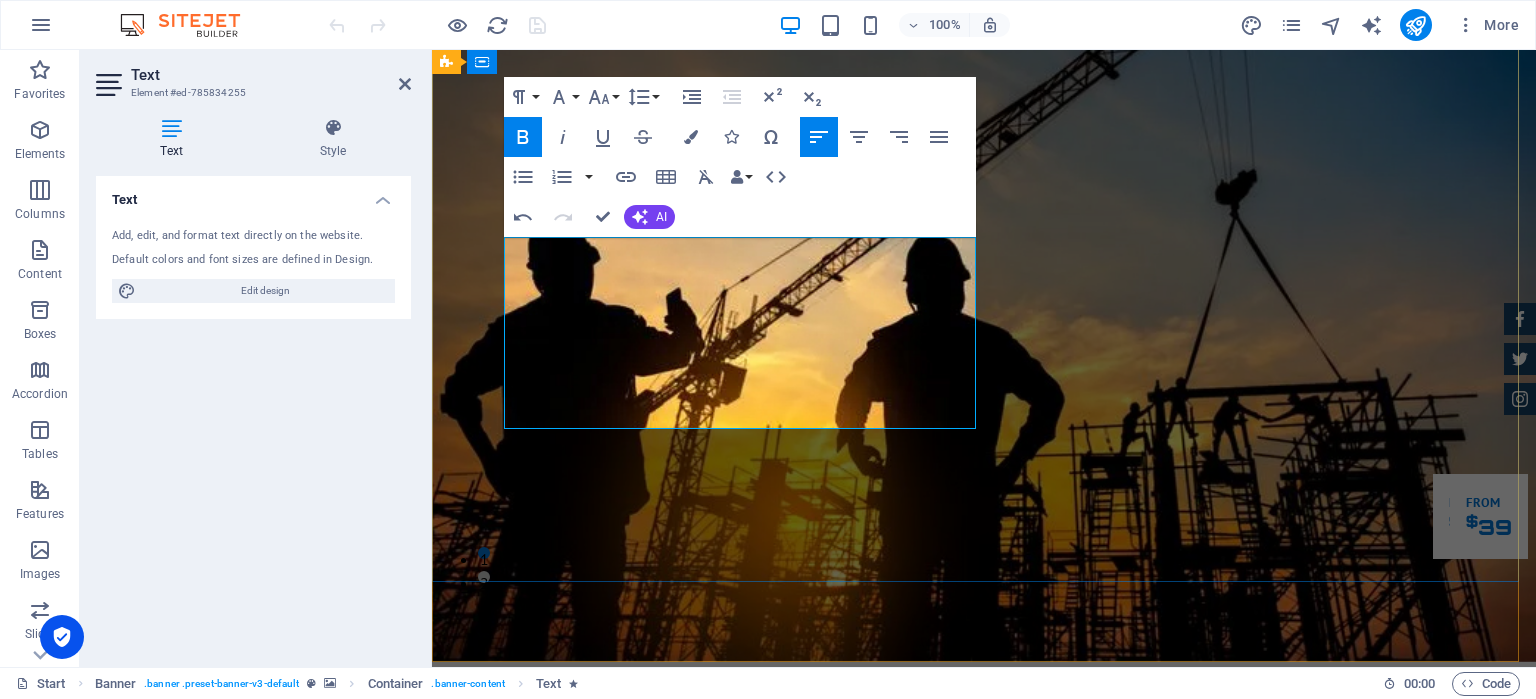 drag, startPoint x: 506, startPoint y: 364, endPoint x: 652, endPoint y: 412, distance: 153.68799 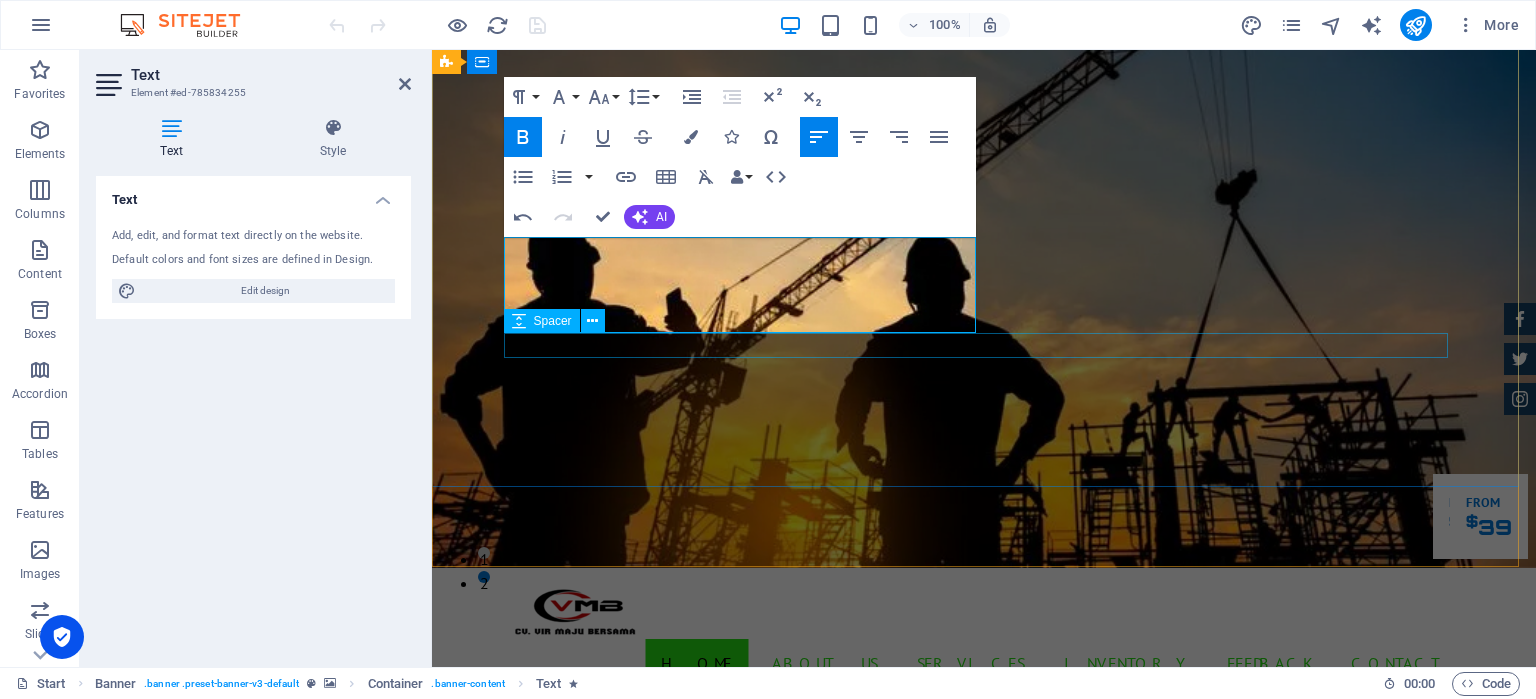scroll, scrollTop: 0, scrollLeft: 0, axis: both 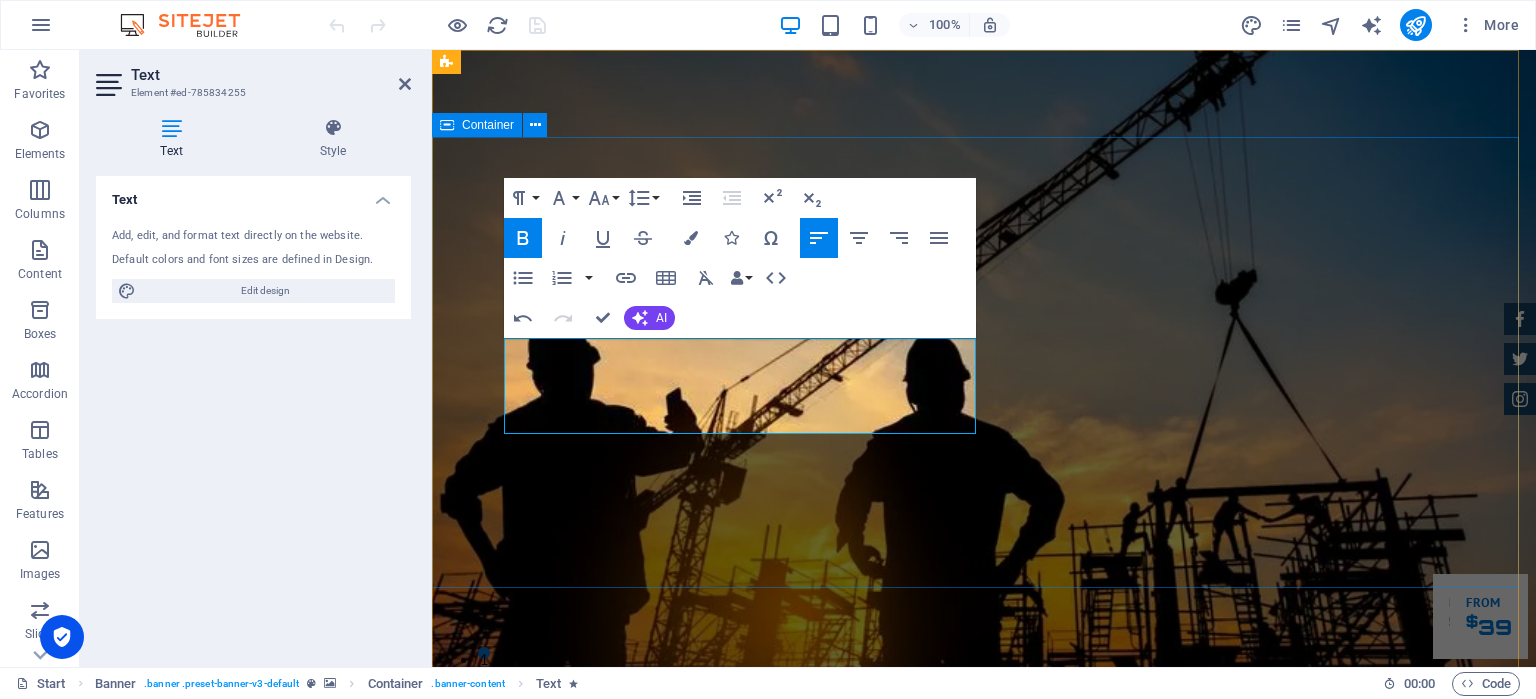 click on "CV. VIR MAJU BERSAMA CV. Vir Maju Bersama merupakan salah satu perusahaan di Kota [GEOGRAPHIC_DATA] yang b ergerak dibidang kontruksi, pengadaan barang dan jasa, perdagangan besar dan kecil, dll." at bounding box center (984, 1015) 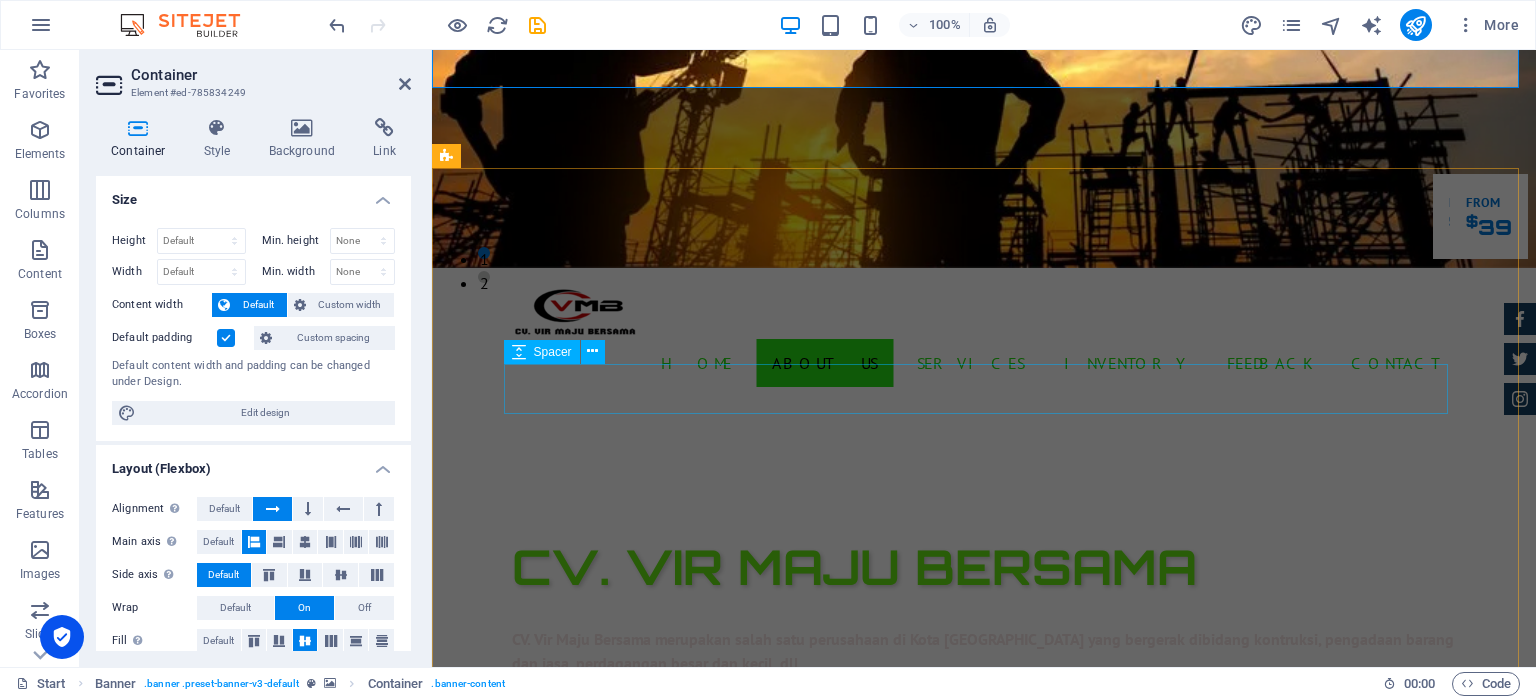 scroll, scrollTop: 600, scrollLeft: 0, axis: vertical 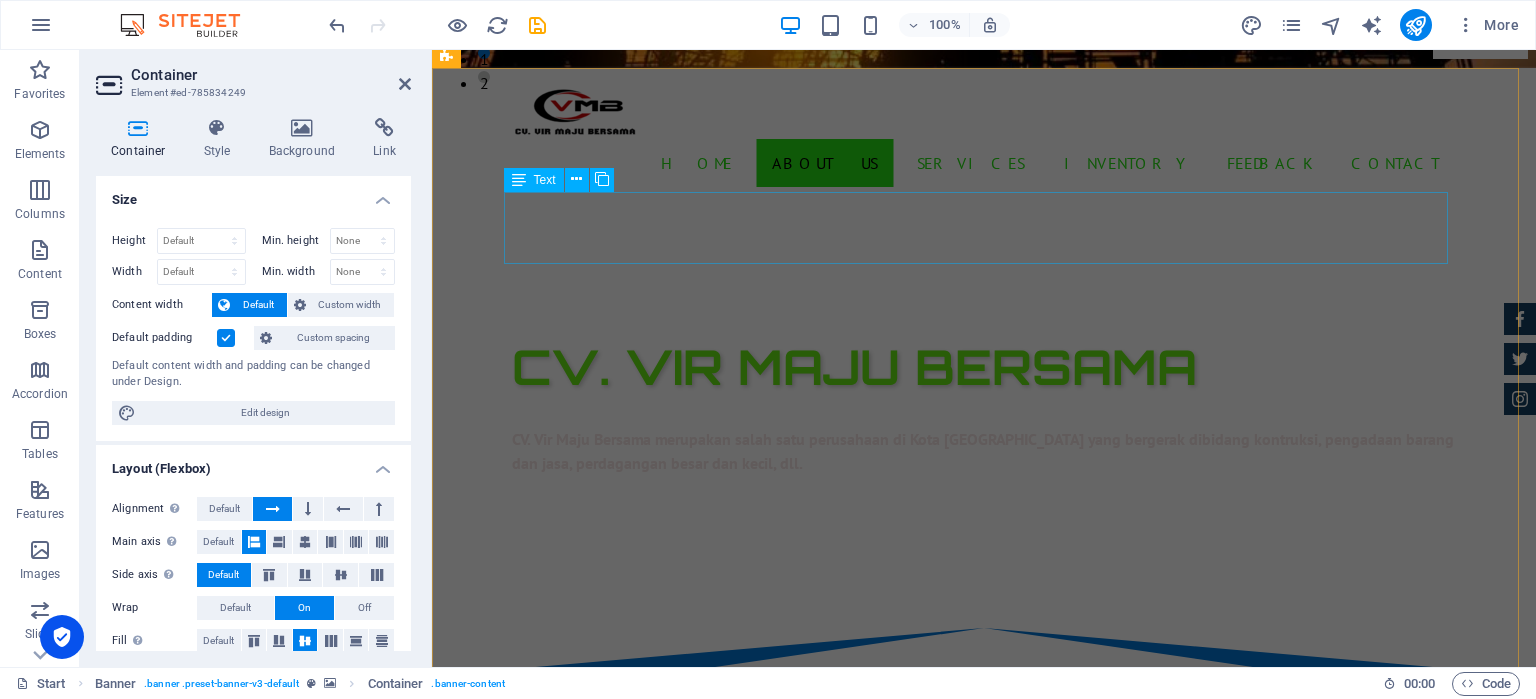 click on "Lorem ipsum dolor sit amet, consectetur adipisicing elit. [PERSON_NAME], assumenda, dolore, cum vel modi asperiores consequatur suscipit quidem ducimus eveniet iure expedita consectetur odio voluptatum similique fugit voluptates rem accusamus quae quas dolorem tenetur facere tempora maiores adipisci reiciendis accusantium voluptatibus id voluptate tempore dolor harum nisi amet! Nobis, eaque." at bounding box center [984, 928] 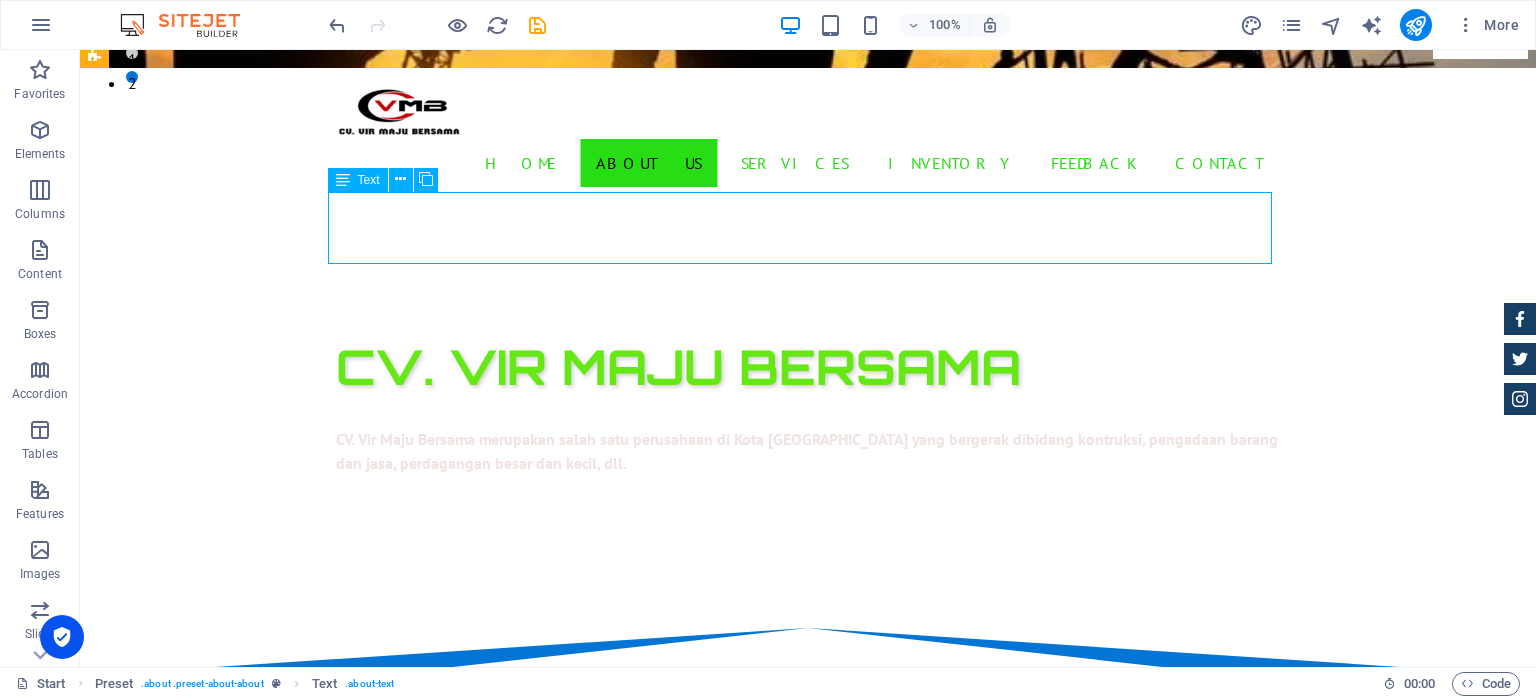 drag, startPoint x: 1215, startPoint y: 247, endPoint x: 1029, endPoint y: 230, distance: 186.77527 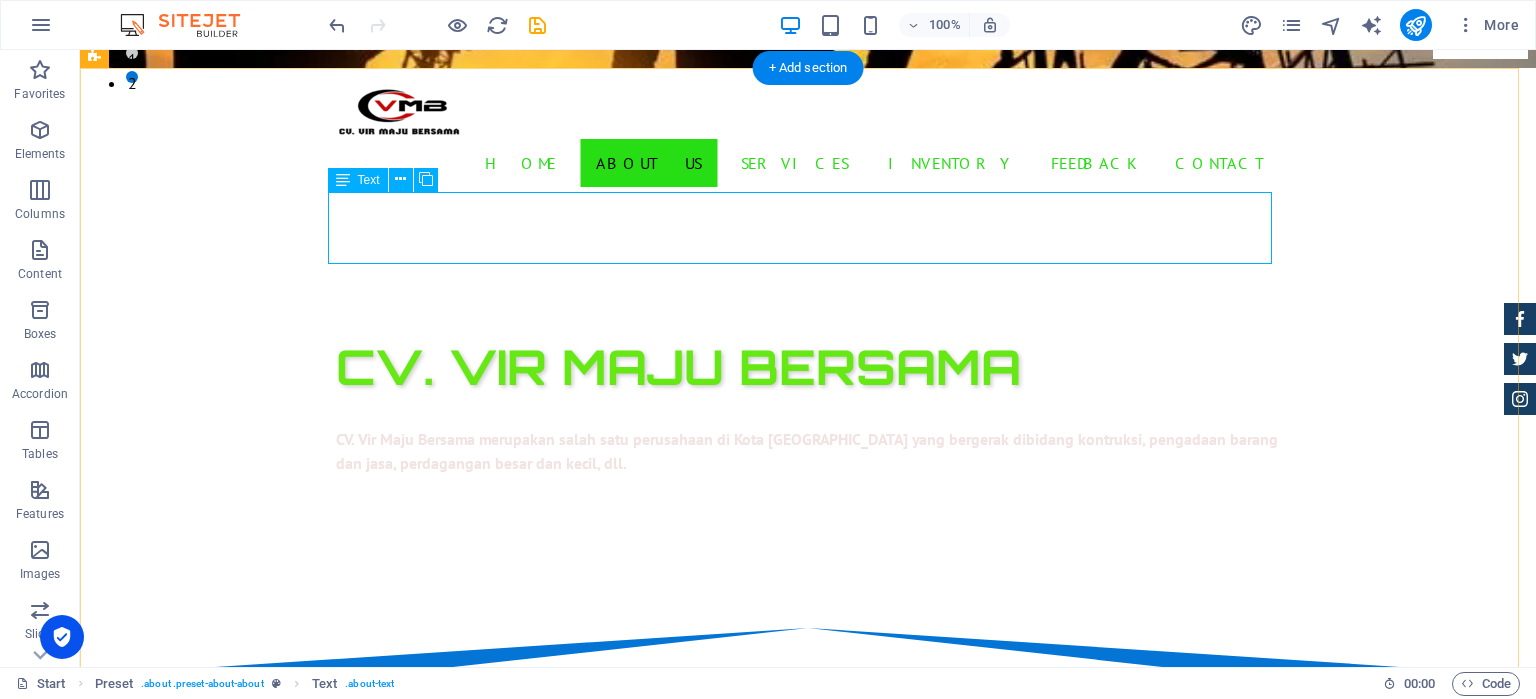 click on "Lorem ipsum dolor sit amet, consectetur adipisicing elit. [PERSON_NAME], assumenda, dolore, cum vel modi asperiores consequatur suscipit quidem ducimus eveniet iure expedita consectetur odio voluptatum similique fugit voluptates rem accusamus quae quas dolorem tenetur facere tempora maiores adipisci reiciendis accusantium voluptatibus id voluptate tempore dolor harum nisi amet! Nobis, eaque." at bounding box center [808, 928] 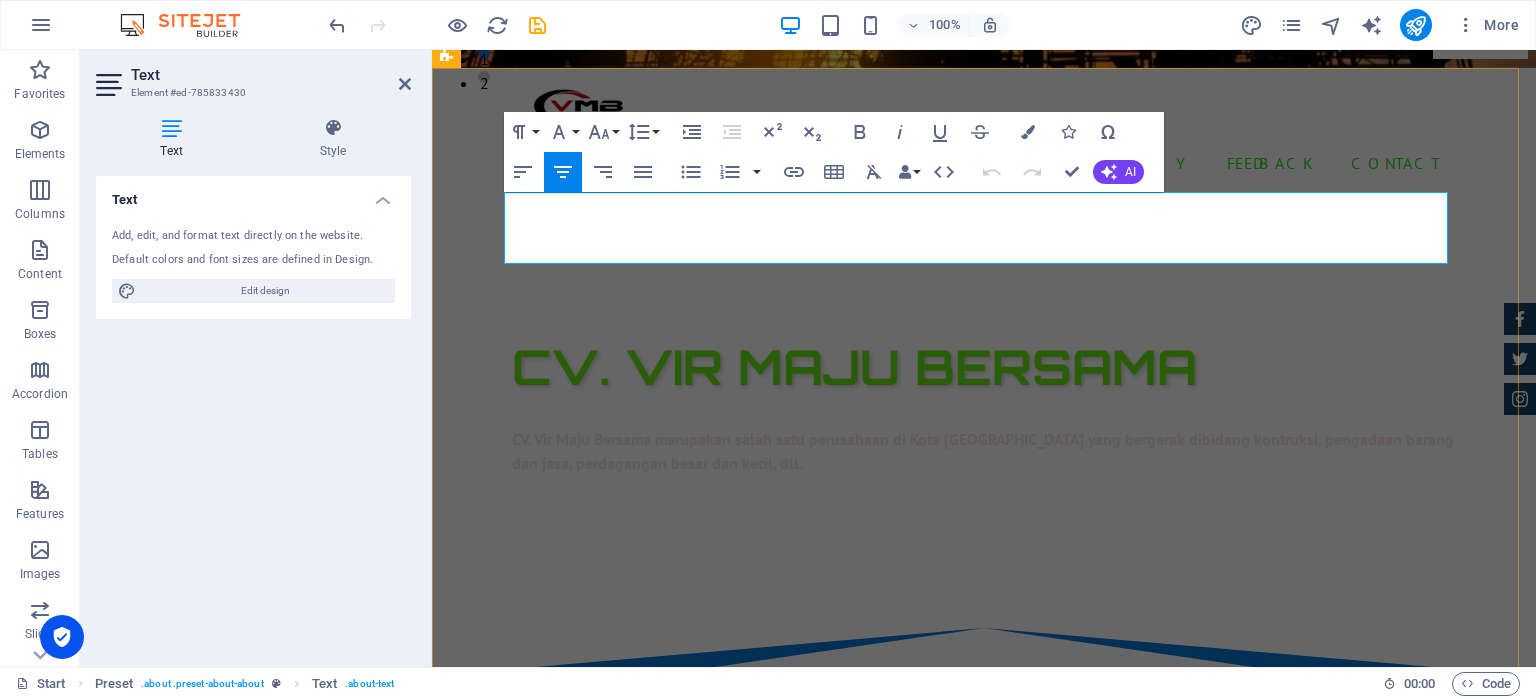 drag, startPoint x: 511, startPoint y: 206, endPoint x: 1428, endPoint y: 252, distance: 918.153 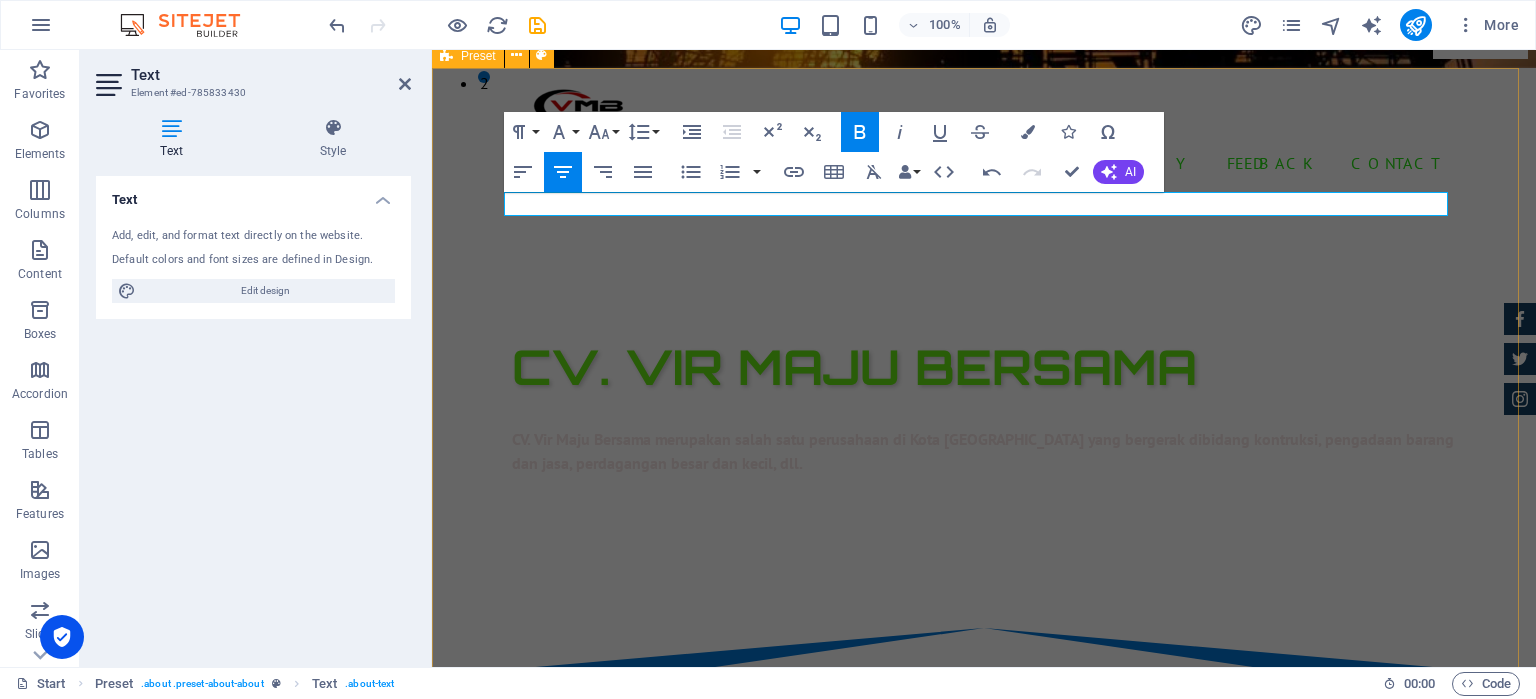 drag, startPoint x: 506, startPoint y: 205, endPoint x: 1453, endPoint y: 186, distance: 947.1906 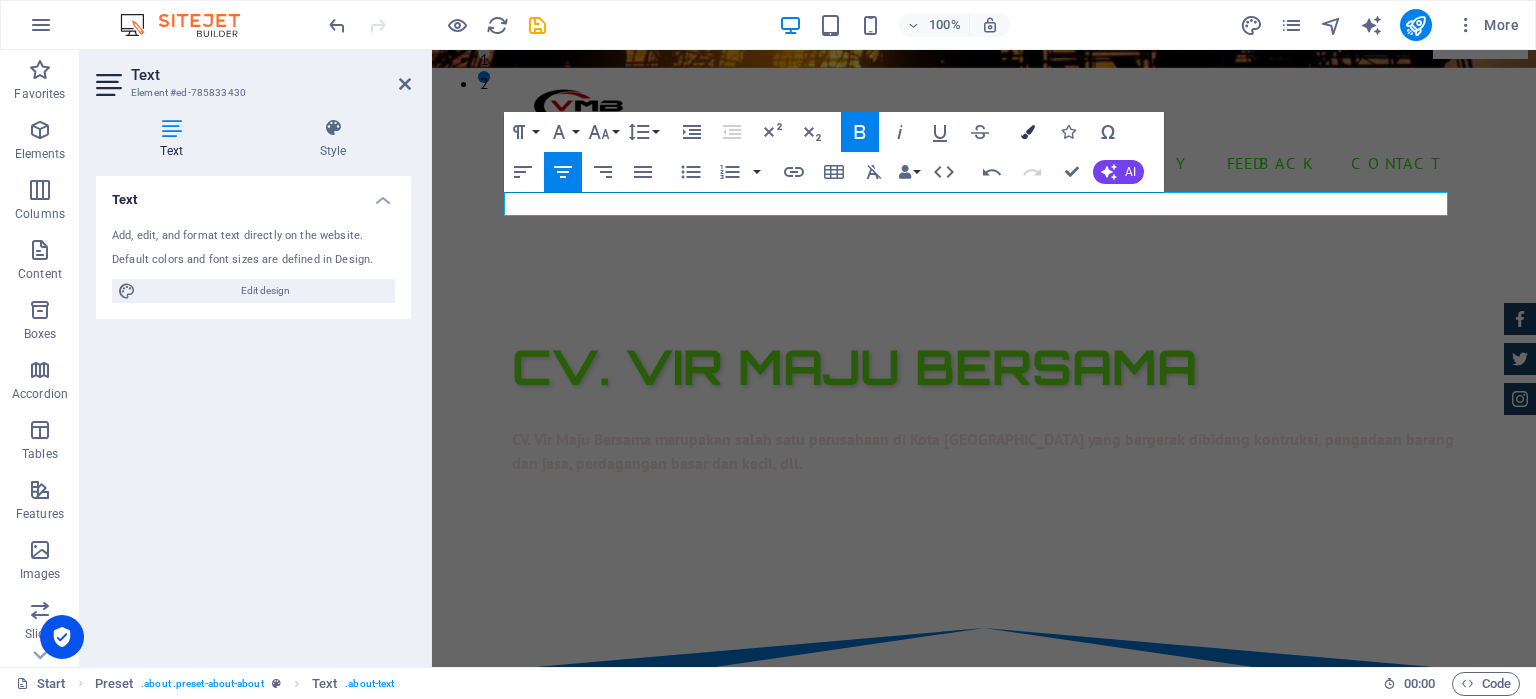 click on "Colors" at bounding box center (1028, 132) 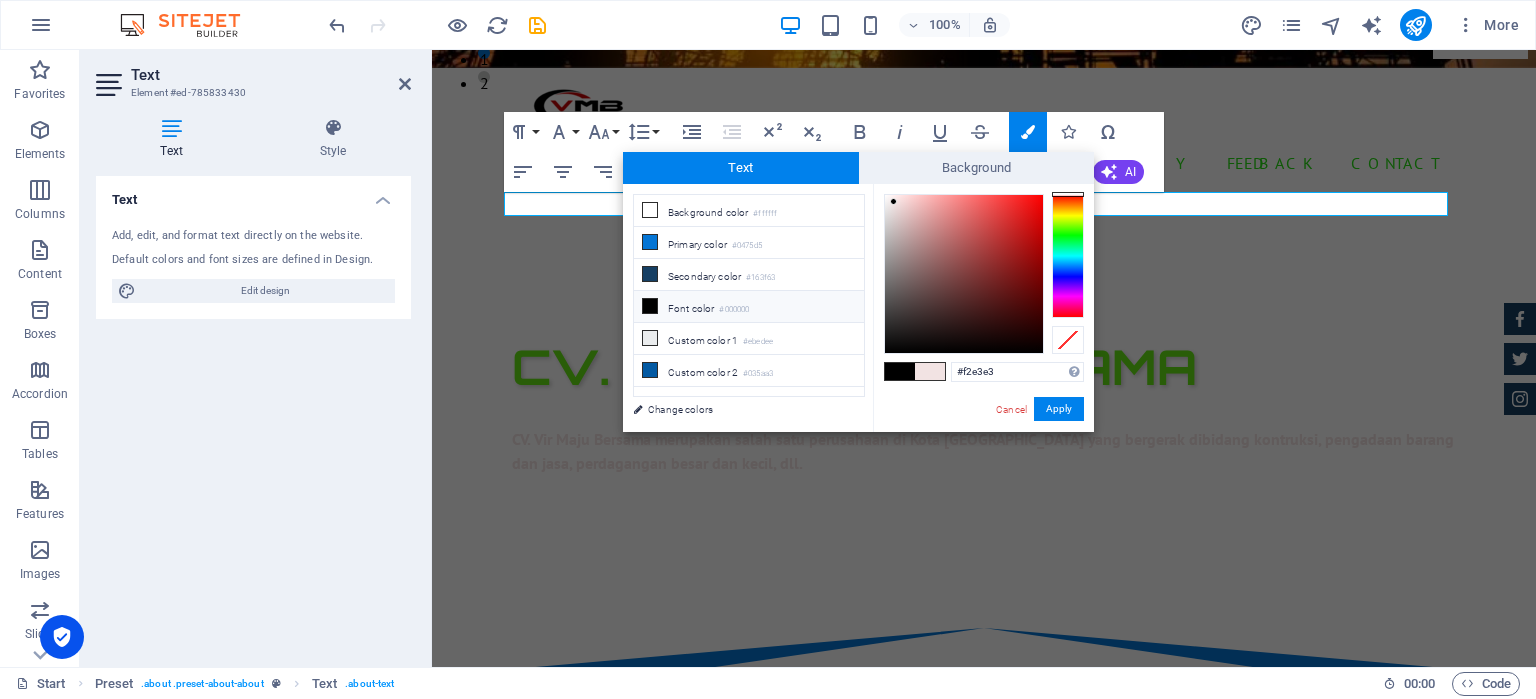 type on "#060606" 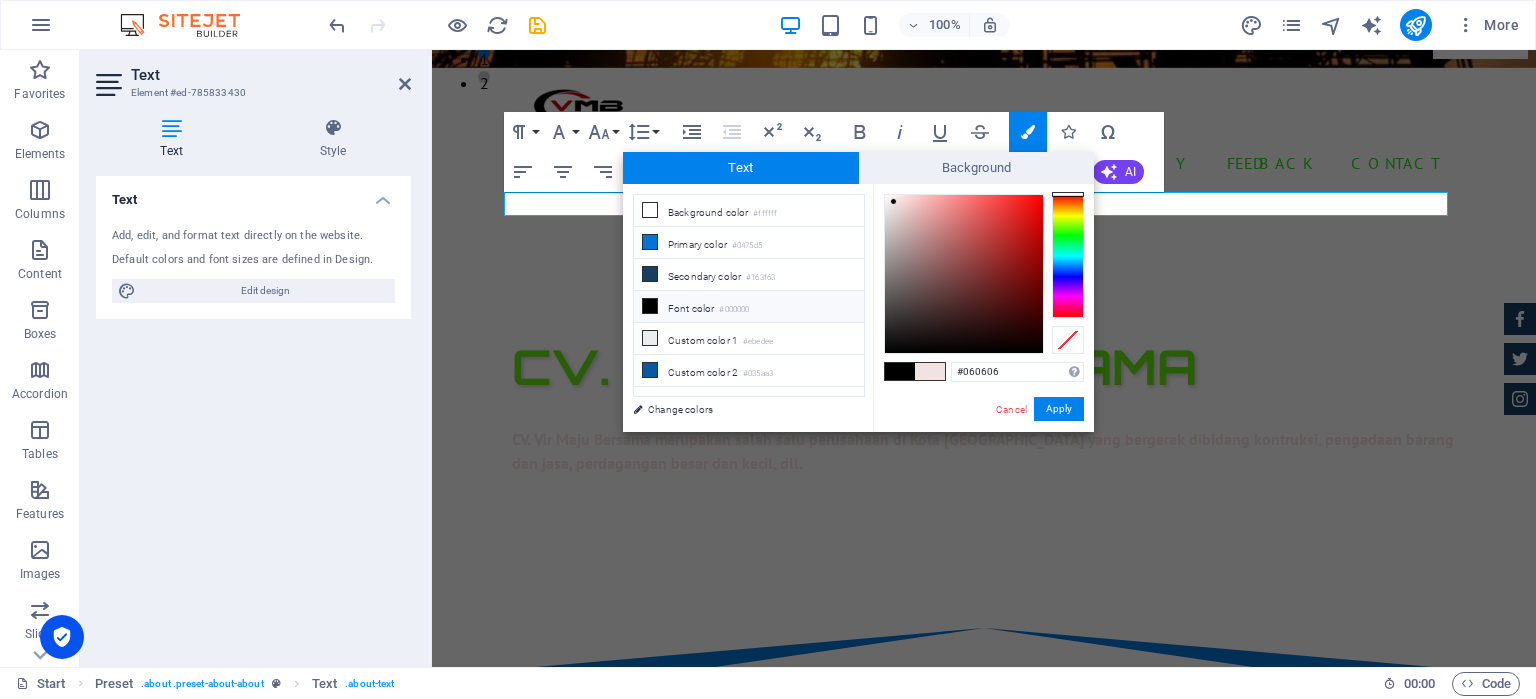 click at bounding box center [964, 274] 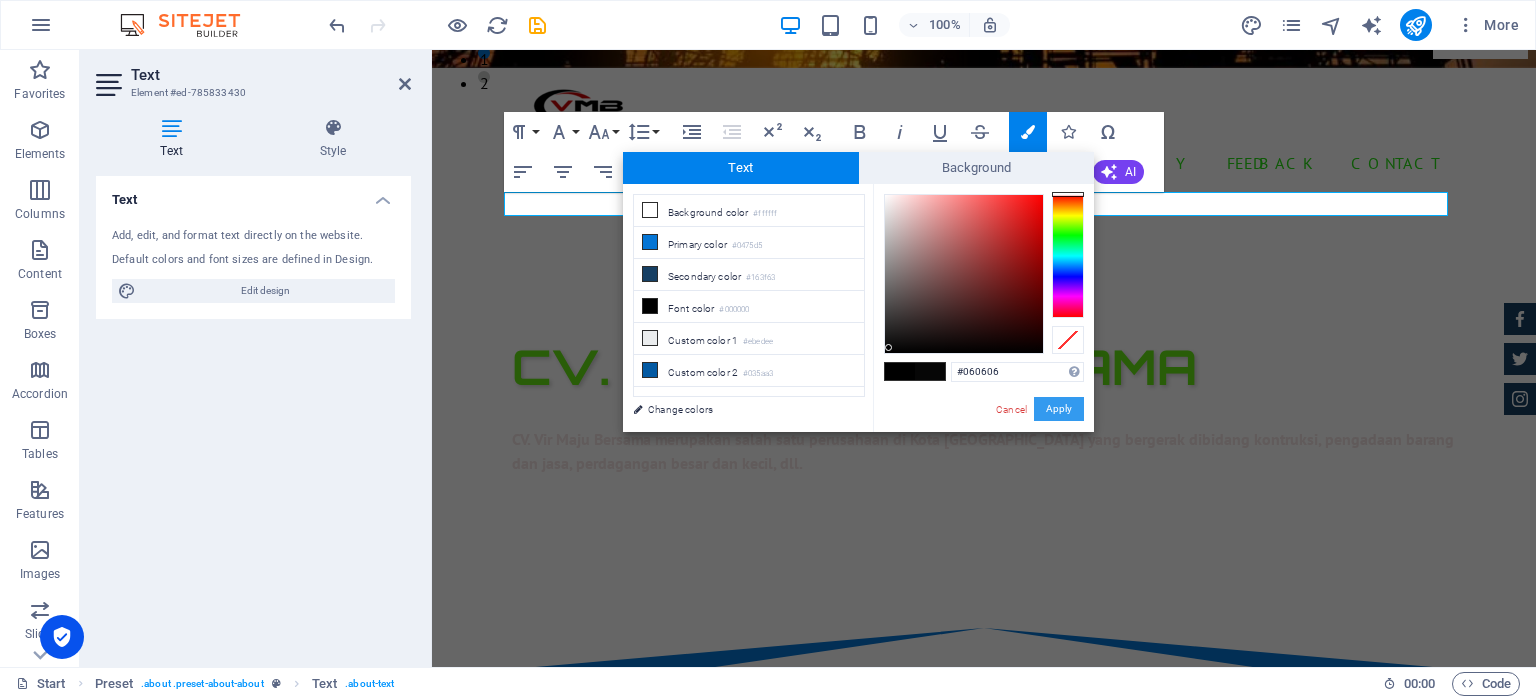 click on "Apply" at bounding box center [1059, 409] 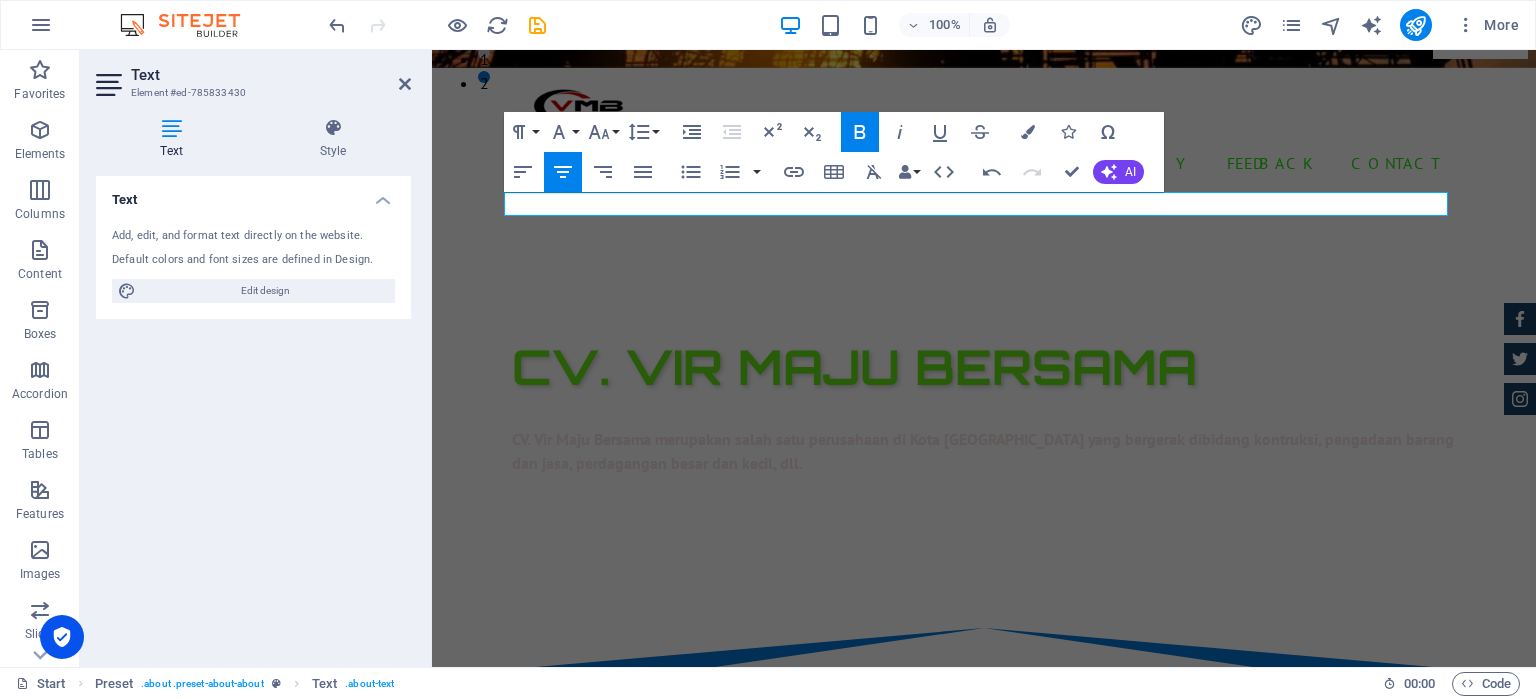 click 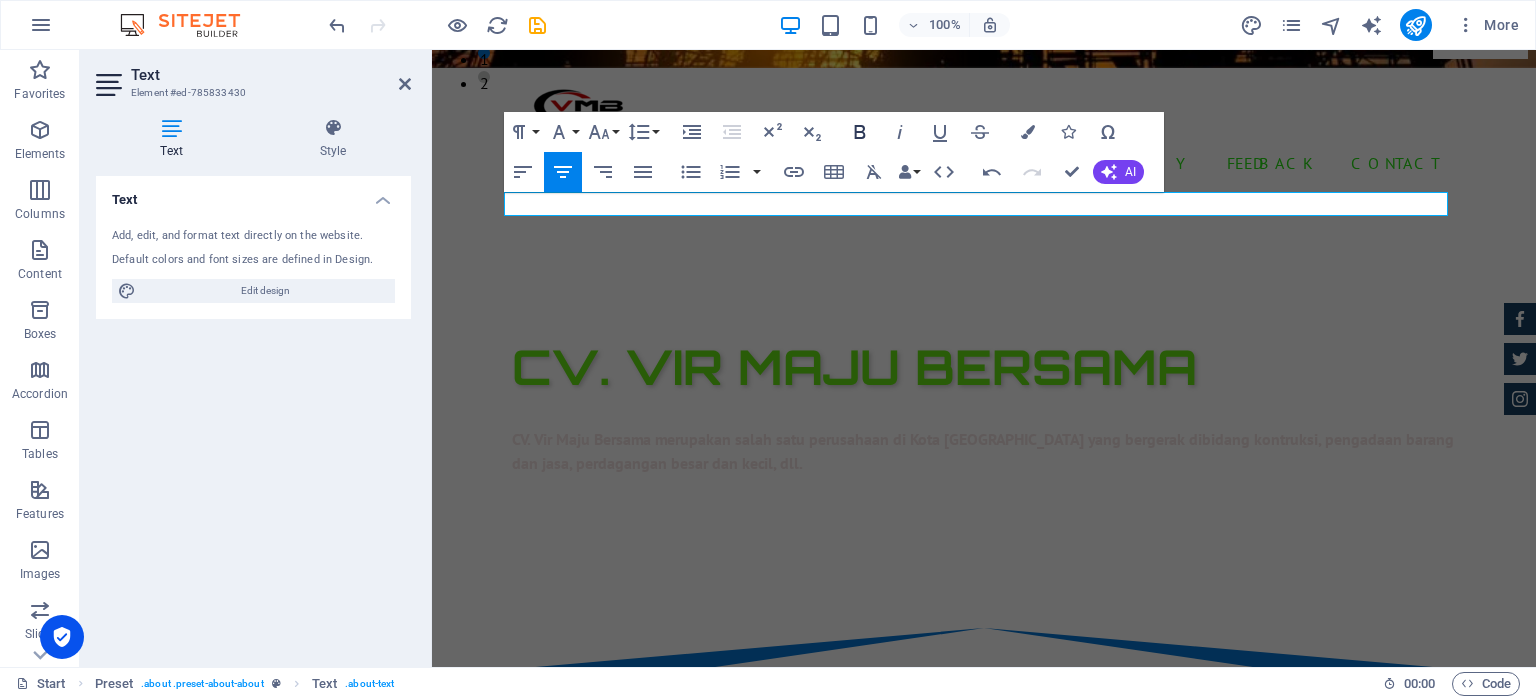 click 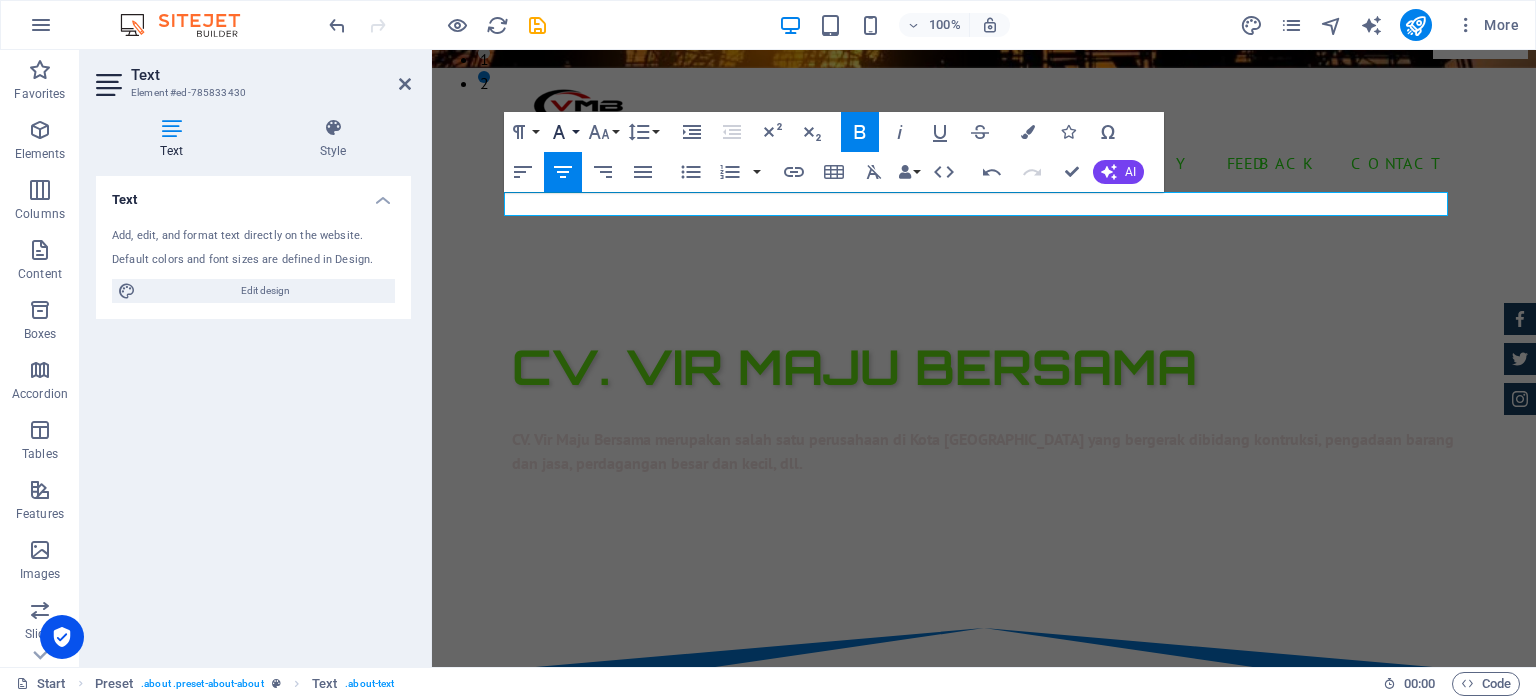 click 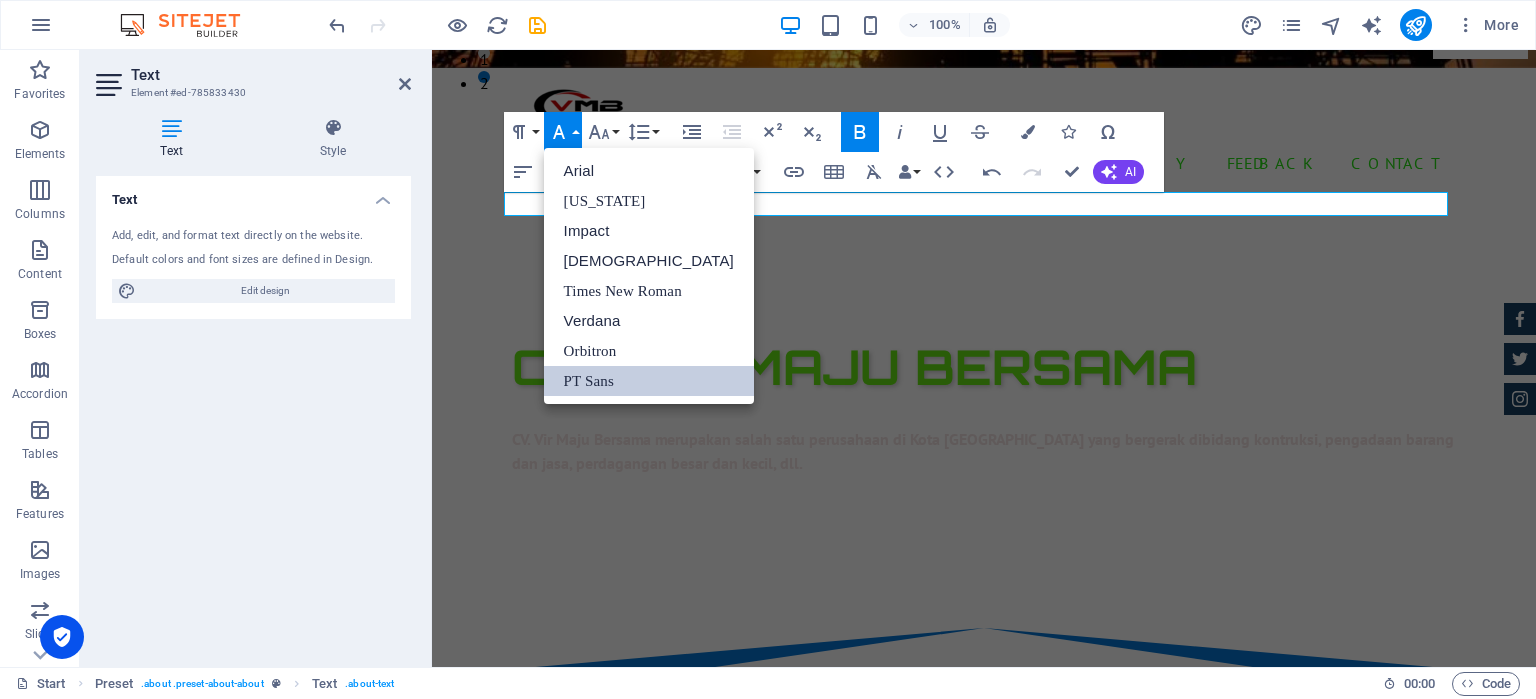 scroll, scrollTop: 0, scrollLeft: 0, axis: both 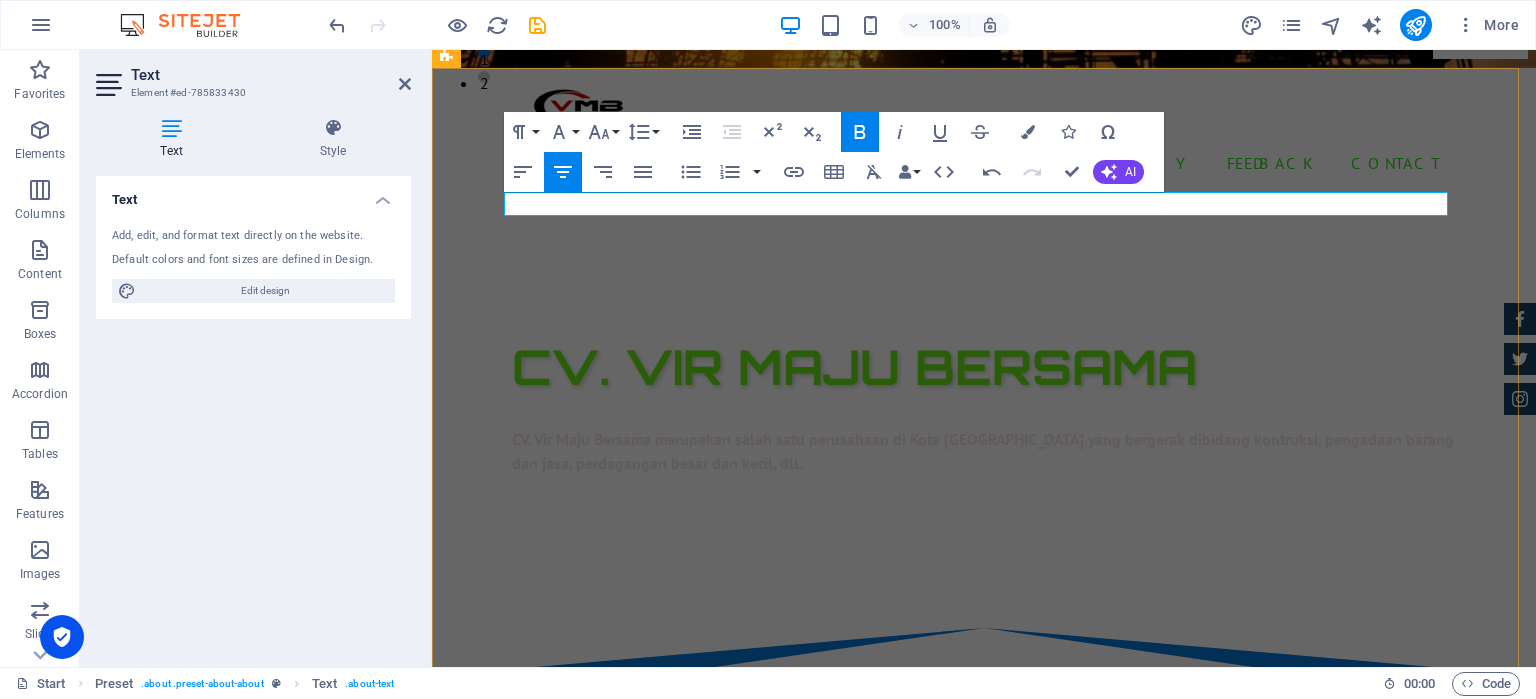 click on "Perusahaan kami menawarkan kerjasama dengan berbagai perusahaan nasional maupun instansi pemerintah berdasarkan keahlian kami" at bounding box center [982, 844] 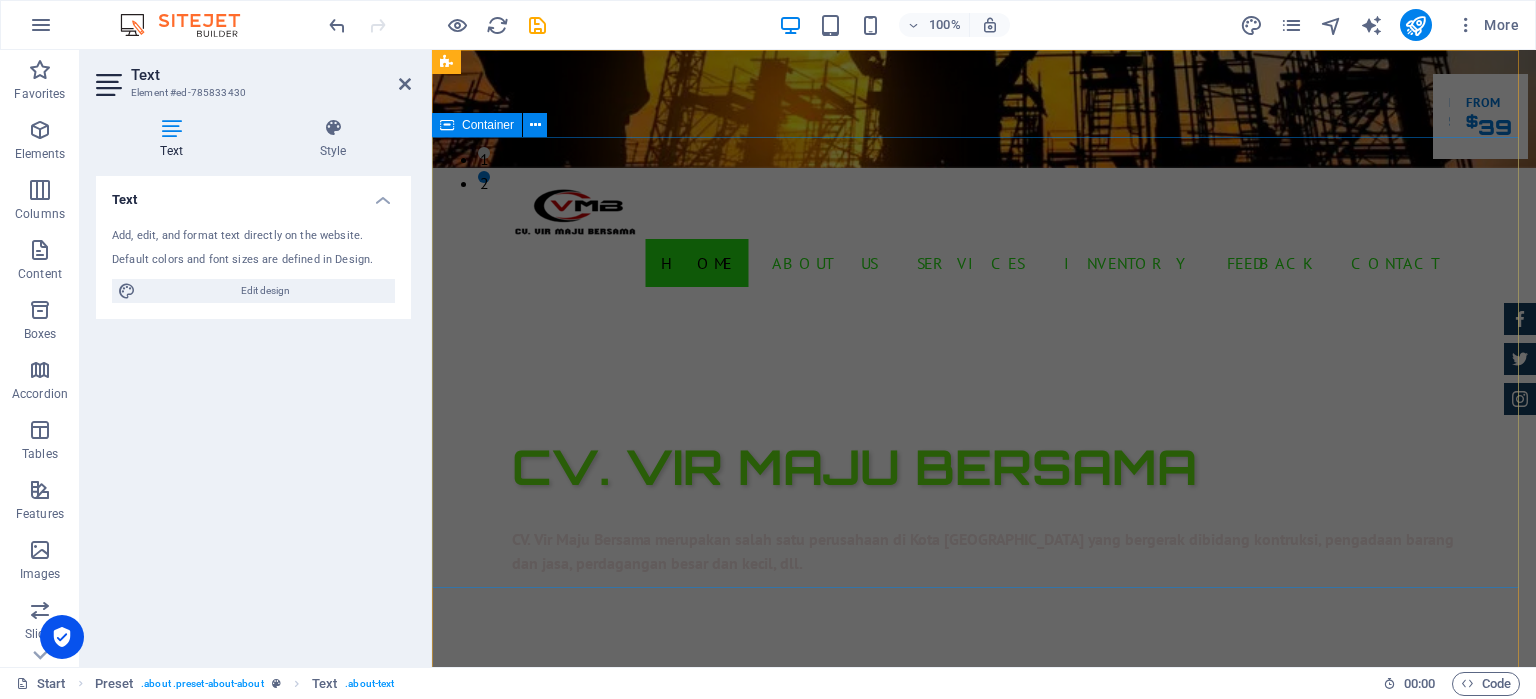 scroll, scrollTop: 0, scrollLeft: 0, axis: both 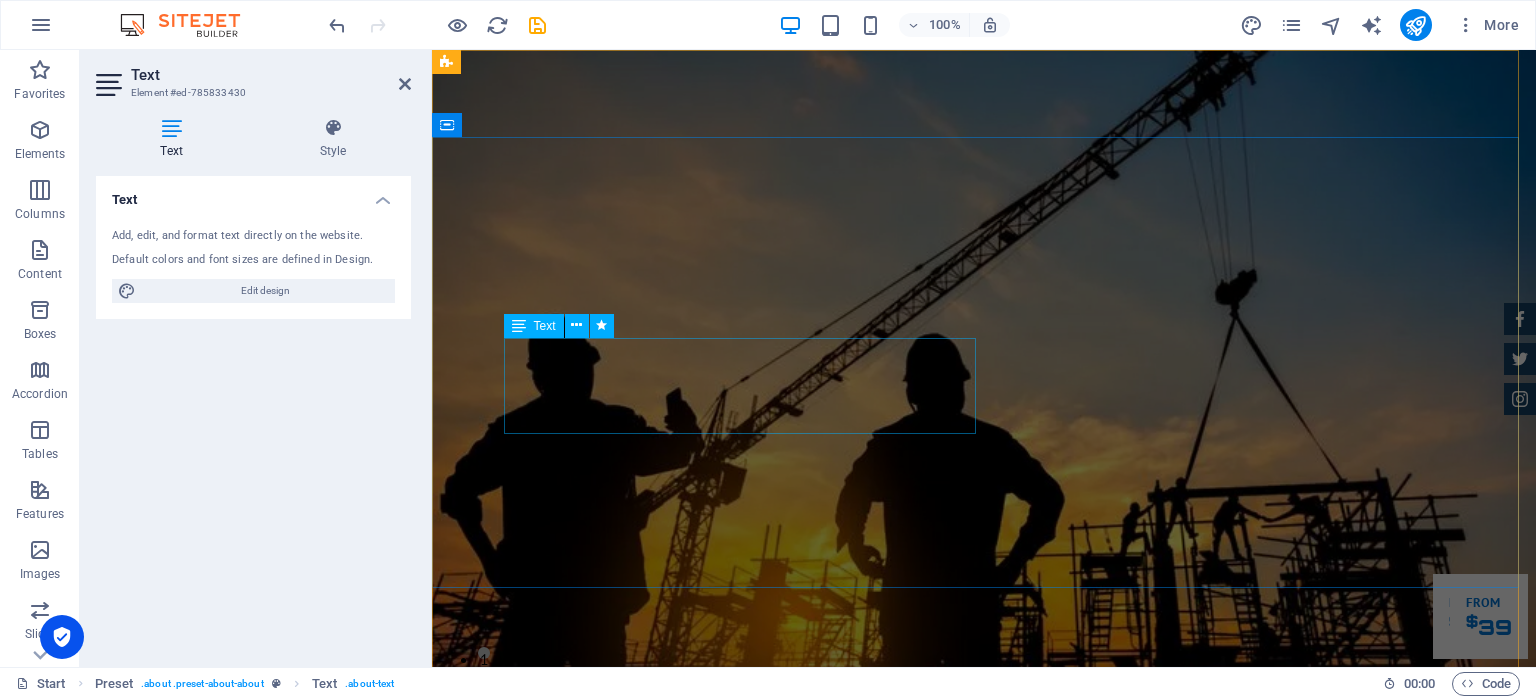 click on "CV. Vir Maju Bersama merupakan salah satu perusahaan di Kota [GEOGRAPHIC_DATA] yang b ergerak dibidang kontruksi, pengadaan barang dan jasa, perdagangan besar dan kecil, dll." at bounding box center [984, 1039] 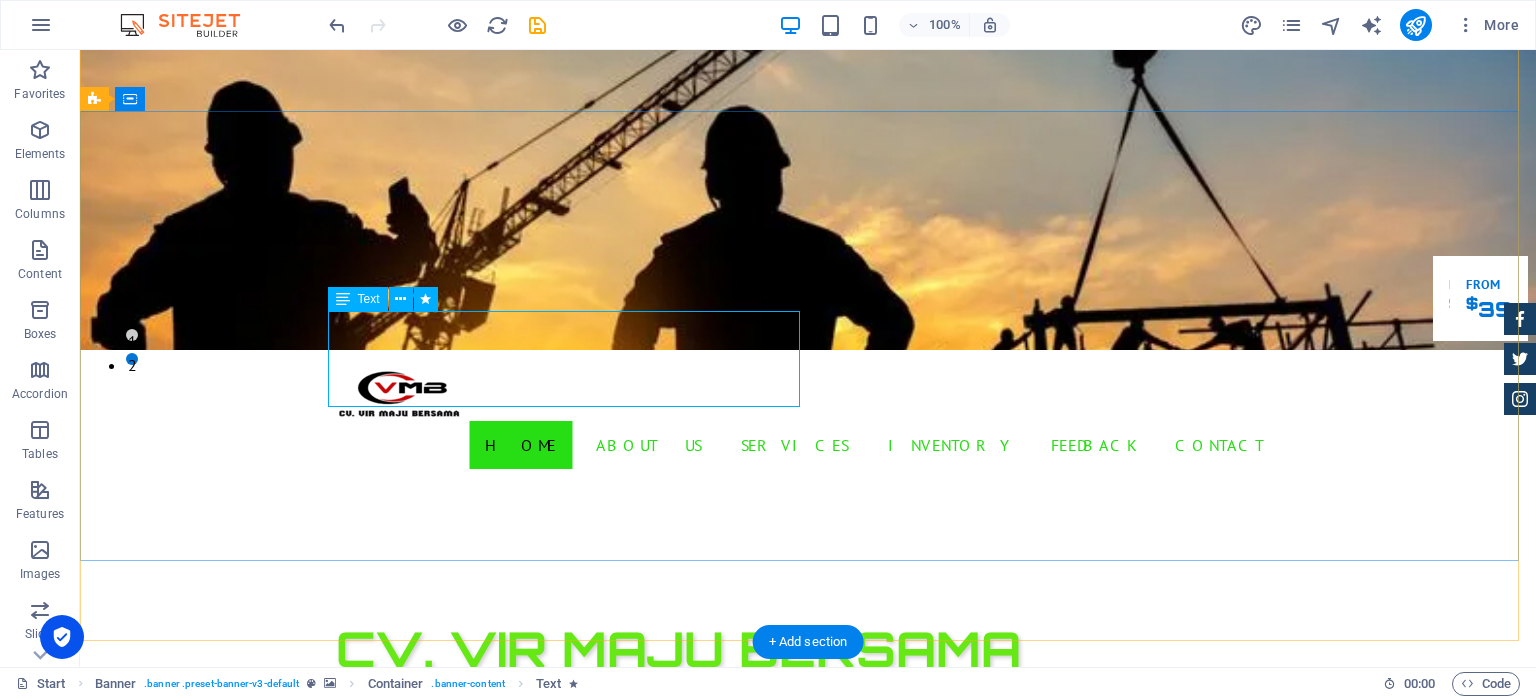 scroll, scrollTop: 26, scrollLeft: 0, axis: vertical 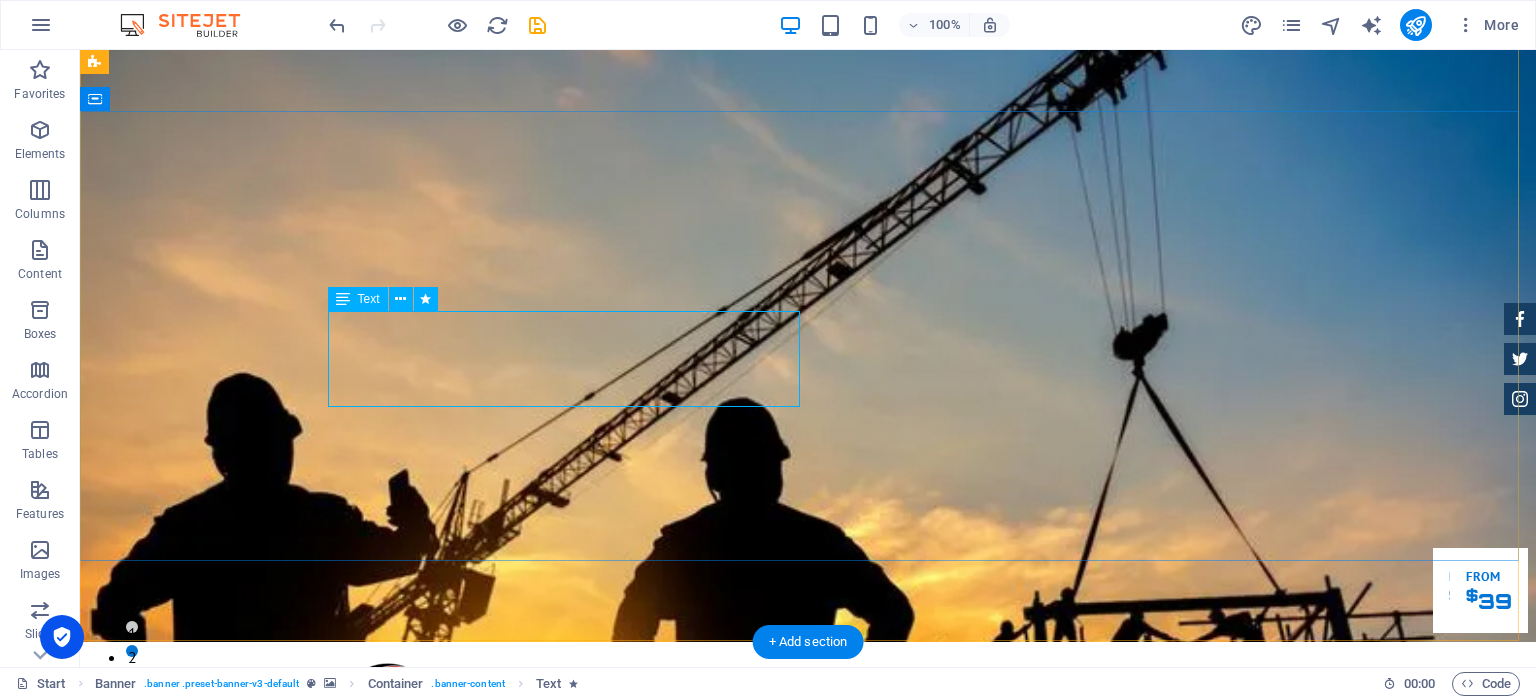 click on "CV. Vir Maju Bersama merupakan salah satu perusahaan di Kota [GEOGRAPHIC_DATA] yang b ergerak dibidang kontruksi, pengadaan barang dan jasa, perdagangan besar dan kecil, dll." at bounding box center (808, 1013) 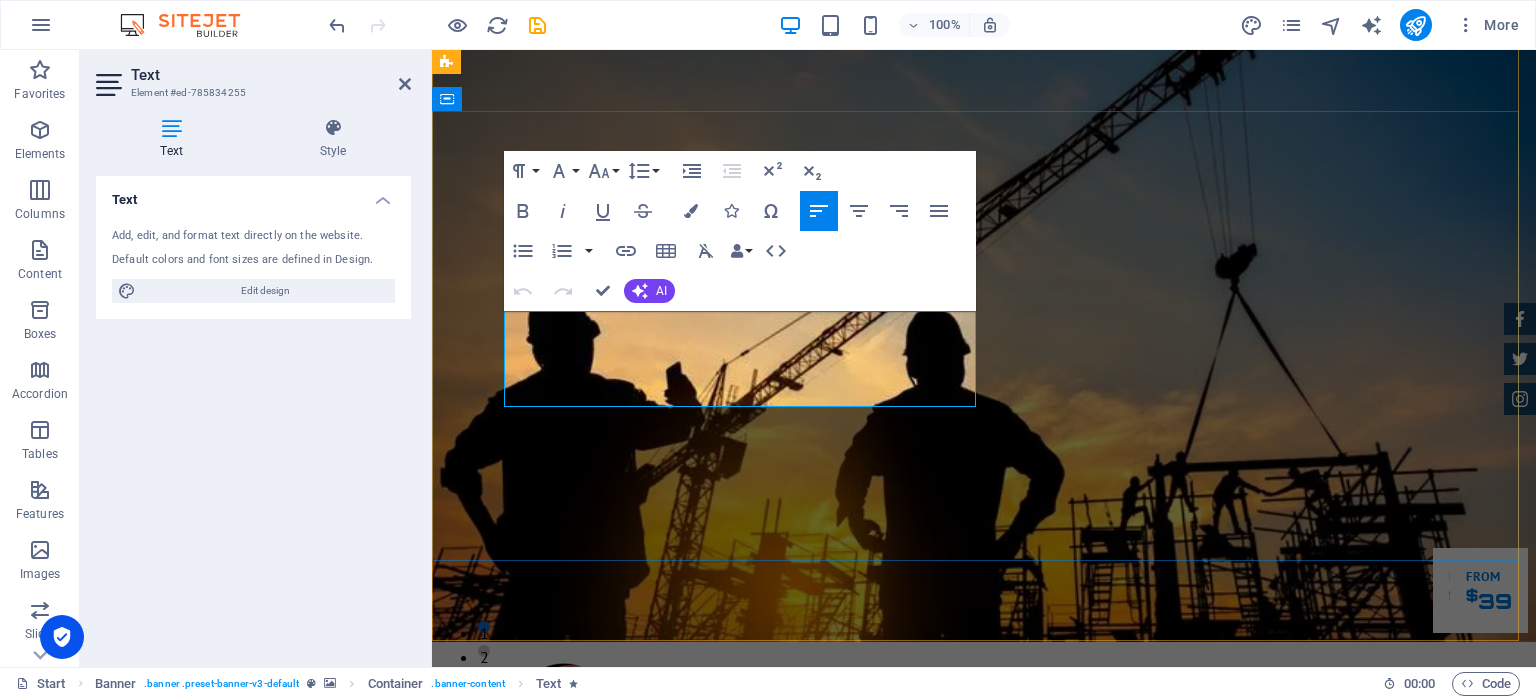 drag, startPoint x: 801, startPoint y: 394, endPoint x: 504, endPoint y: 349, distance: 300.38974 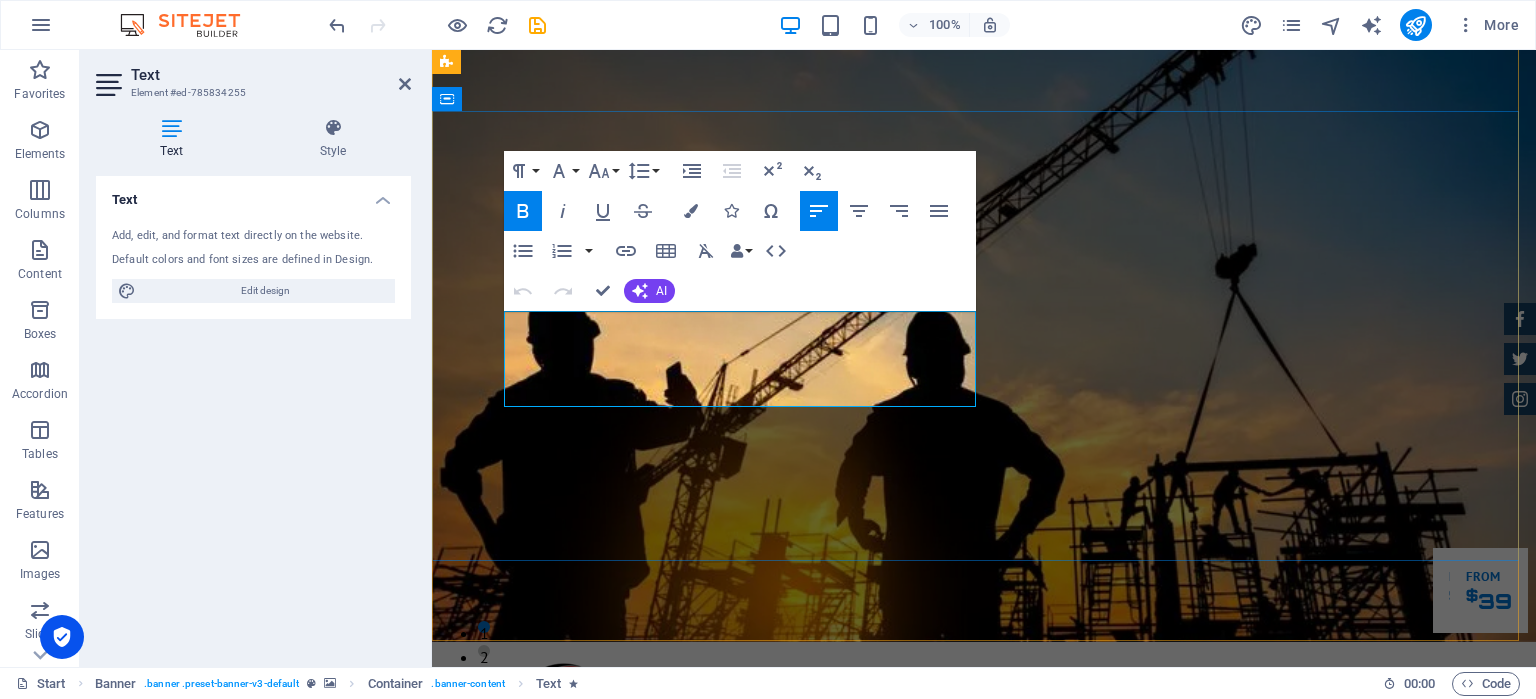 copy on "CV. Vir Maju Bersama merupakan salah satu perusahaan di Kota [GEOGRAPHIC_DATA] yang b ergerak dibidang kontruksi, pengadaan barang dan jasa, perdagangan besar dan kecil, dll." 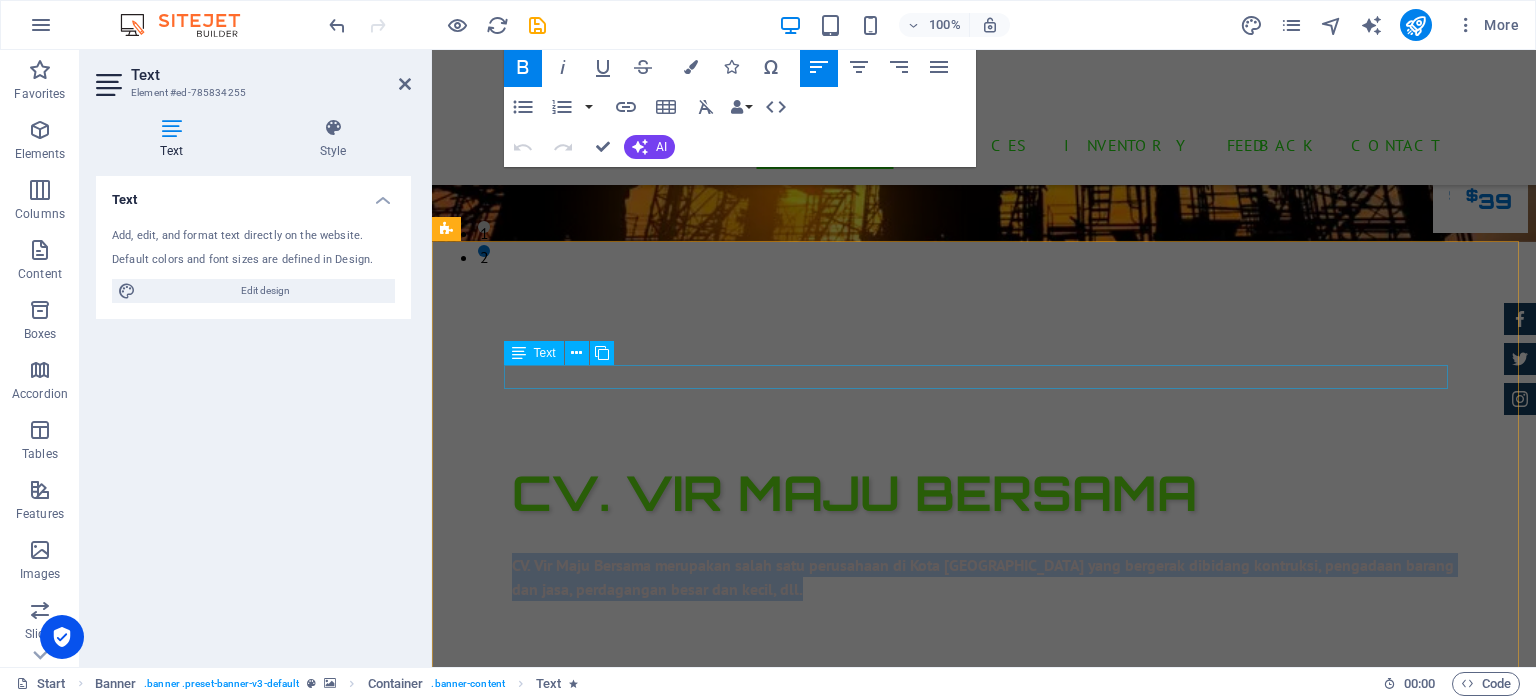 scroll, scrollTop: 626, scrollLeft: 0, axis: vertical 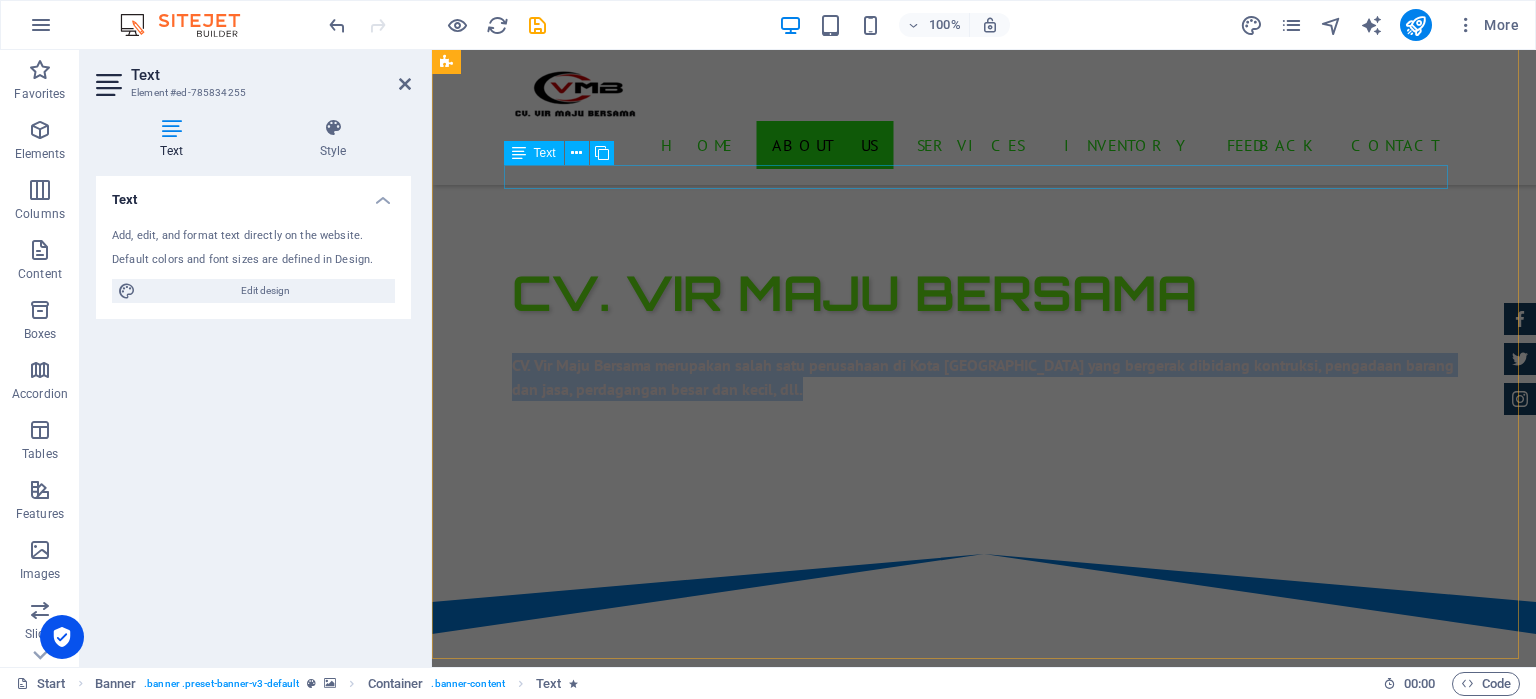 click on "Perusahaan kami menawarkan kerjasama dengan berbagai perusahaan nasional maupun instansi pemerintah berdasarkan keahlian kami" at bounding box center [984, 770] 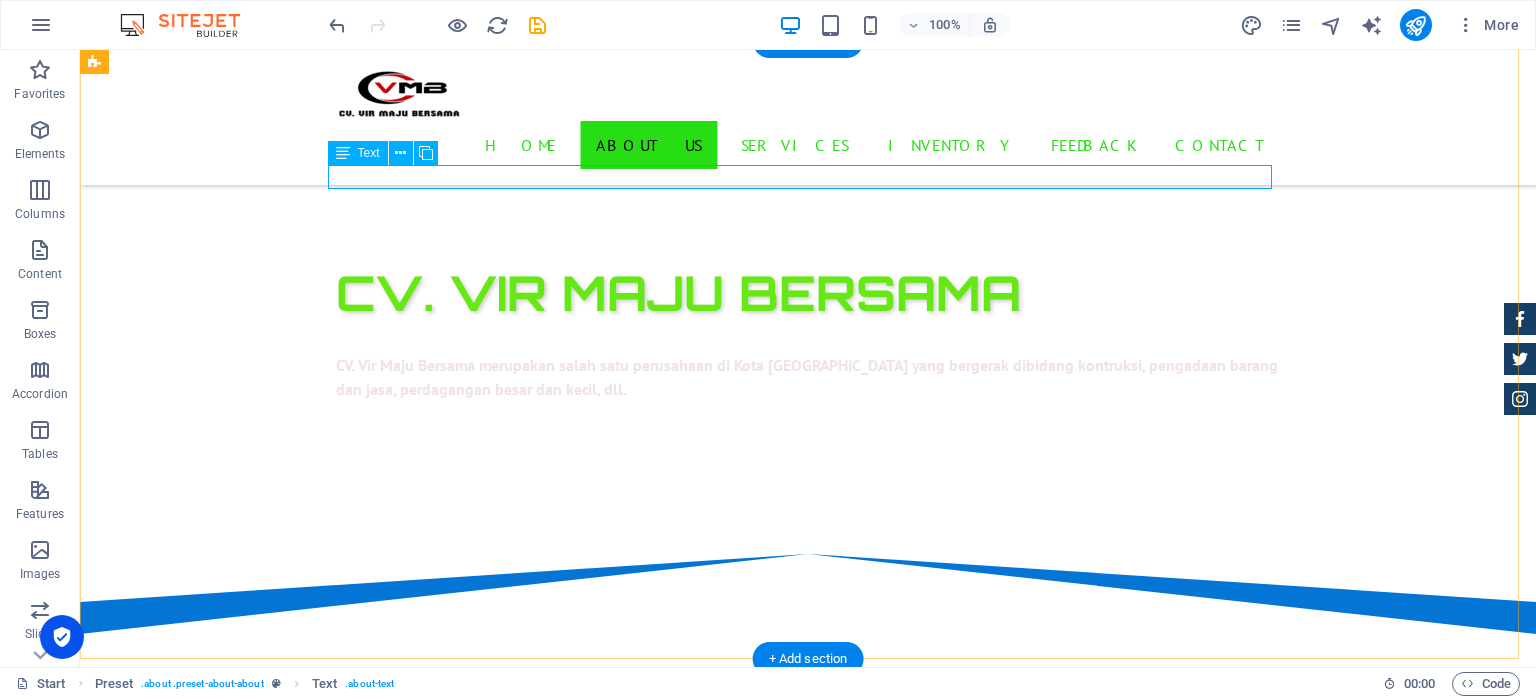 click on "Perusahaan kami menawarkan kerjasama dengan berbagai perusahaan nasional maupun instansi pemerintah berdasarkan keahlian kami" at bounding box center [808, 770] 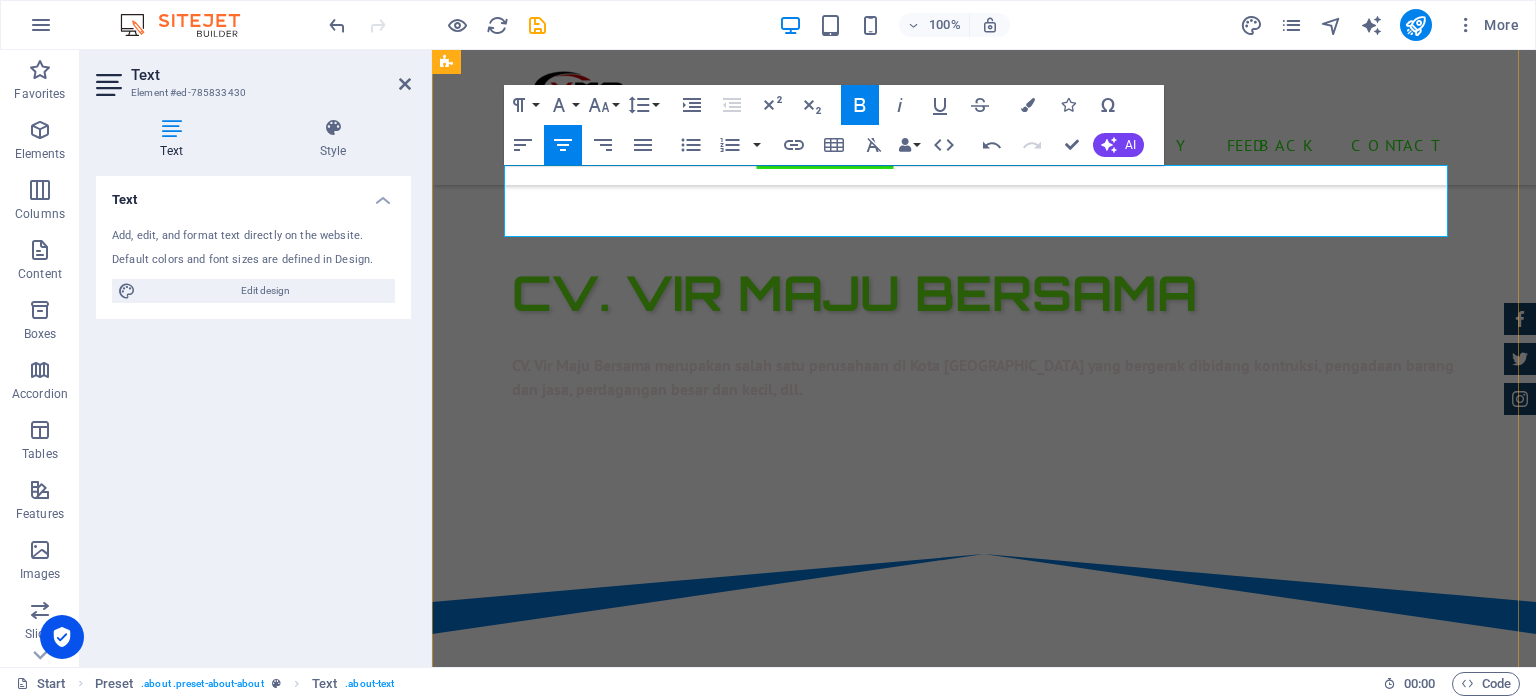 drag, startPoint x: 512, startPoint y: 183, endPoint x: 1125, endPoint y: 193, distance: 613.08154 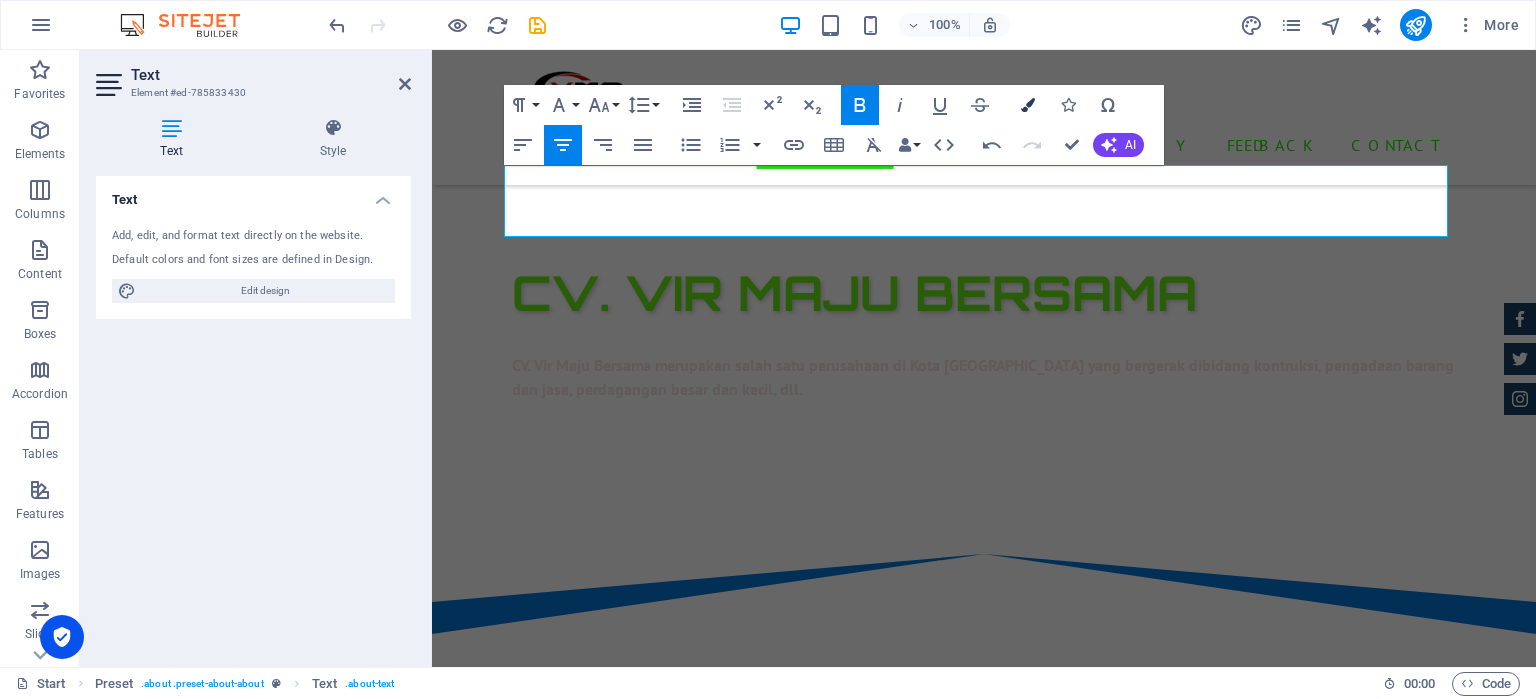 click at bounding box center [1028, 105] 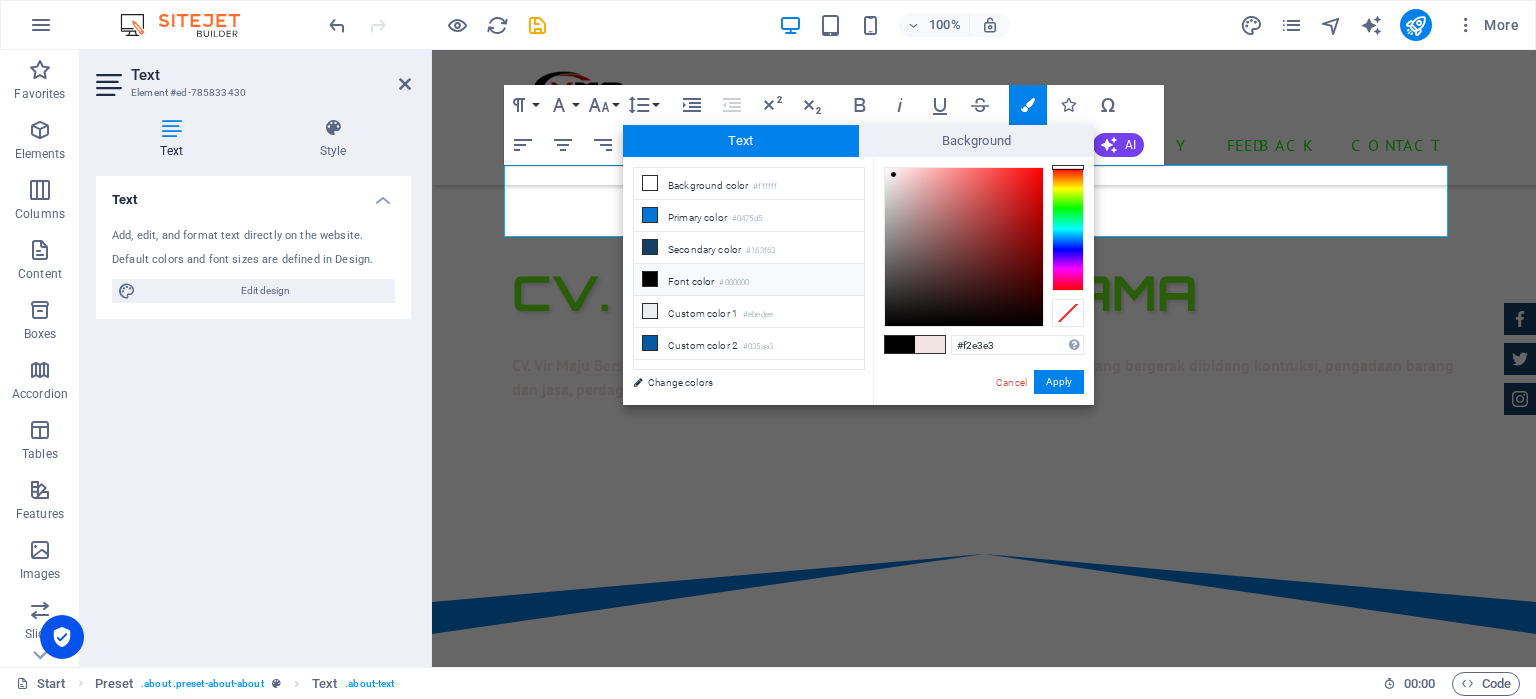 type on "#0c0c0c" 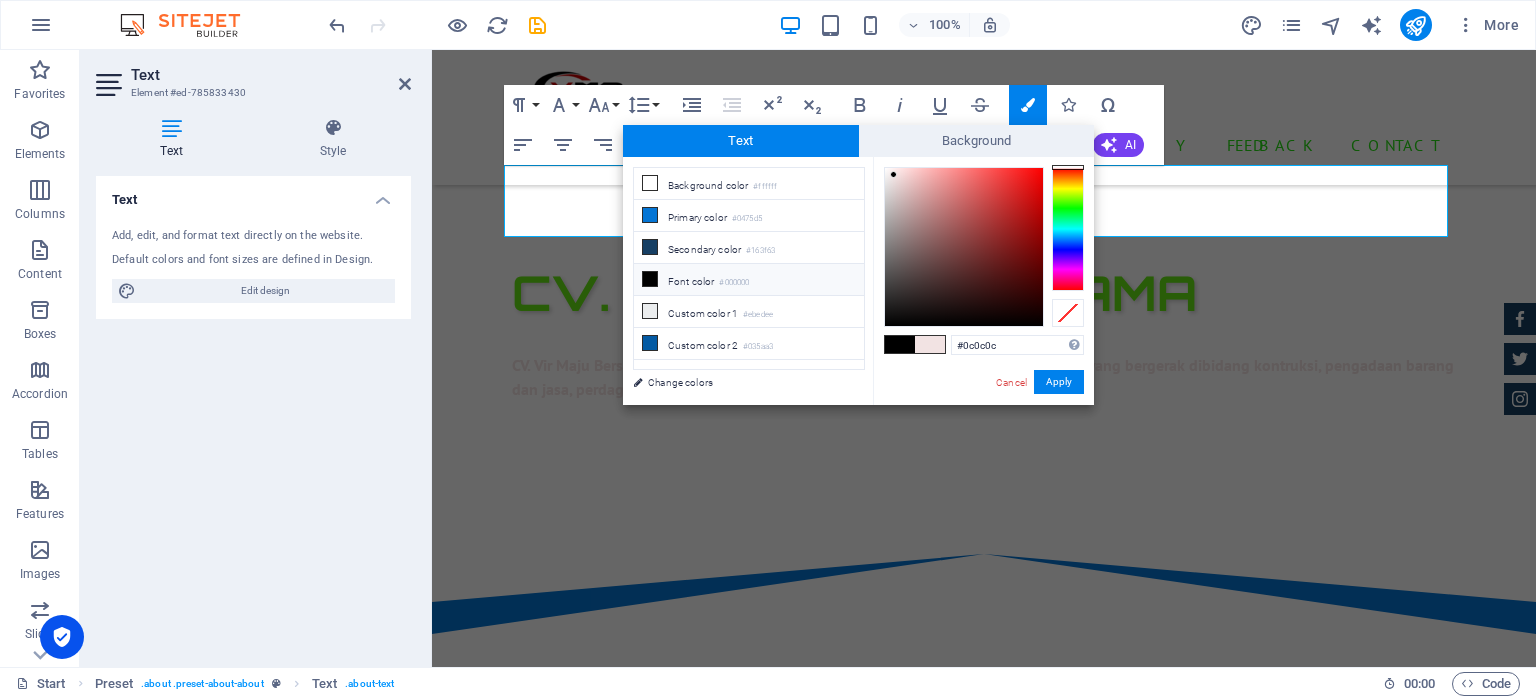 click at bounding box center (964, 247) 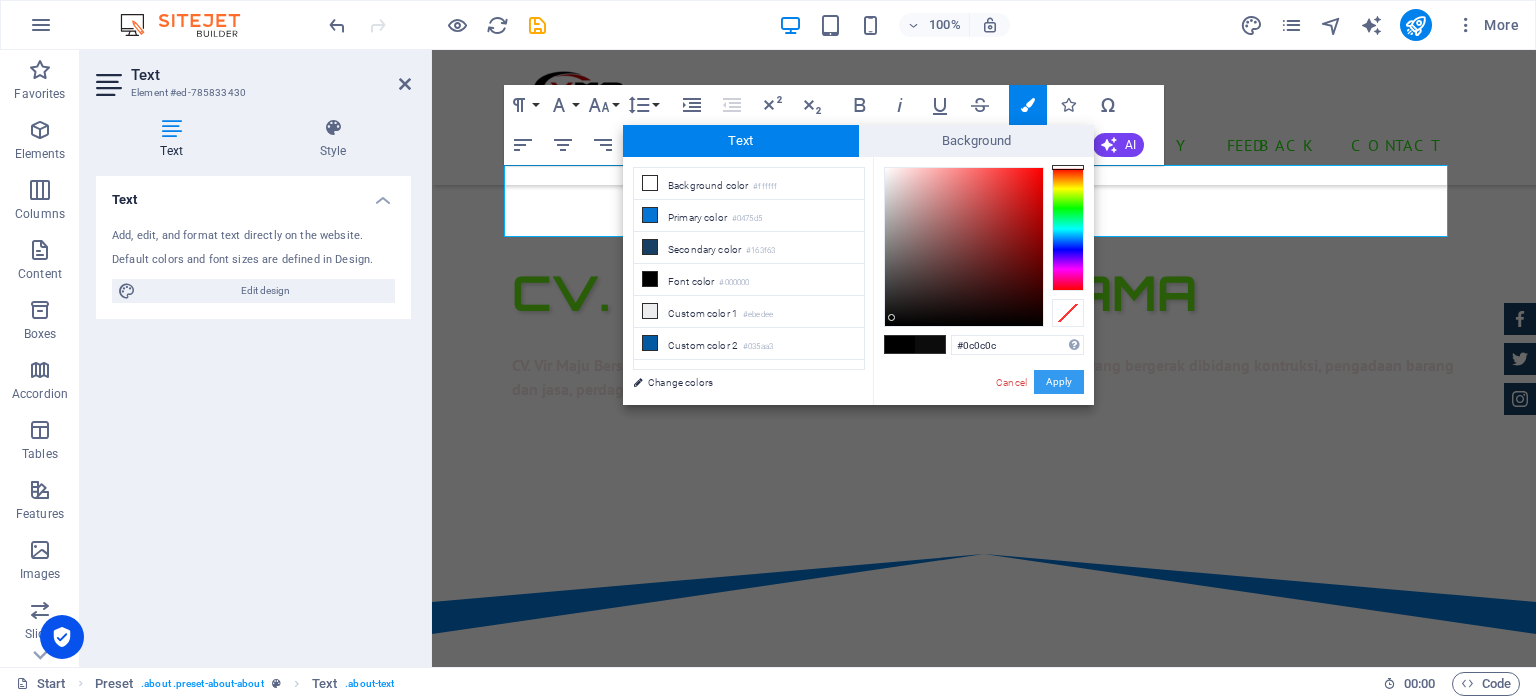 click on "Apply" at bounding box center [1059, 382] 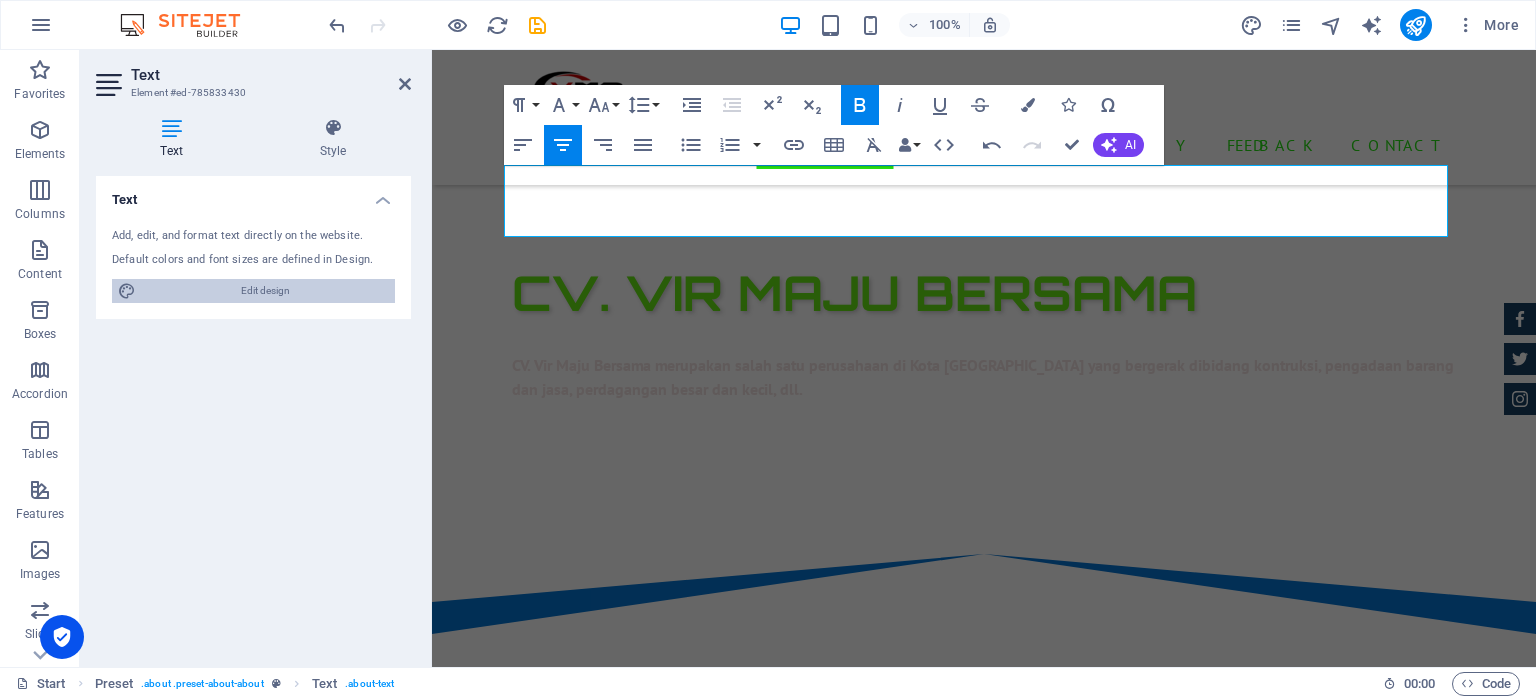 click on "Edit design" at bounding box center [265, 291] 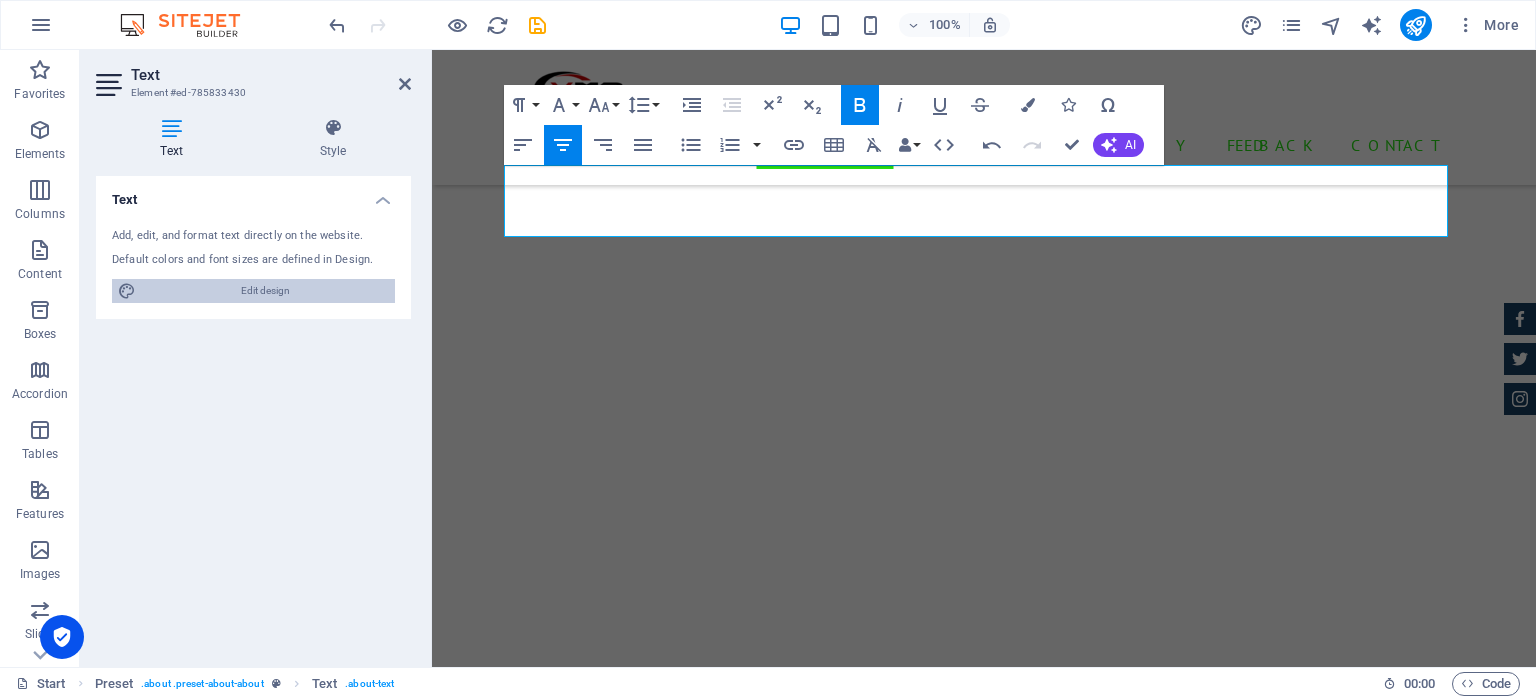 select on "px" 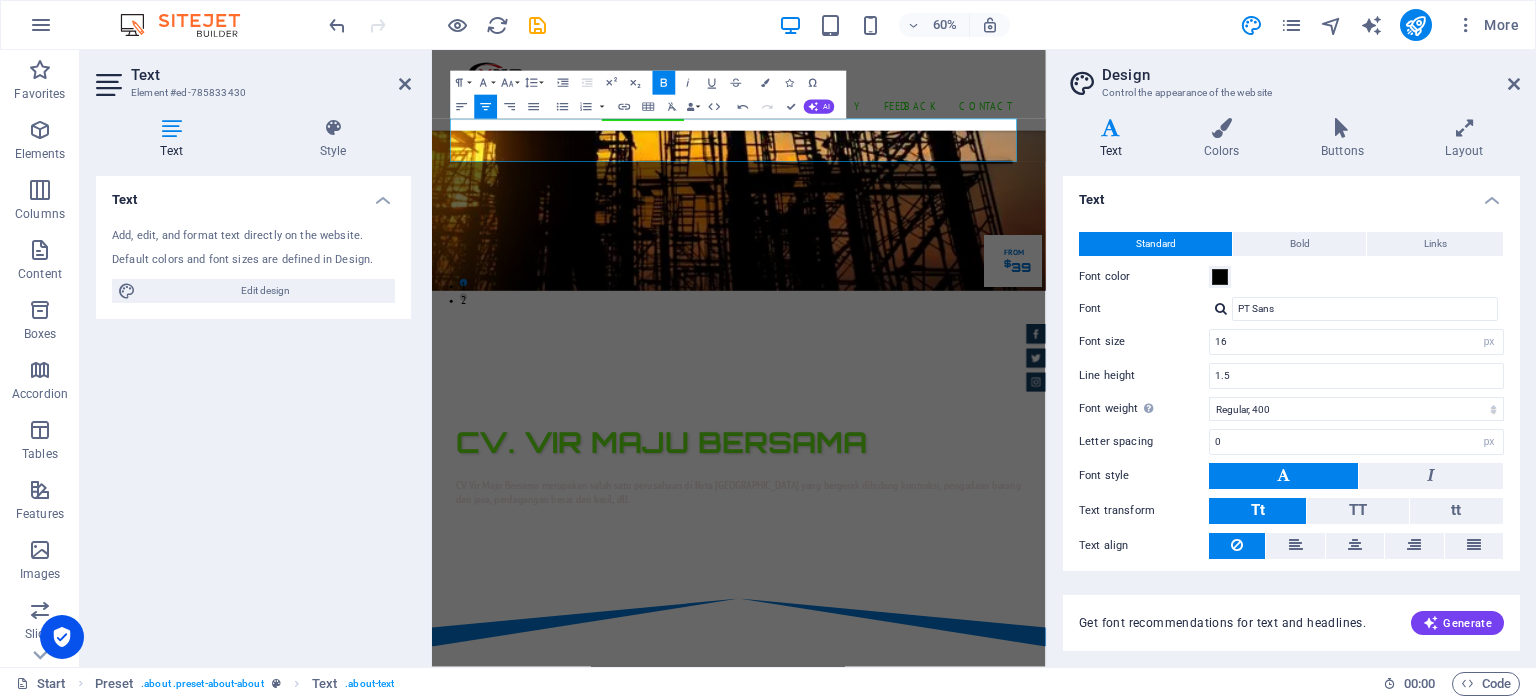 scroll, scrollTop: 1037, scrollLeft: 0, axis: vertical 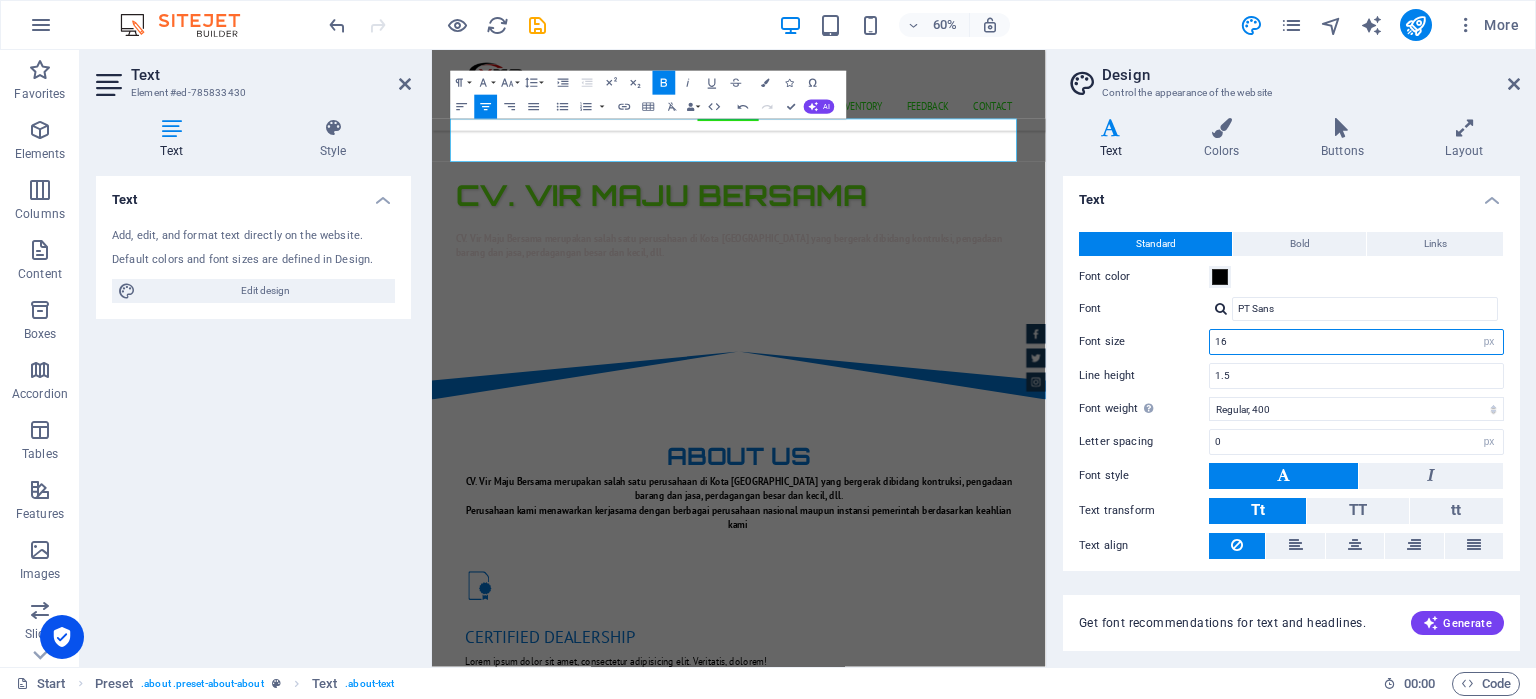 click on "16" at bounding box center (1356, 342) 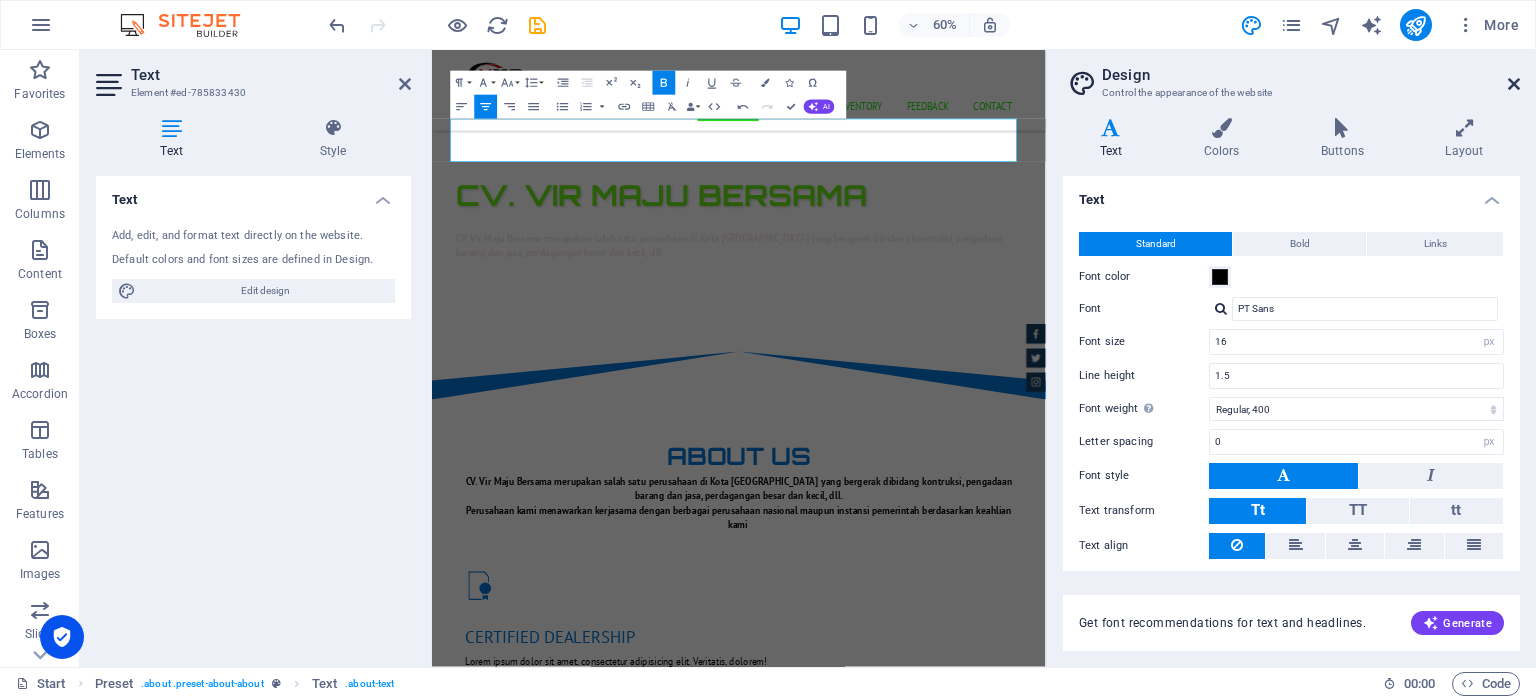 click at bounding box center [1514, 84] 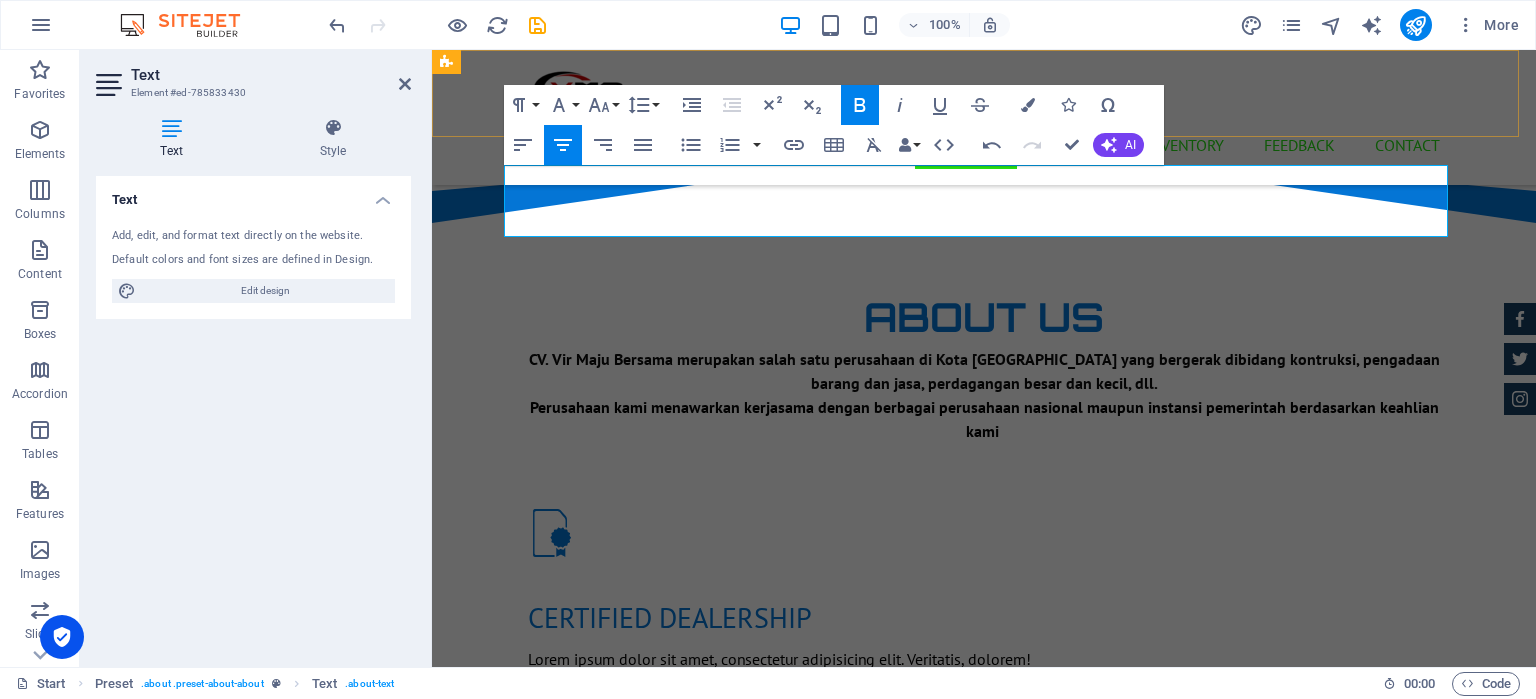 scroll, scrollTop: 626, scrollLeft: 0, axis: vertical 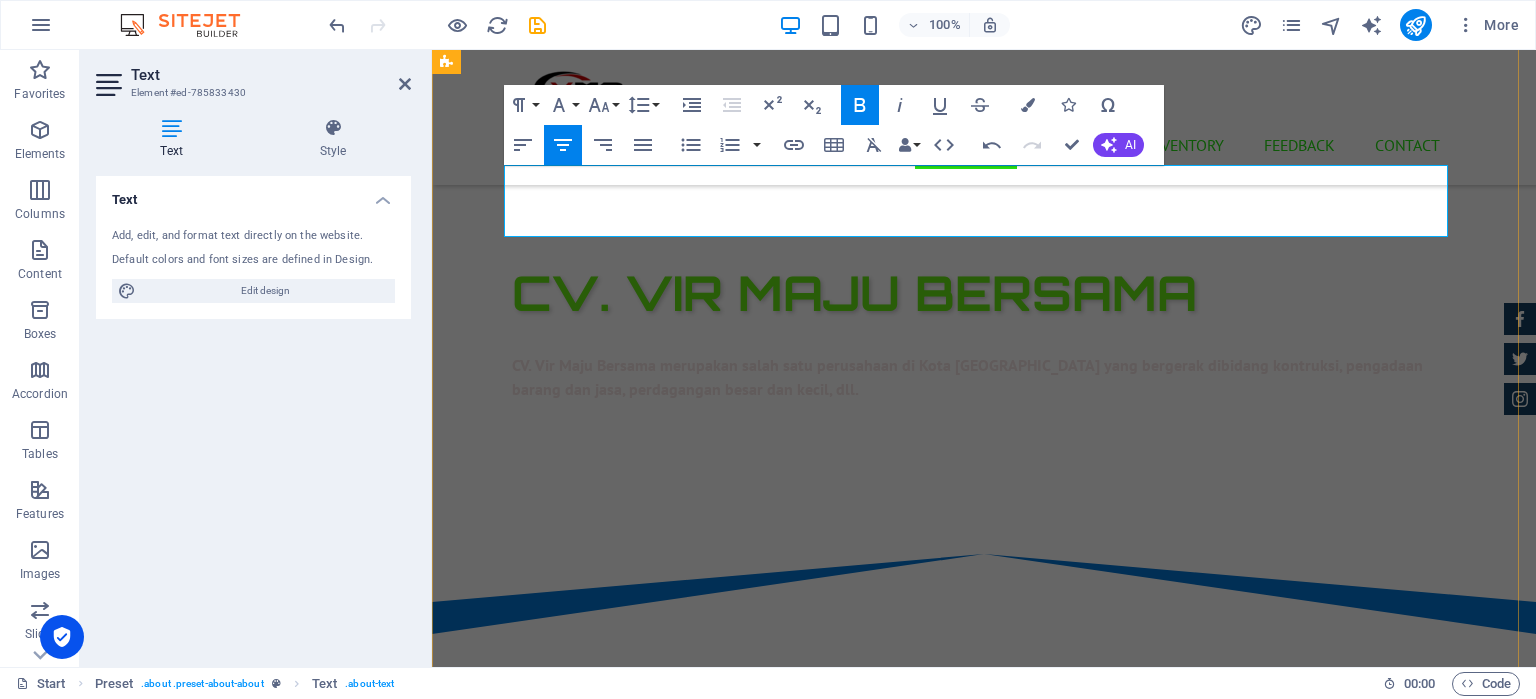 click on "CV. Vir Maju Bersama merupakan salah satu perusahaan di Kota [GEOGRAPHIC_DATA] yang b ergerak dibidang kontruksi, pengadaan barang dan jasa, perdagangan besar dan kecil, dll." at bounding box center (984, 782) 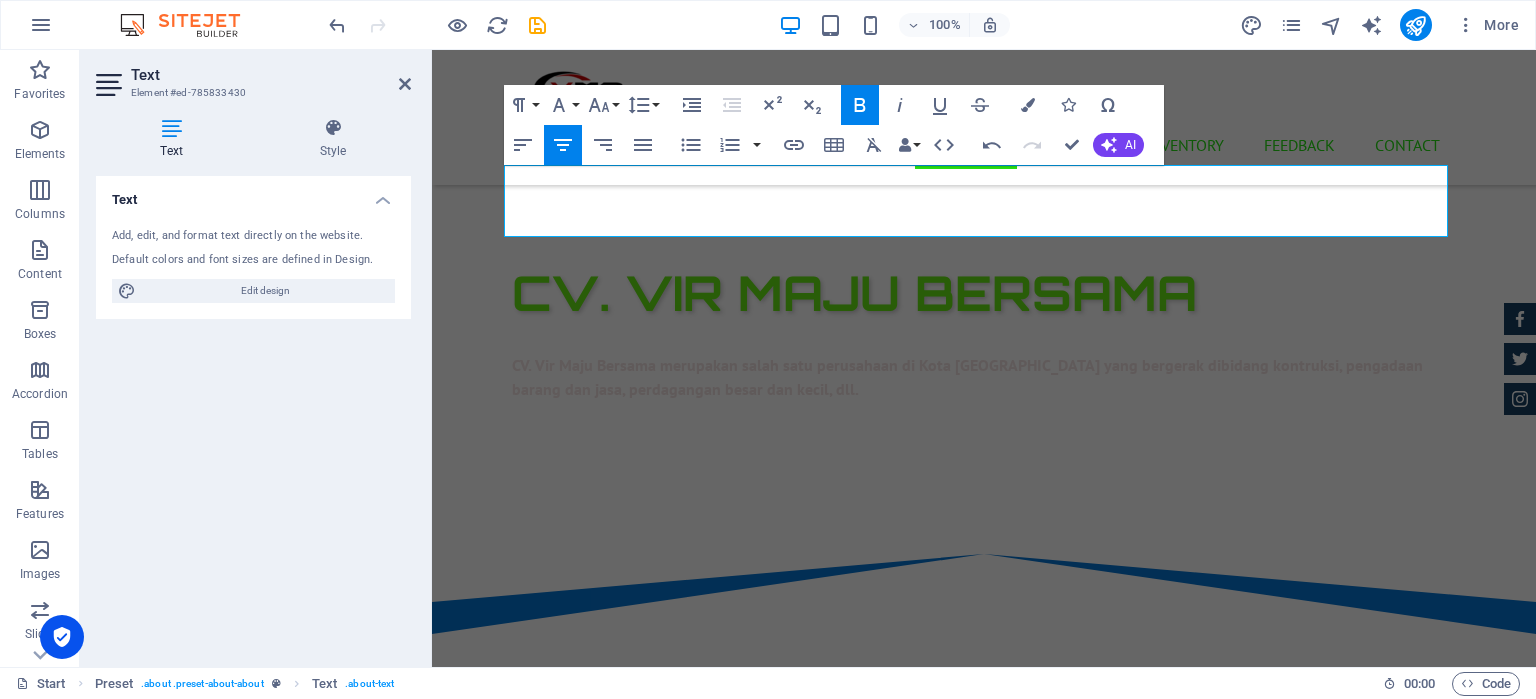type 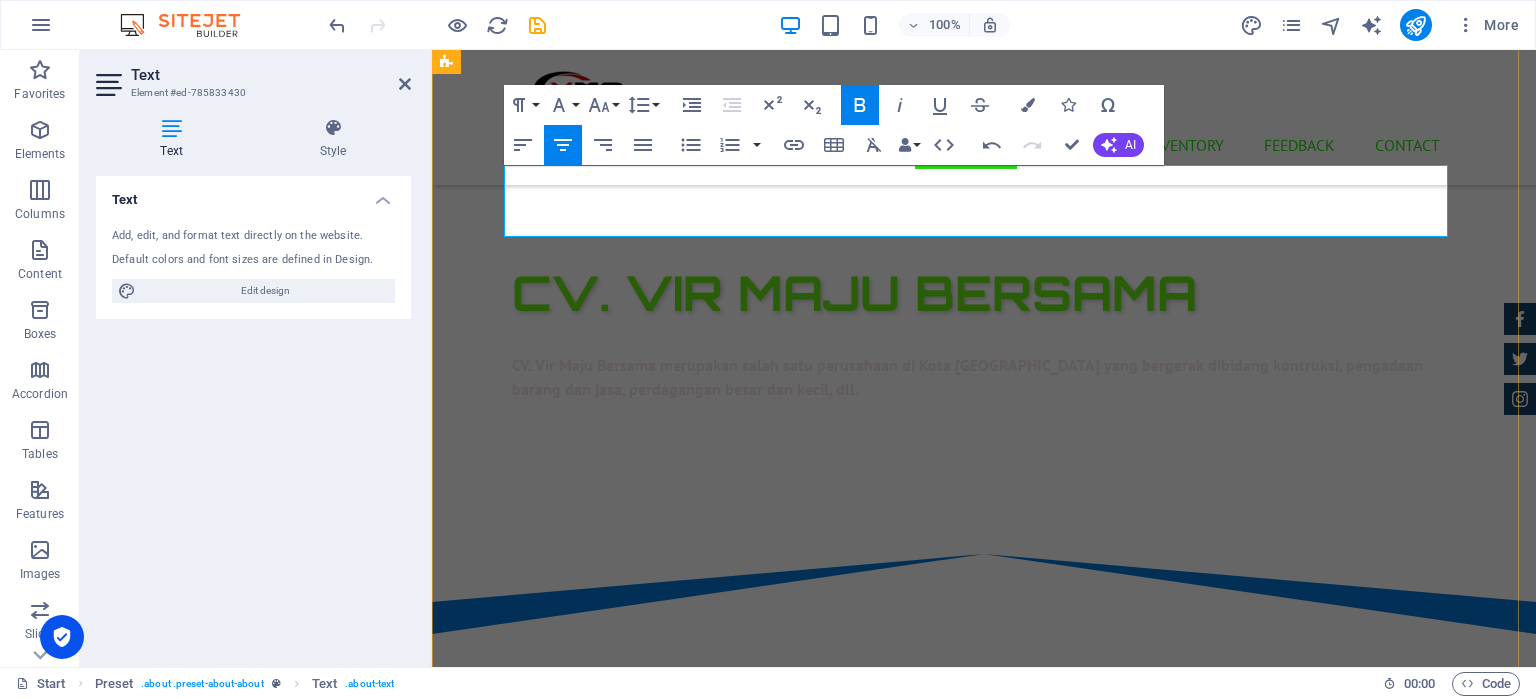 click on "CV. Vir Maju Bersama merupakan salah satu perusahaan di Kota [GEOGRAPHIC_DATA] yang b" at bounding box center (848, 770) 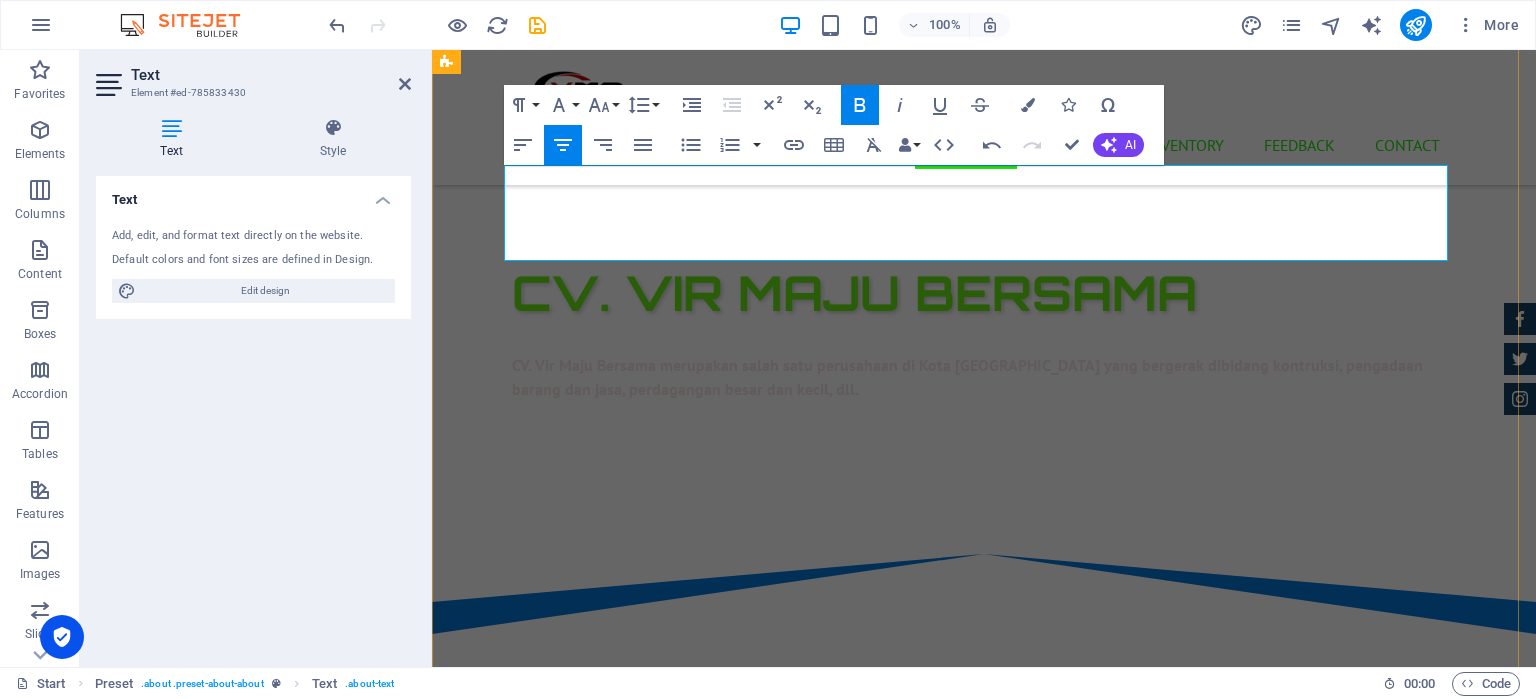 click on "CV. Vir Maju Bersama merupakan salah satu perusahaan di Kota [GEOGRAPHIC_DATA] berdiri sejak tahun 2020. Walaupun perusahaan kami baru 5 tahun berdiri, CV. Vir Maju Bersama memiliki keahlian dan pengalaman  yang b" at bounding box center [984, 782] 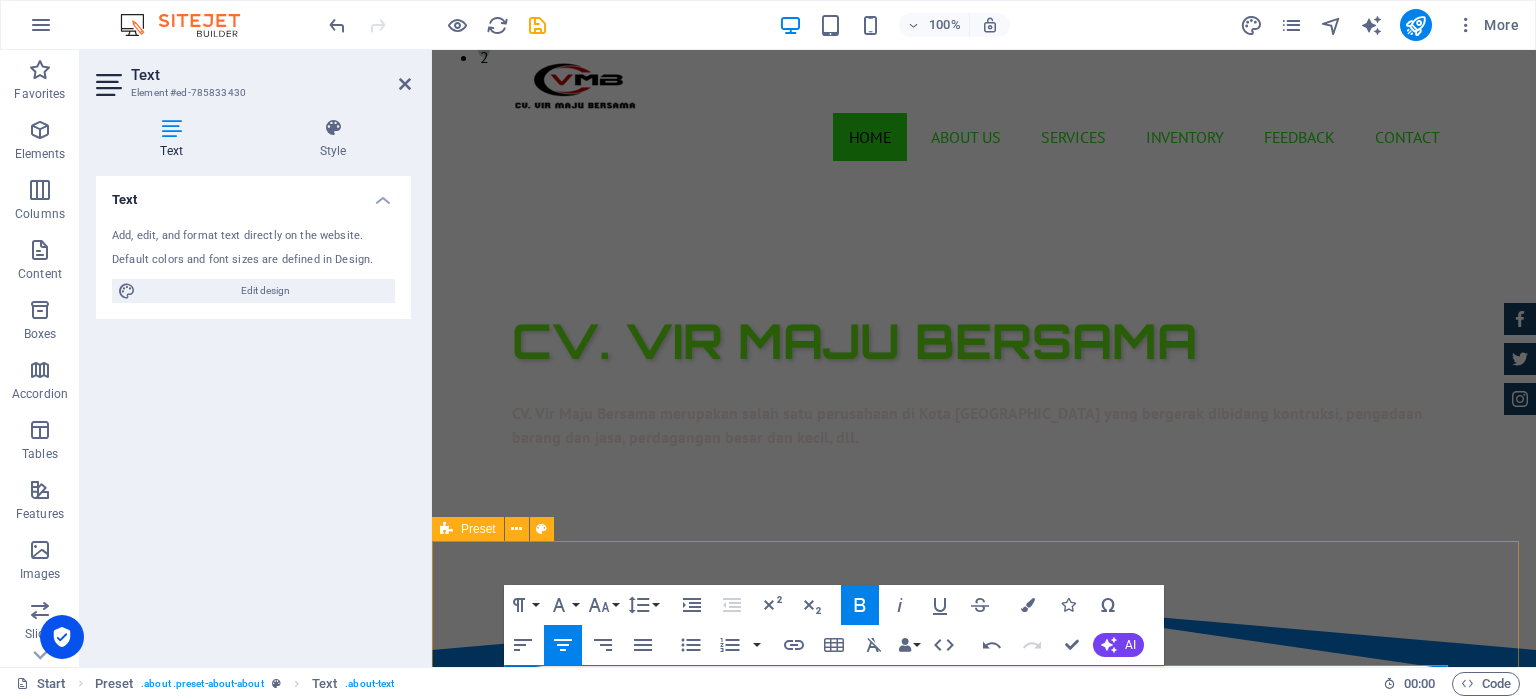 scroll, scrollTop: 126, scrollLeft: 0, axis: vertical 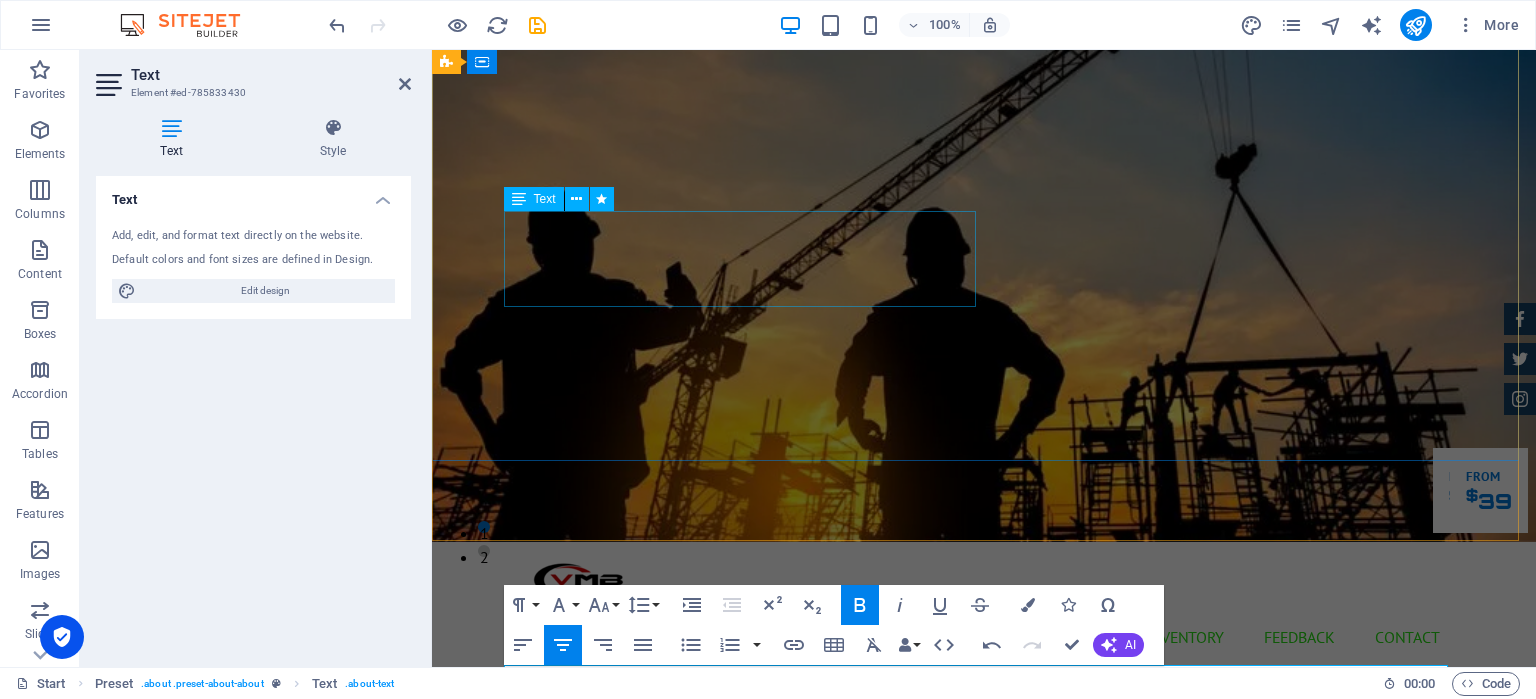 click on "CV. Vir Maju Bersama merupakan salah satu perusahaan di Kota [GEOGRAPHIC_DATA] yang b ergerak dibidang kontruksi, pengadaan barang dan jasa, perdagangan besar dan kecil, dll." at bounding box center (984, 913) 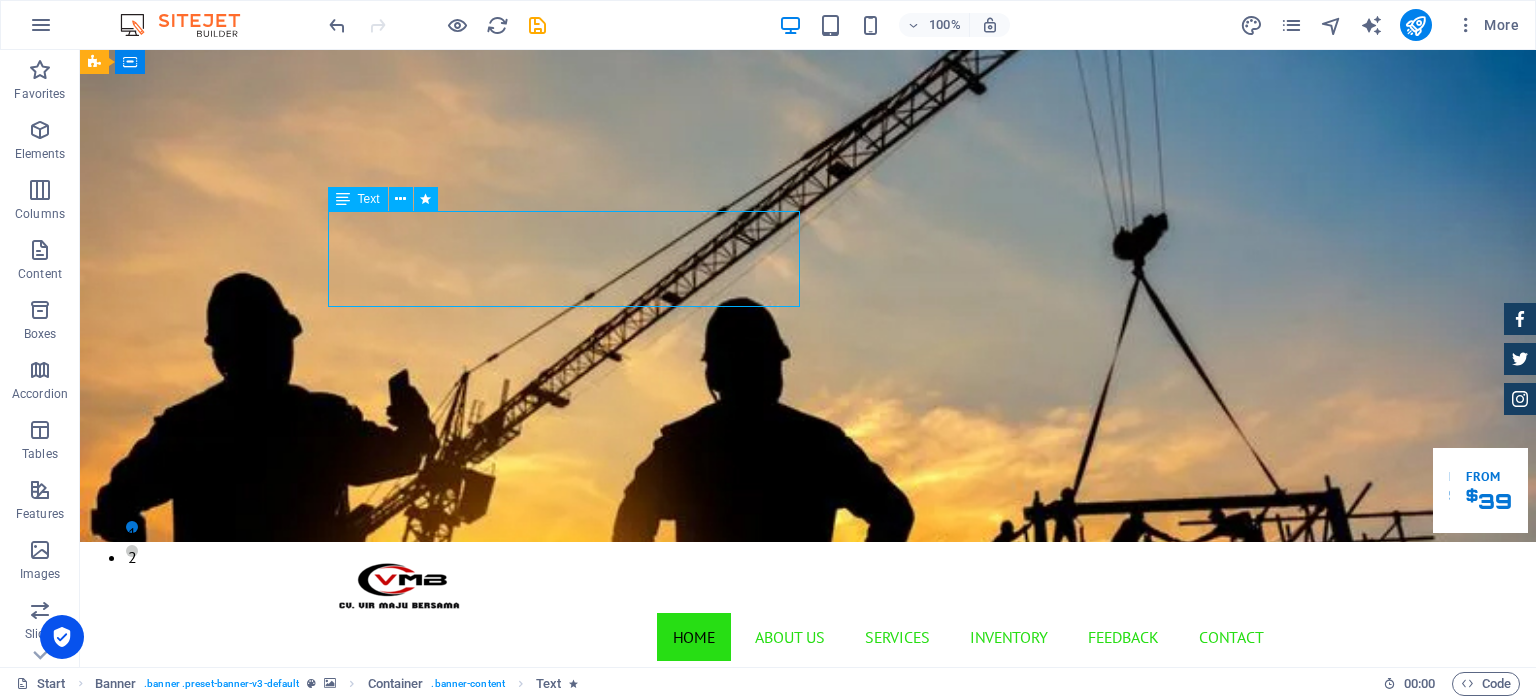 click on "CV. Vir Maju Bersama merupakan salah satu perusahaan di Kota [GEOGRAPHIC_DATA] yang b ergerak dibidang kontruksi, pengadaan barang dan jasa, perdagangan besar dan kecil, dll." at bounding box center [808, 913] 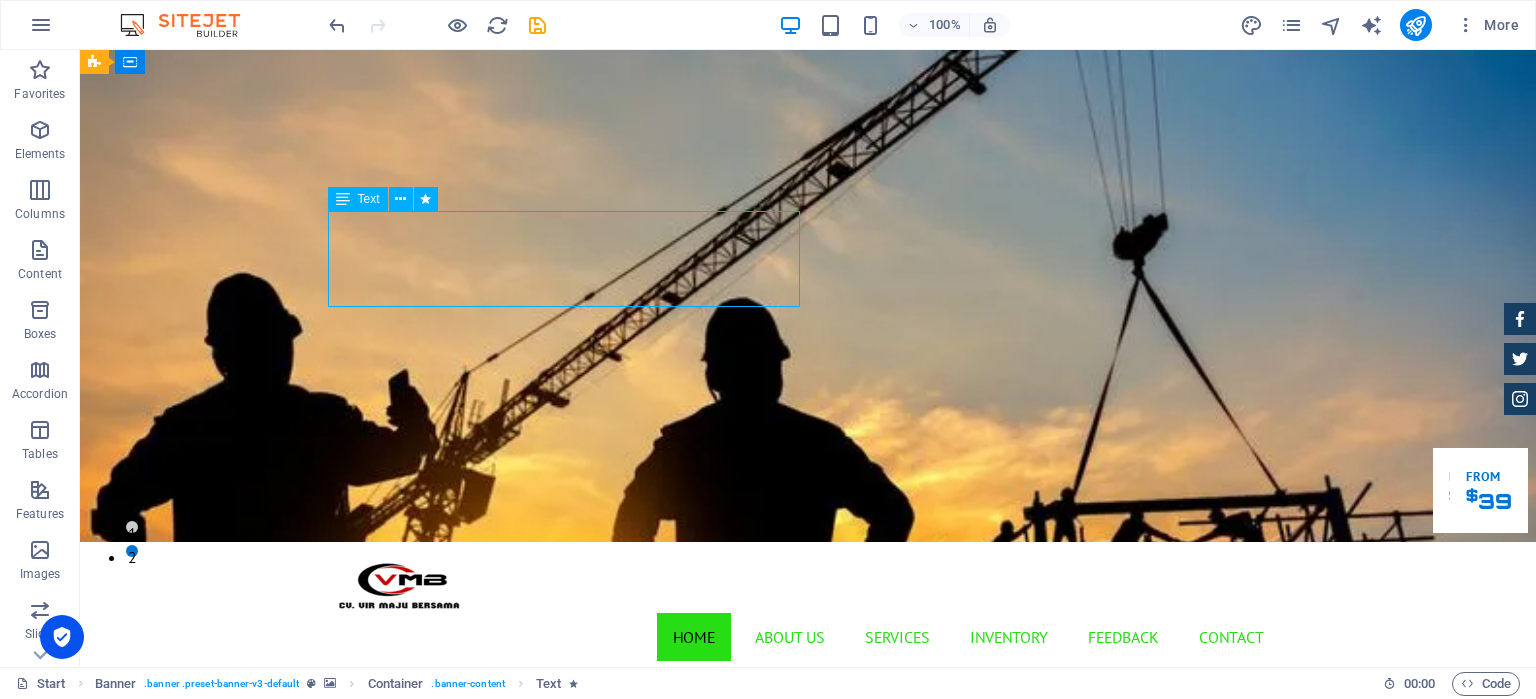 click on "CV. Vir Maju Bersama merupakan salah satu perusahaan di Kota [GEOGRAPHIC_DATA] yang b ergerak dibidang kontruksi, pengadaan barang dan jasa, perdagangan besar dan kecil, dll." at bounding box center [808, 913] 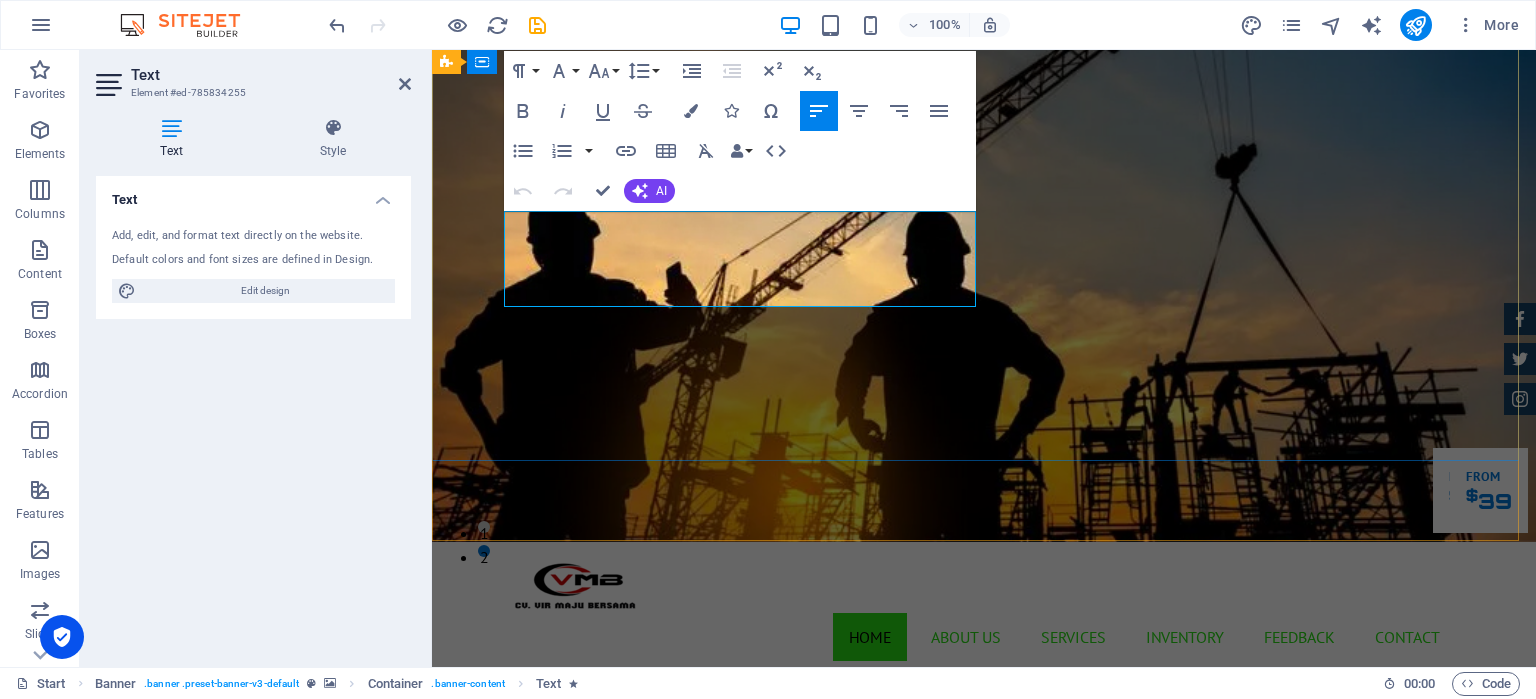 click on "CV. Vir Maju Bersama merupakan salah satu perusahaan di Kota [GEOGRAPHIC_DATA] yang b ergerak dibidang kontruksi, pengadaan barang dan jasa, perdagangan besar dan kecil, dll." at bounding box center [984, 925] 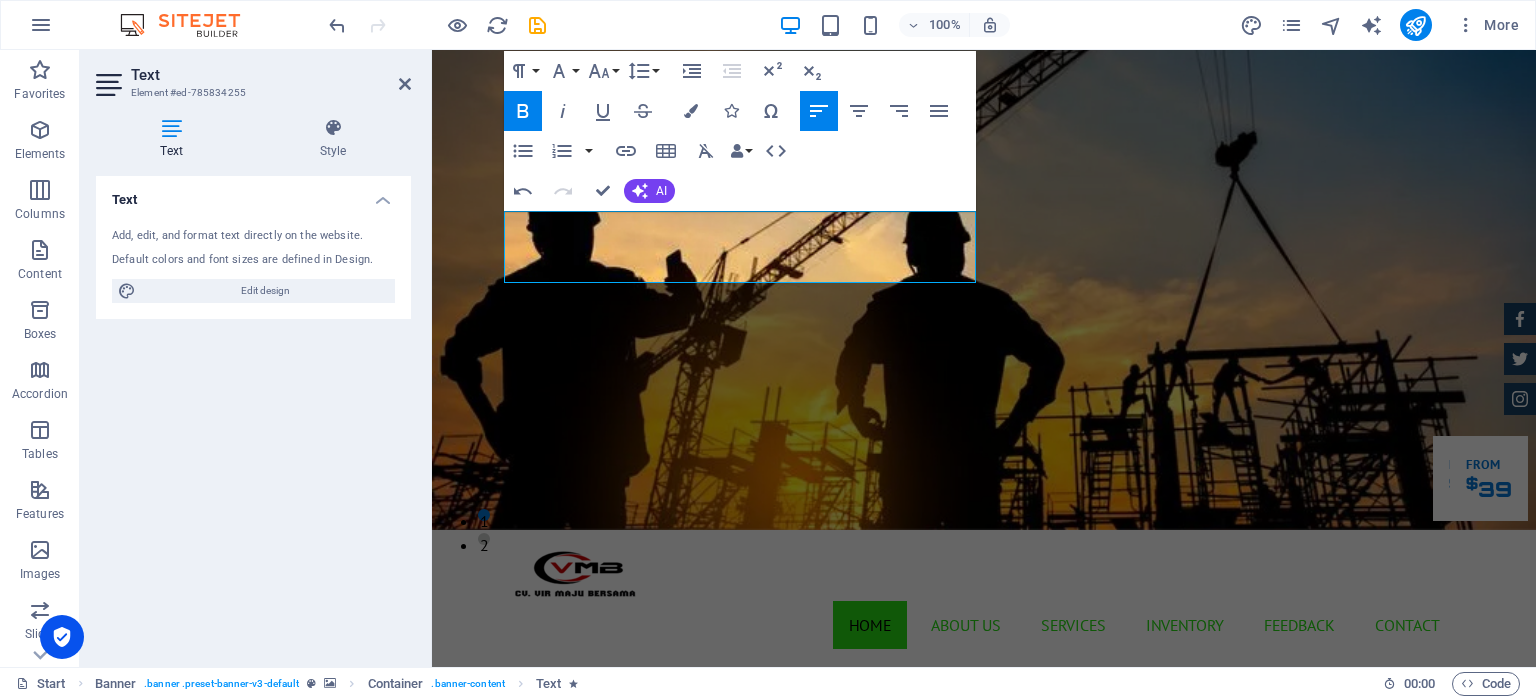 scroll, scrollTop: 150, scrollLeft: 0, axis: vertical 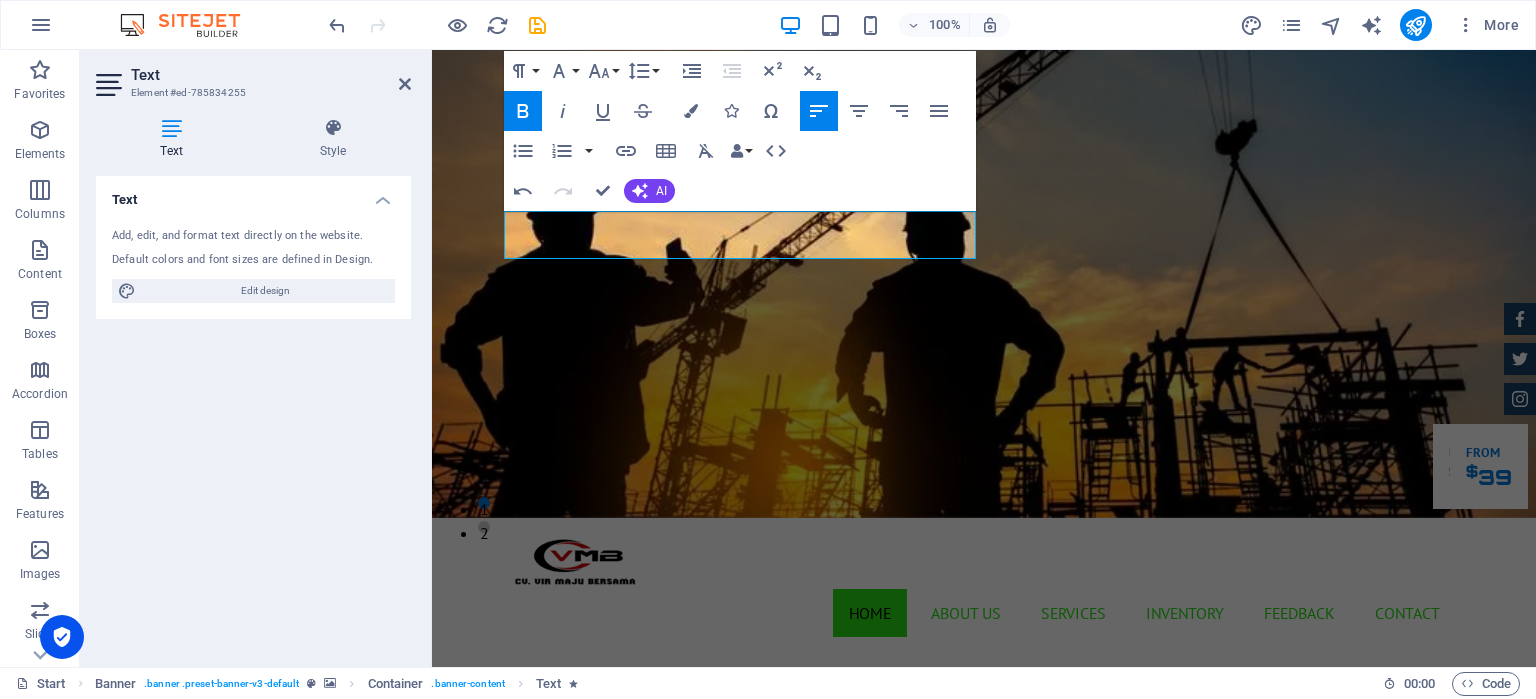type 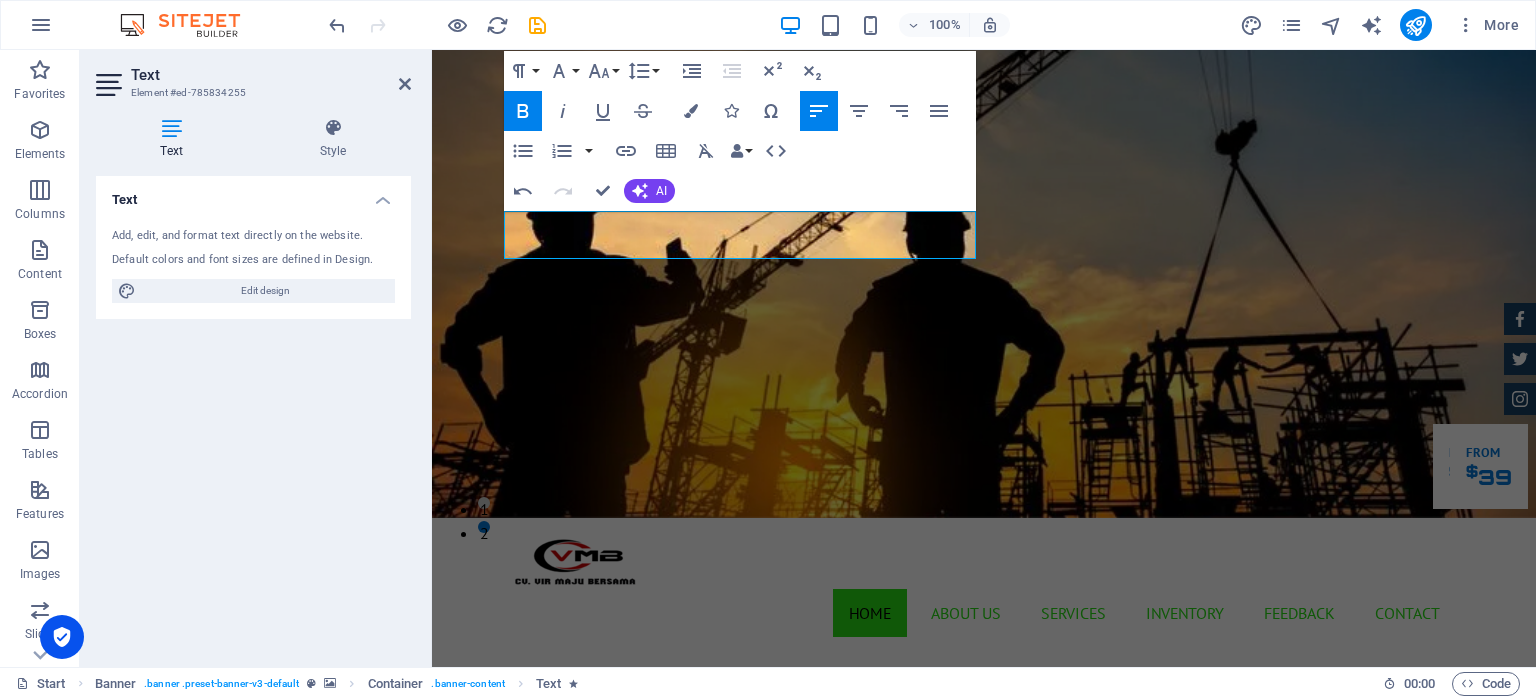 scroll, scrollTop: 138, scrollLeft: 0, axis: vertical 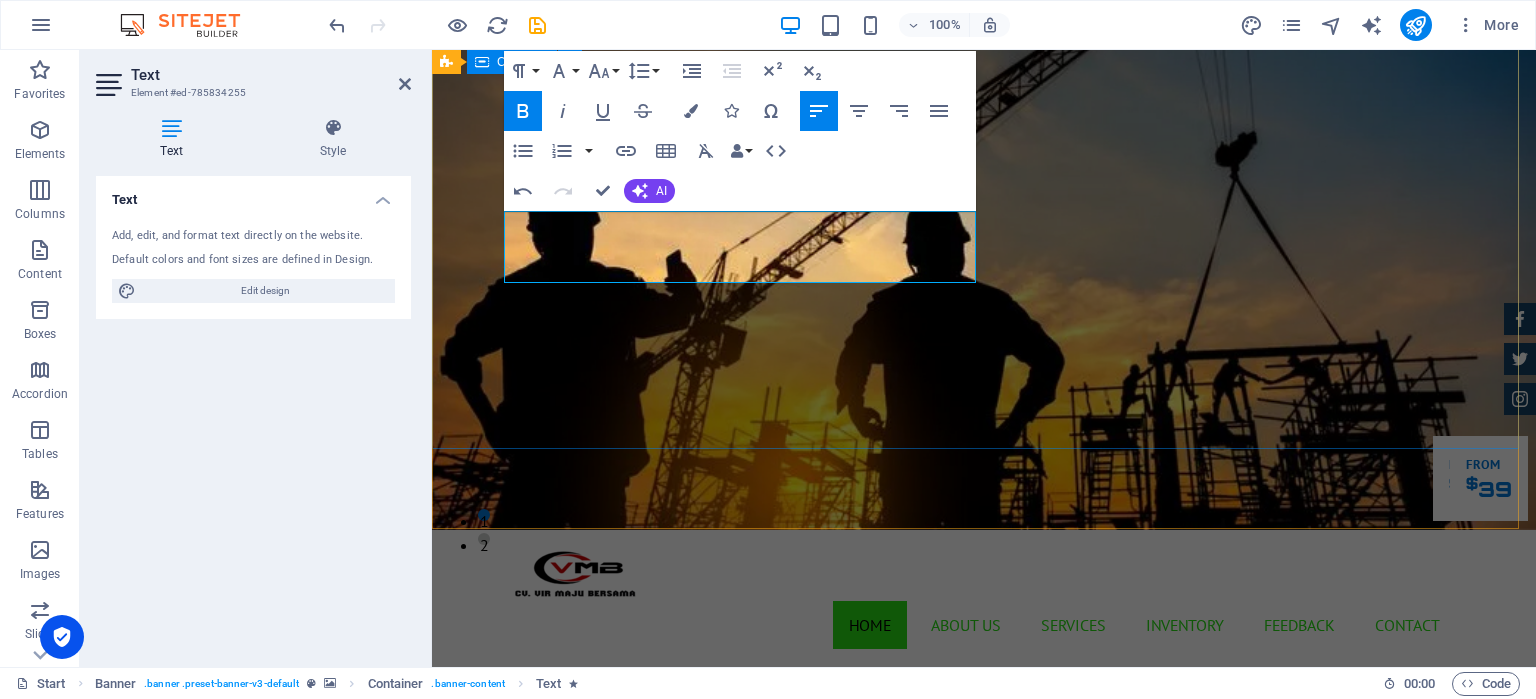 click on "CV. VIR MAJU BERSAMA CV. Vir Maju Bersama merupakan Perusahaan Comanditer yang lebih berfokus di bidang kontrukdi dan perdagangan umum." at bounding box center (984, 865) 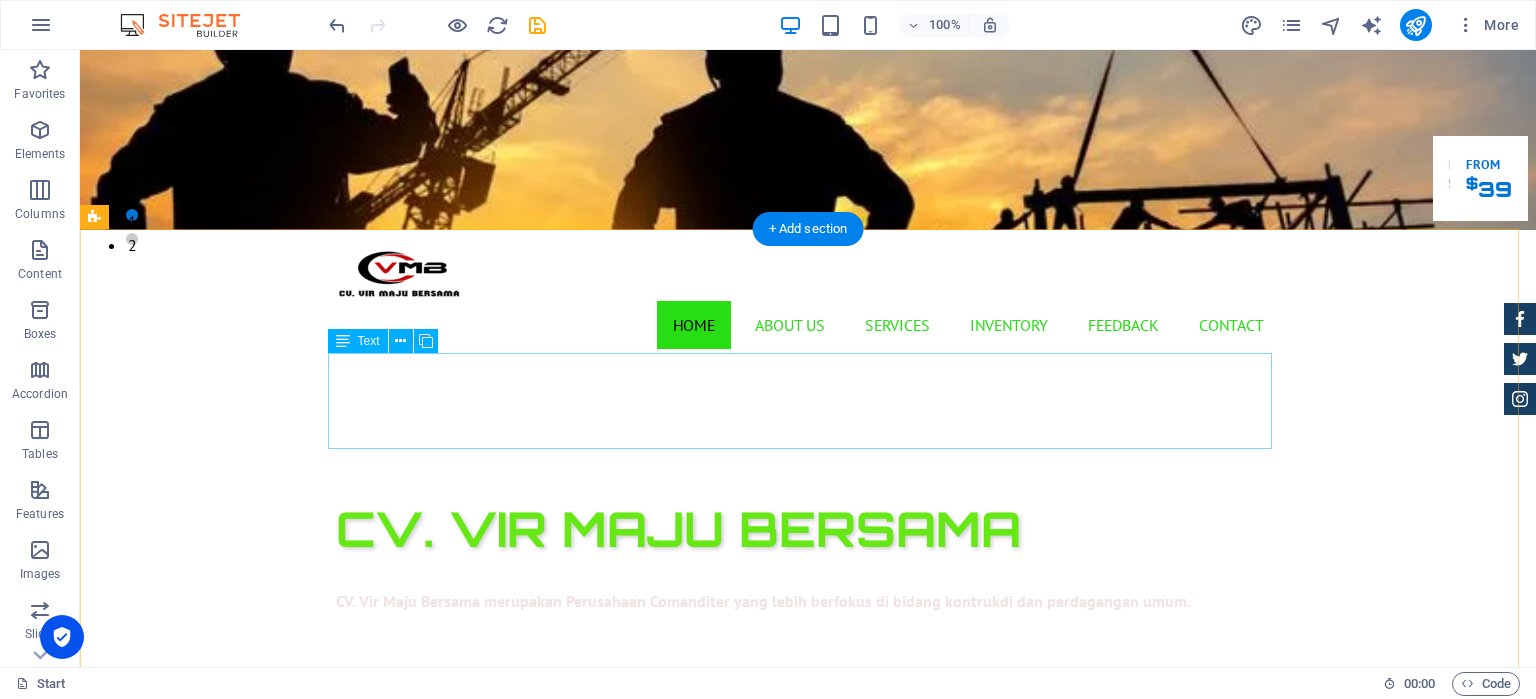 scroll, scrollTop: 338, scrollLeft: 0, axis: vertical 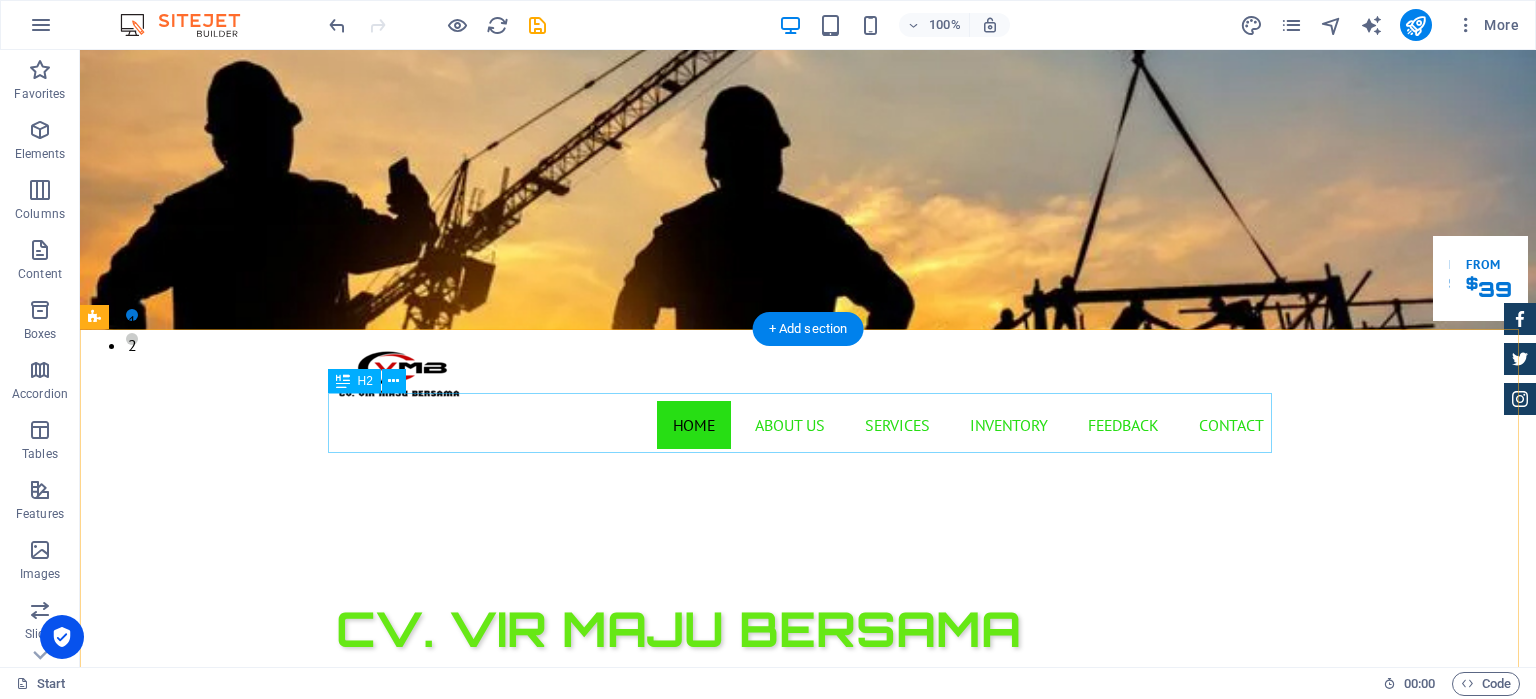 click on "About us" at bounding box center [808, 1040] 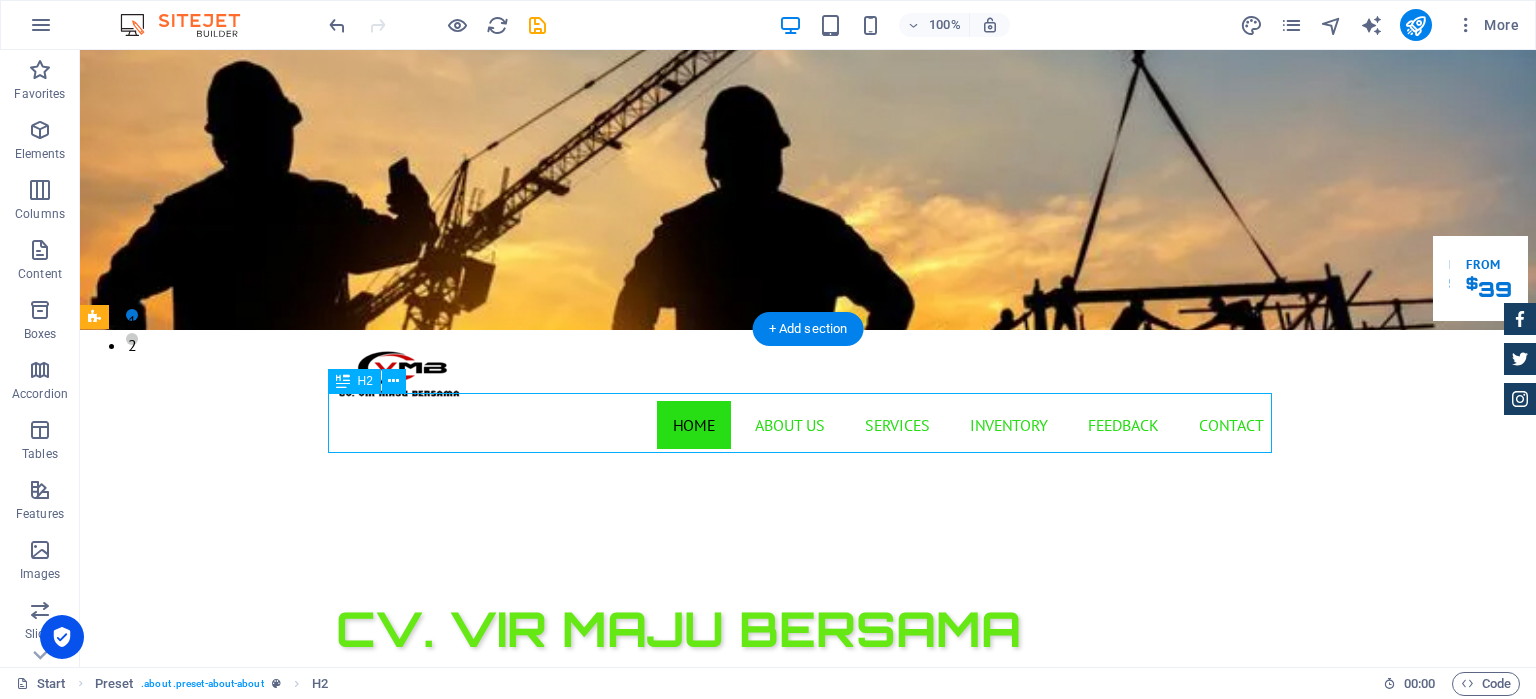 click on "About us" at bounding box center [808, 1040] 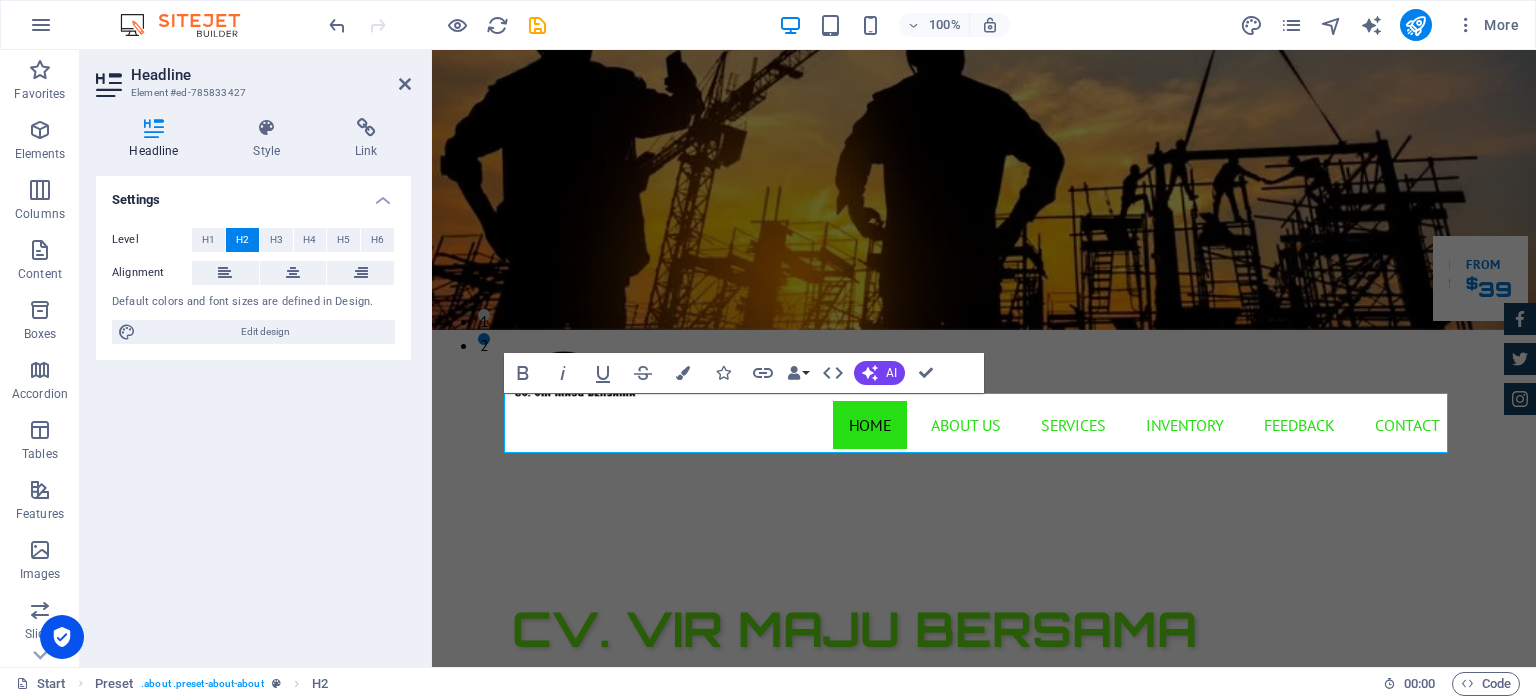 type 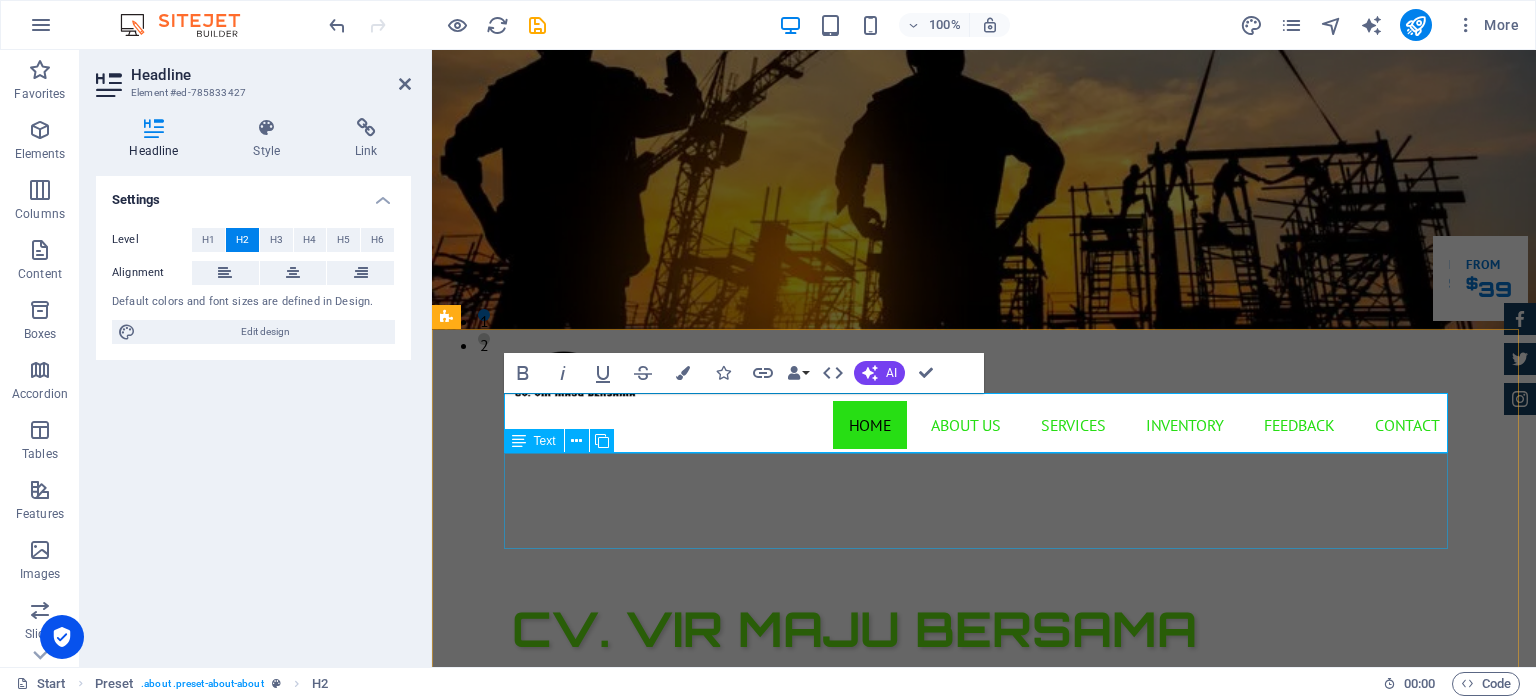 click on "CV. Vir Maju Bersama merupakan salah satu perusahaan di Kota [GEOGRAPHIC_DATA] berdiri sejak tahun 2020. Walaupun perusahaan kami baru 5 tahun berdiri, CV. Vir Maju Bersama memiliki keahlian dan pengalaman yang cukup teruji  dibidang kontruksi, pengadaan barang dan jasa, perdagangan besar dan kecil, dll.  Perusahaan kami menawarkan kerjasama dengan berbagai perusahaan nasional maupun instansi pemerintah berdasarkan keahlian kami ." at bounding box center (984, 1130) 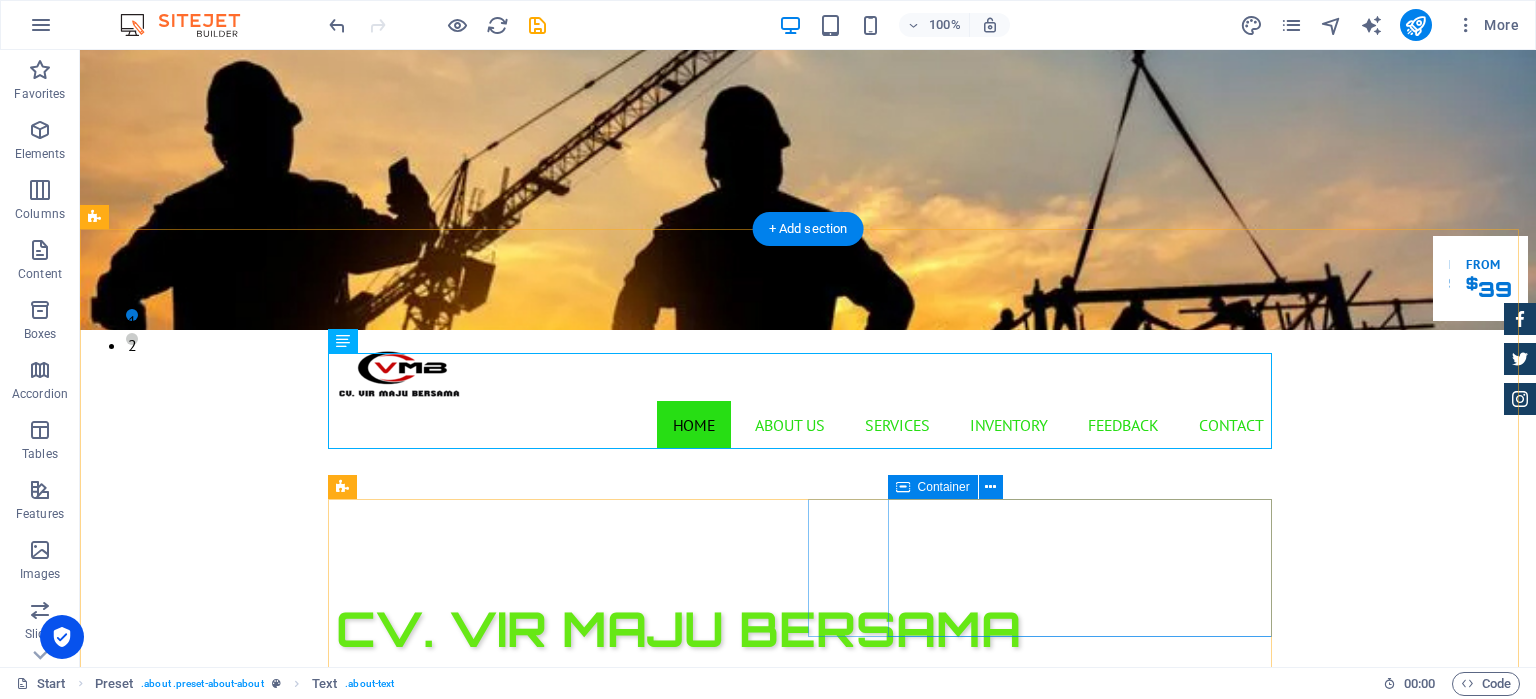 scroll, scrollTop: 438, scrollLeft: 0, axis: vertical 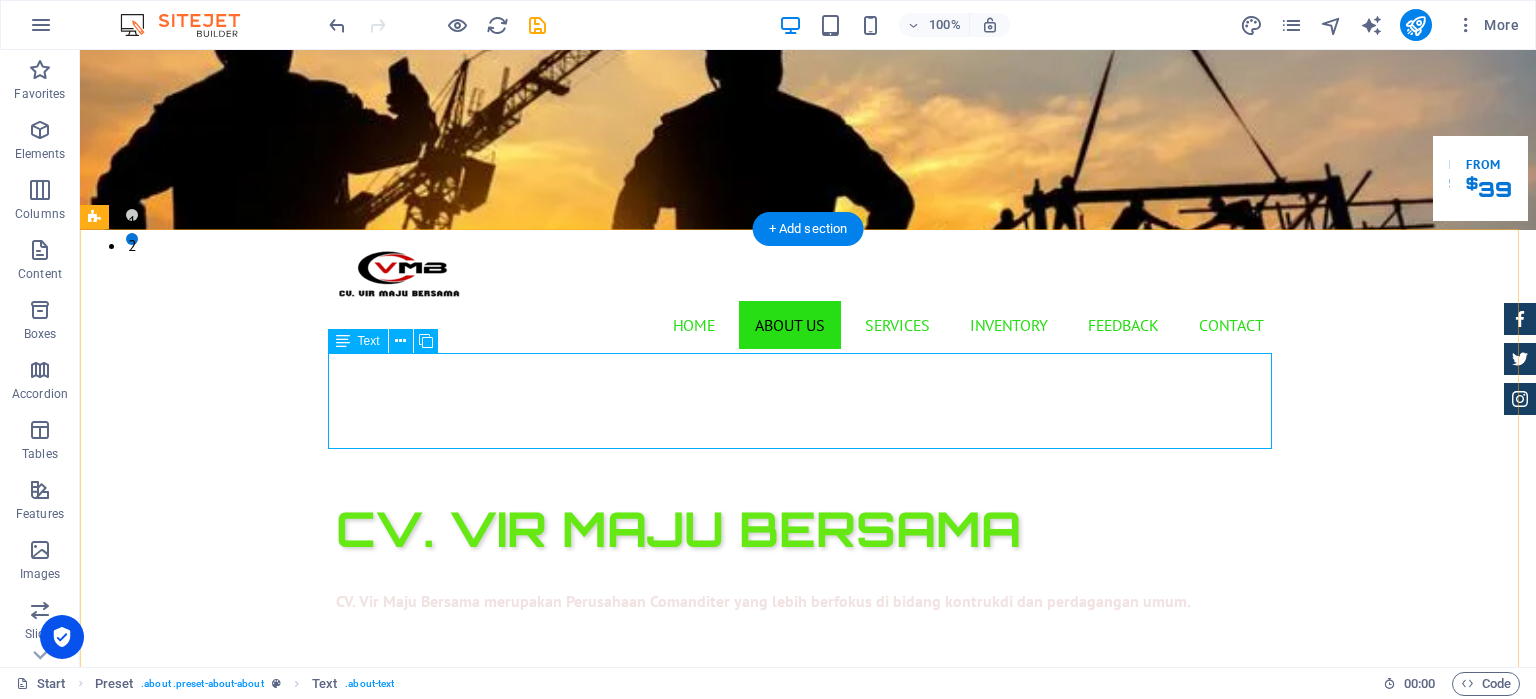 click on "CV. Vir Maju Bersama merupakan salah satu perusahaan di Kota [GEOGRAPHIC_DATA] berdiri sejak tahun 2020. Walaupun perusahaan kami baru 5 tahun berdiri, CV. Vir Maju Bersama memiliki keahlian dan pengalaman yang cukup teruji  dibidang kontruksi, pengadaan barang dan jasa, perdagangan besar dan kecil, dll.  Perusahaan kami menawarkan kerjasama dengan berbagai perusahaan nasional maupun instansi pemerintah berdasarkan keahlian kami ." at bounding box center (808, 1030) 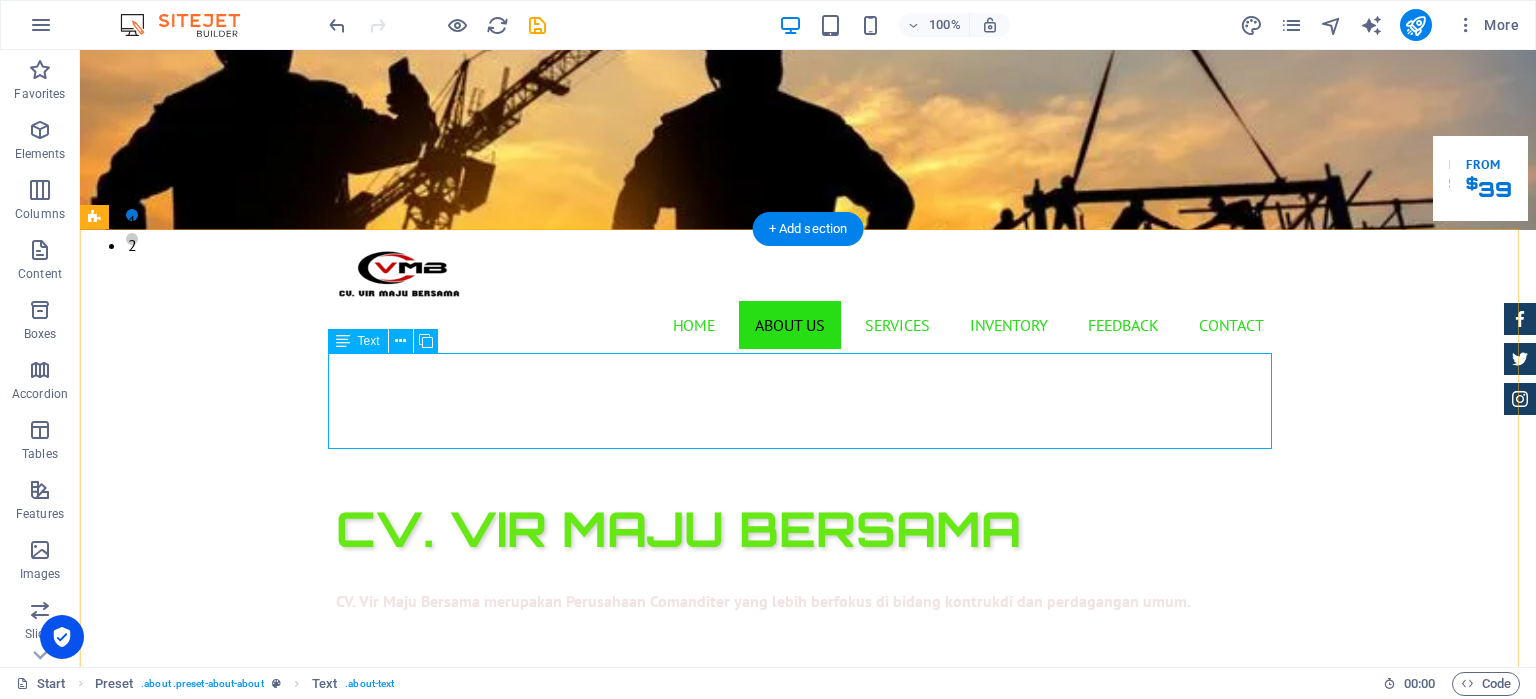 click on "CV. Vir Maju Bersama merupakan salah satu perusahaan di Kota [GEOGRAPHIC_DATA] berdiri sejak tahun 2020. Walaupun perusahaan kami baru 5 tahun berdiri, CV. Vir Maju Bersama memiliki keahlian dan pengalaman yang cukup teruji  dibidang kontruksi, pengadaan barang dan jasa, perdagangan besar dan kecil, dll.  Perusahaan kami menawarkan kerjasama dengan berbagai perusahaan nasional maupun instansi pemerintah berdasarkan keahlian kami ." at bounding box center [808, 1030] 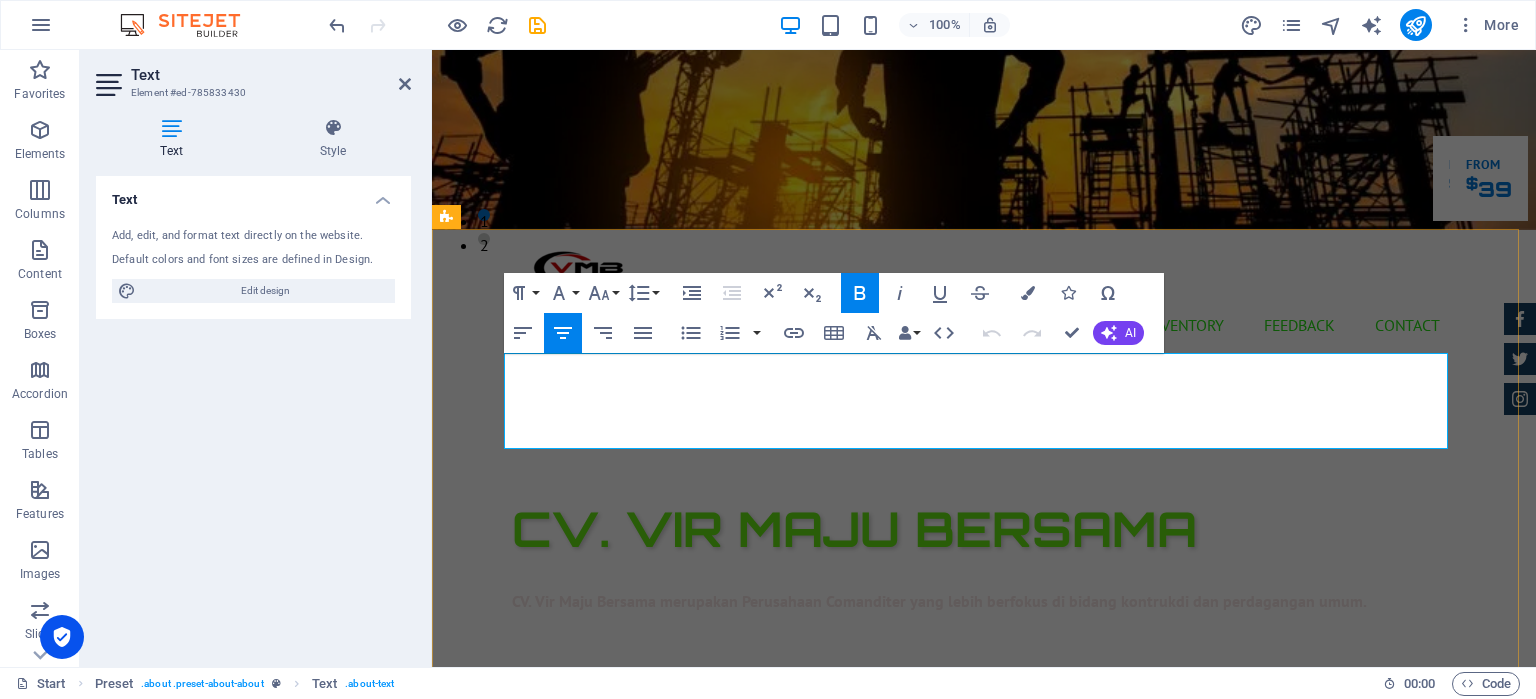 click on "Perusahaan kami menawarkan kerjasama dengan berbagai perusahaan nasional maupun instansi pemerintah berdasarkan keahlian kami" at bounding box center (984, 1066) 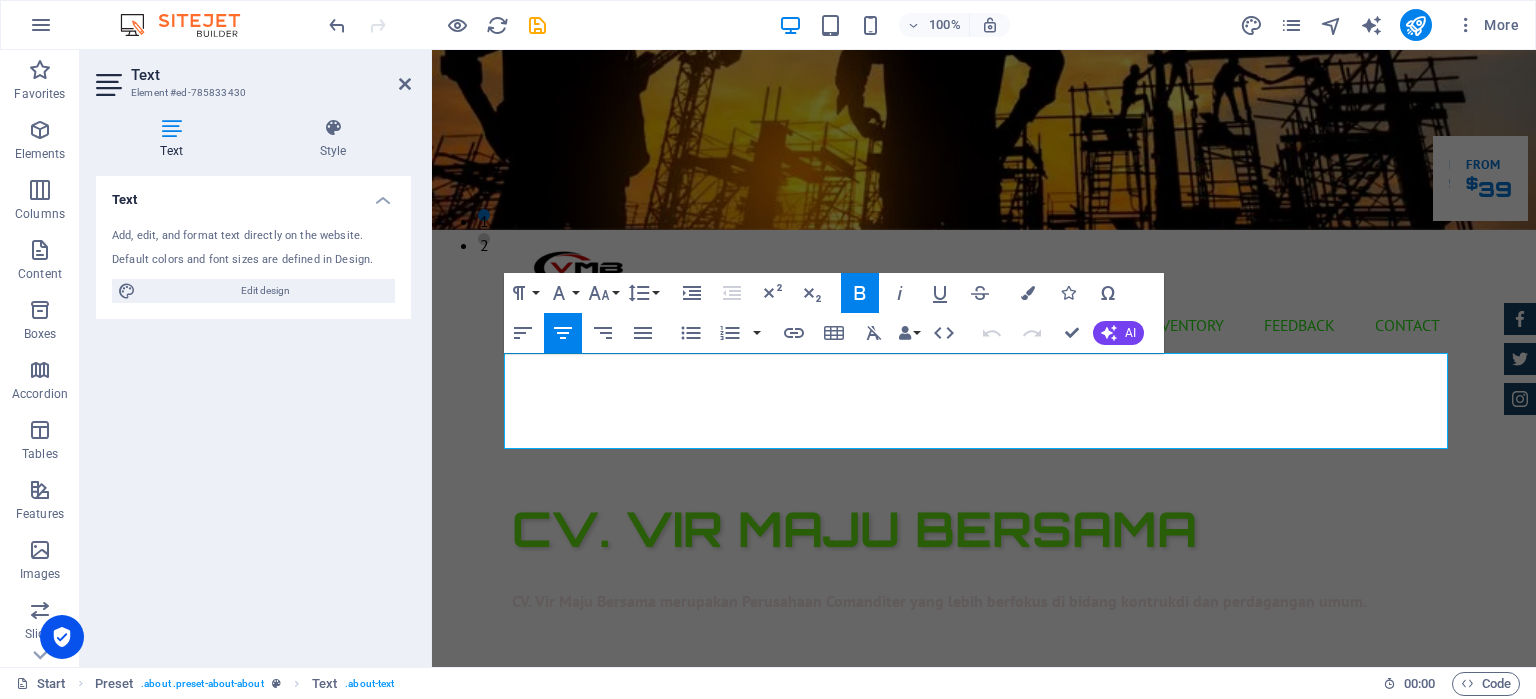 type 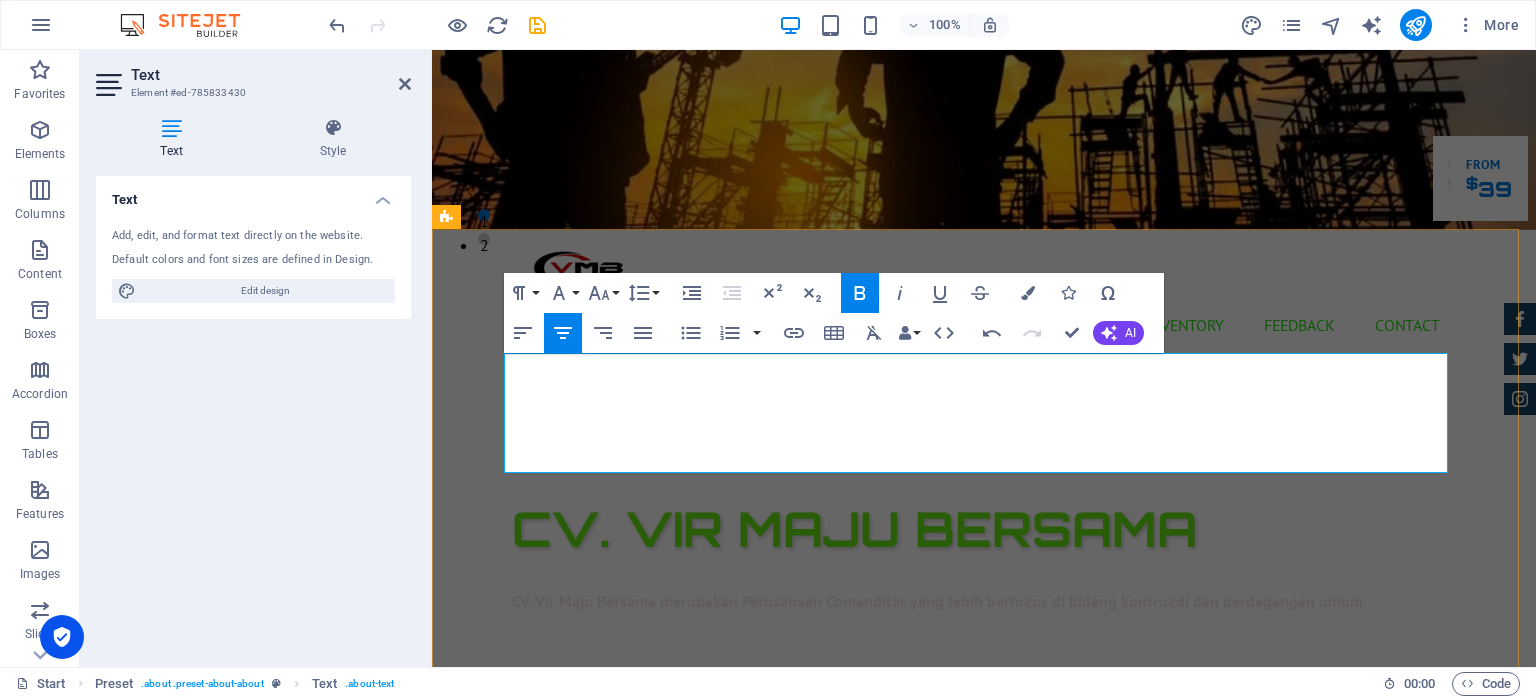 click on "Perusahaan kami telah menangani banyak perkerjaan kontruksi di daerah Provinsi [GEOGRAPHIC_DATA] dan [GEOGRAPHIC_DATA], yangkami akan lampirkan di  menawarkan kerjasama dengan berbagai perusahaan nasional maupun instansi pemerintah berdasarkan keahlian kami" at bounding box center [984, 1078] 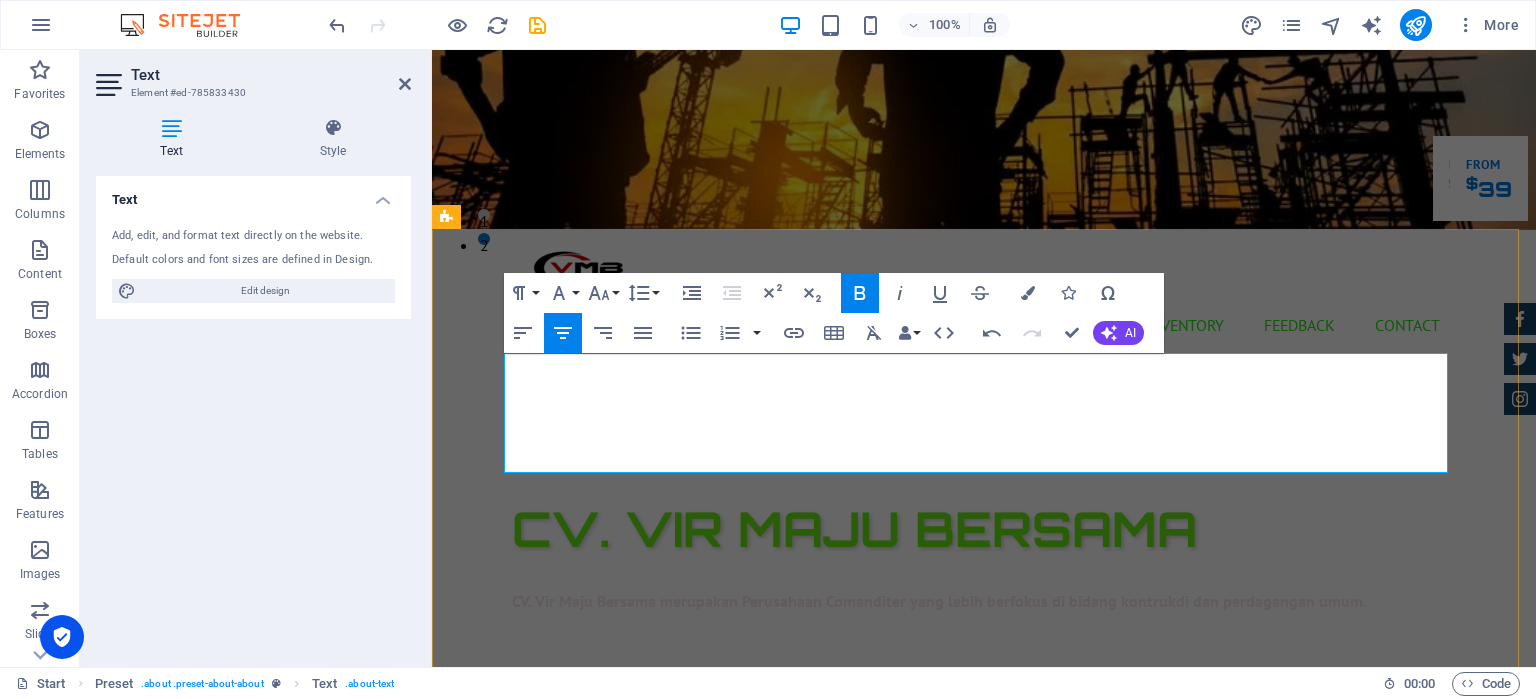 click on "Perusahaan kami telah menangani banyak perkerjaan kontruksi di daerah Provinsi [GEOGRAPHIC_DATA] dan [GEOGRAPHIC_DATA], yang  kami akan lampirkan di  menawarkan kerjasama dengan berbagai perusahaan nasional maupun instansi pemerintah berdasarkan keahlian kami ." at bounding box center [984, 1078] 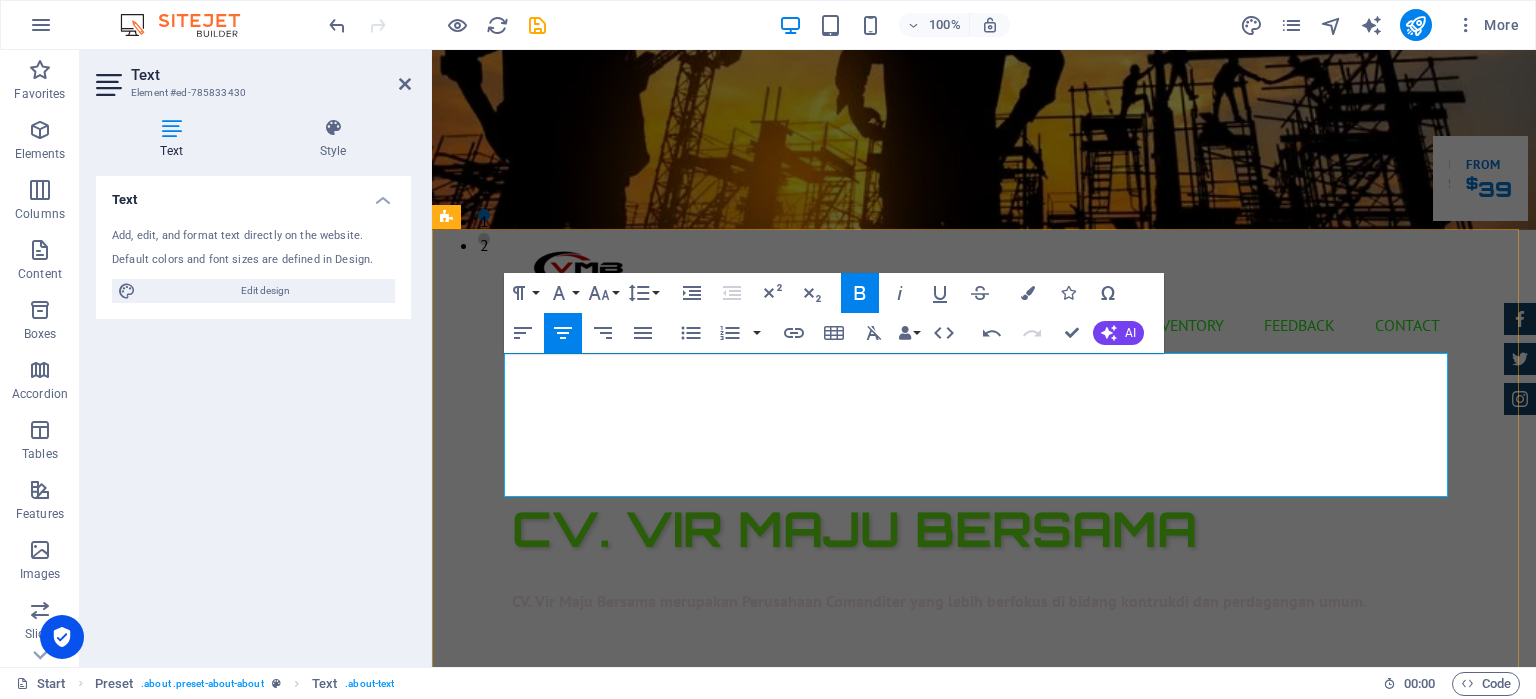 click on "Perusahaan kami telah menangani banyak perkerjaan kontruksi di daerah Provinsi [GEOGRAPHIC_DATA] dan [GEOGRAPHIC_DATA], yang  kami akan lampirkan di web ini. Juga Persahaan kami Telah memiliki perdagangan ritel sendiri    menawarkan kerjasama dengan berbagai perusahaan nasional maupun instansi pemerintah berdasarkan keahlian kami" at bounding box center [984, 1078] 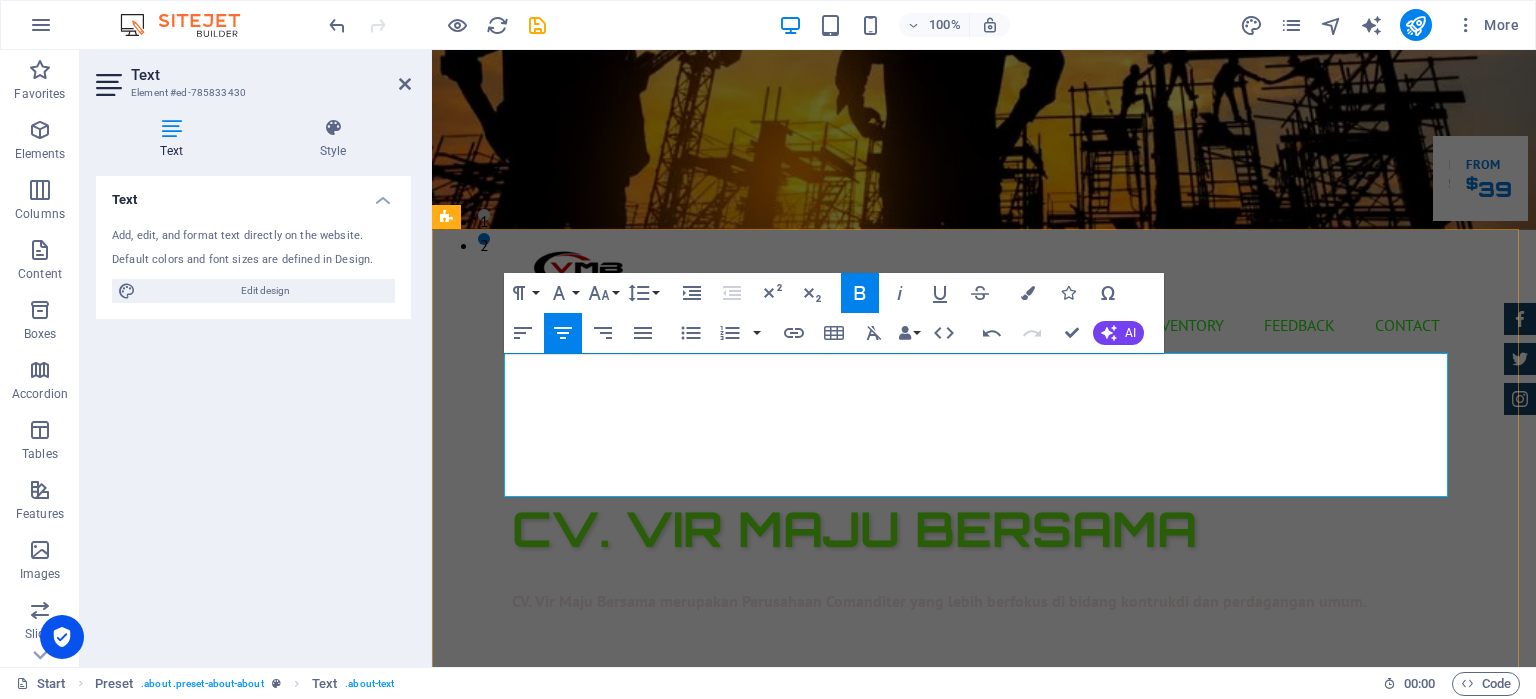 click on "Perusahaan kami telah menangani banyak perkerjaan kontruksi di daerah Provinsi [GEOGRAPHIC_DATA] dan [GEOGRAPHIC_DATA], yang kami akan lampirkan di web ini. Juga Persahaan [DEMOGRAPHIC_DATA] telah memiliki perdagangan ritel sendiri  menawarkan kerjasama dengan berbagai perusahaan nasional maupun instansi pemerintah berdasarkan keahlian kami" at bounding box center [984, 1078] 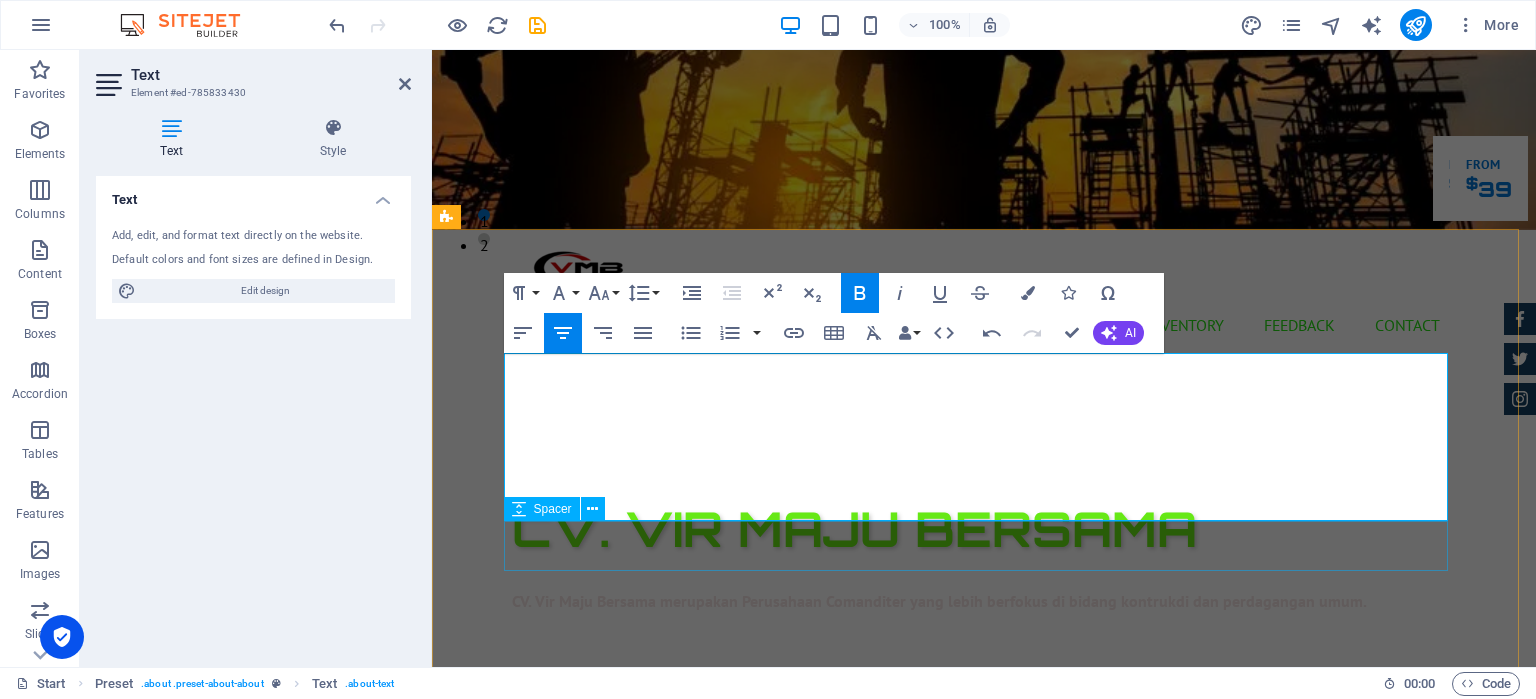 click at bounding box center (984, 1163) 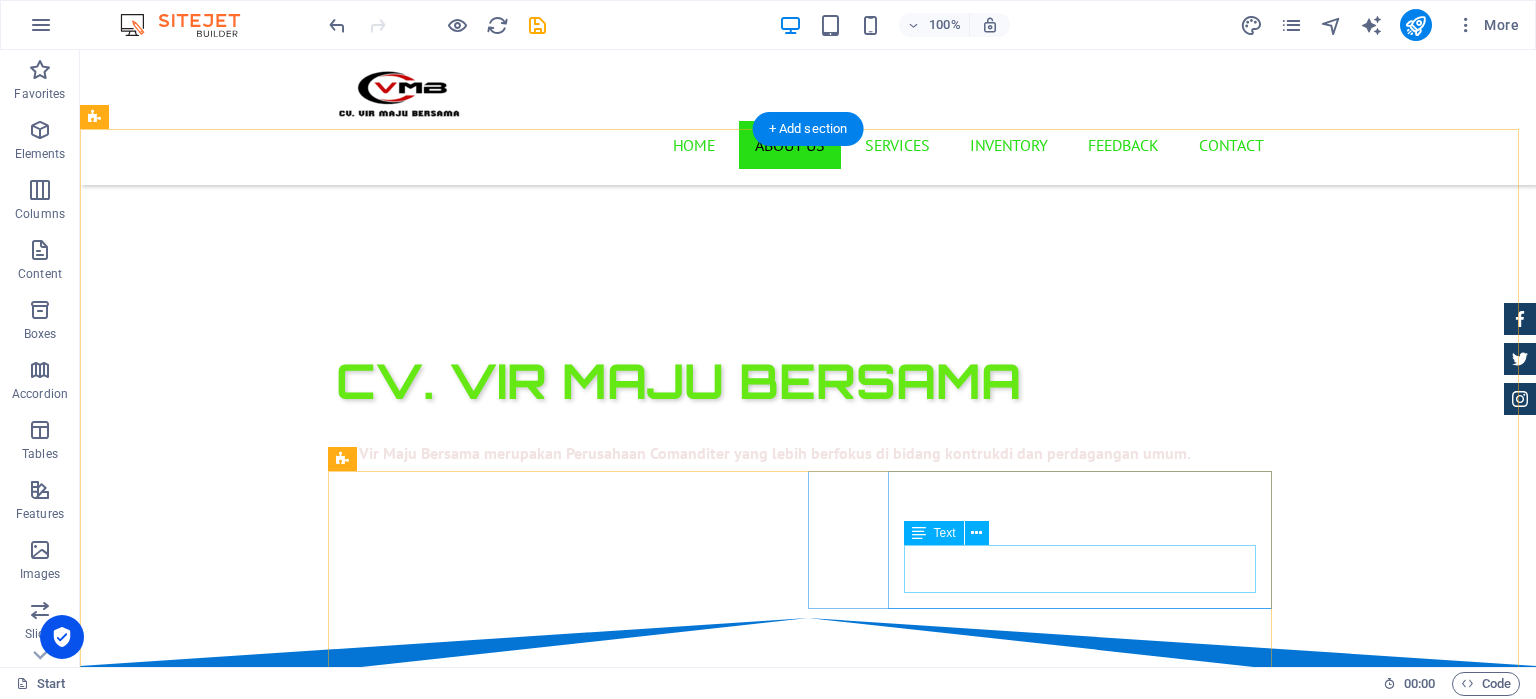 scroll, scrollTop: 638, scrollLeft: 0, axis: vertical 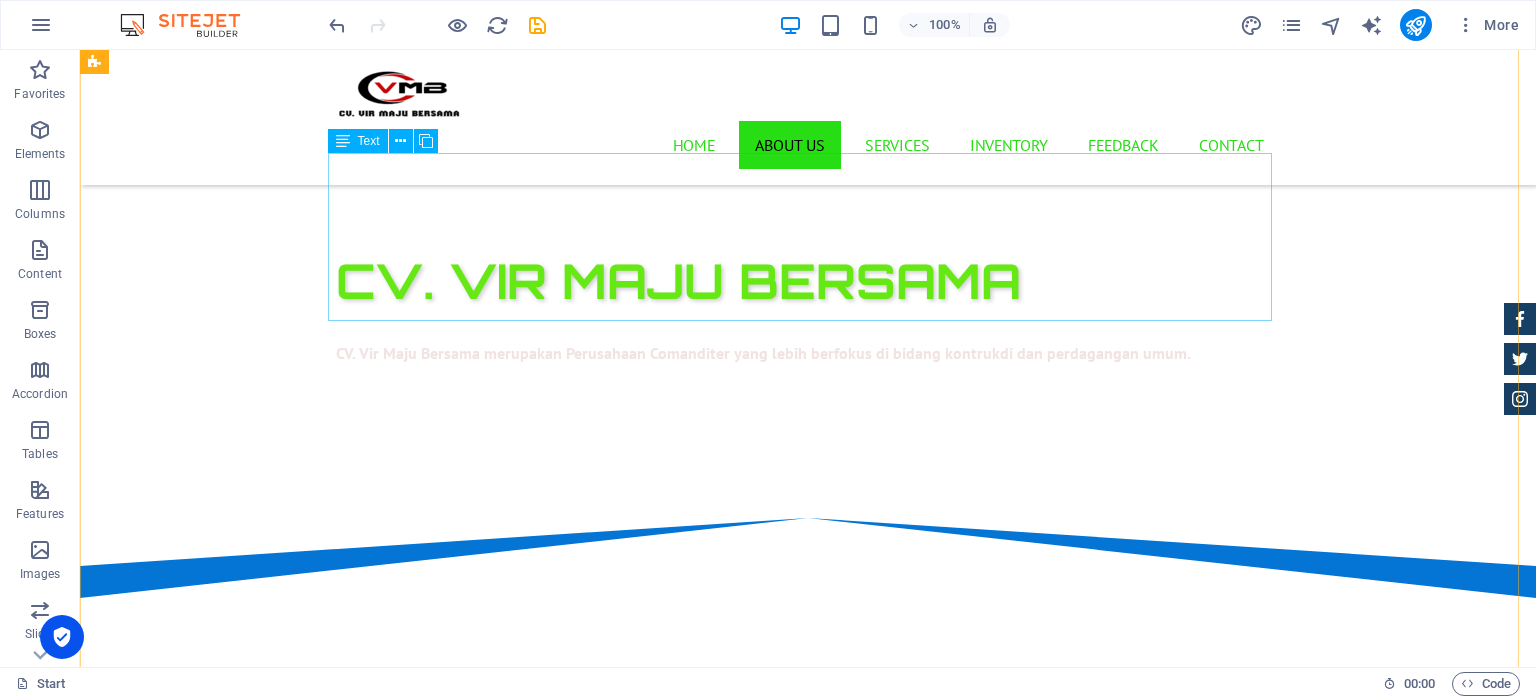 click on "CV. Vir Maju Bersama merupakan salah satu perusahaan di Kota [GEOGRAPHIC_DATA] berdiri sejak tahun 2020. Walaupun perusahaan kami baru 5 tahun berdiri, CV. Vir Maju Bersama memiliki keahlian dan pengalaman yang cukup teruji  dibidang kontruksi, pengadaan barang dan jasa, perdagangan besar dan kecil, dll.  Perusahaan kami telah menangani banyak perkerjaan kontruksi di daerah Provinsi [GEOGRAPHIC_DATA] dan [GEOGRAPHIC_DATA], yang kami akan lampirkan di web ini. Juga Persahaan kami telah memiliki perdagangan ritel sendiri dengan berkerjasama dengan banyak reseller baik secara online maupun offline. CV. Vir Maju Bersama menawarkan kerjasama dengan berbagai perusahaan nasional maupun instansi pemerintah berdasarkan keahlian kami ." at bounding box center (808, 806) 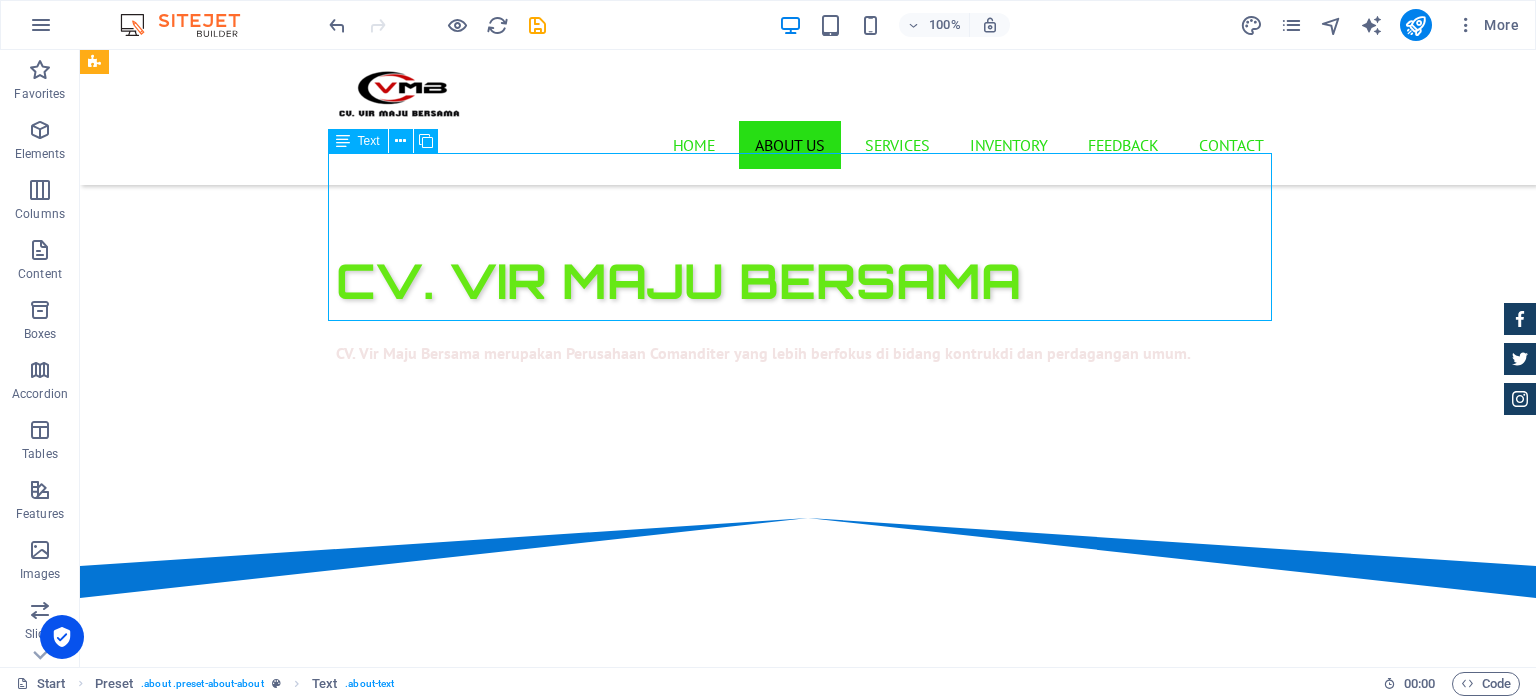 click on "CV. Vir Maju Bersama merupakan salah satu perusahaan di Kota [GEOGRAPHIC_DATA] berdiri sejak tahun 2020. Walaupun perusahaan kami baru 5 tahun berdiri, CV. Vir Maju Bersama memiliki keahlian dan pengalaman yang cukup teruji  dibidang kontruksi, pengadaan barang dan jasa, perdagangan besar dan kecil, dll.  Perusahaan kami telah menangani banyak perkerjaan kontruksi di daerah Provinsi [GEOGRAPHIC_DATA] dan [GEOGRAPHIC_DATA], yang kami akan lampirkan di web ini. Juga Persahaan kami telah memiliki perdagangan ritel sendiri dengan berkerjasama dengan banyak reseller baik secara online maupun offline. CV. Vir Maju Bersama menawarkan kerjasama dengan berbagai perusahaan nasional maupun instansi pemerintah berdasarkan keahlian kami ." at bounding box center (808, 806) 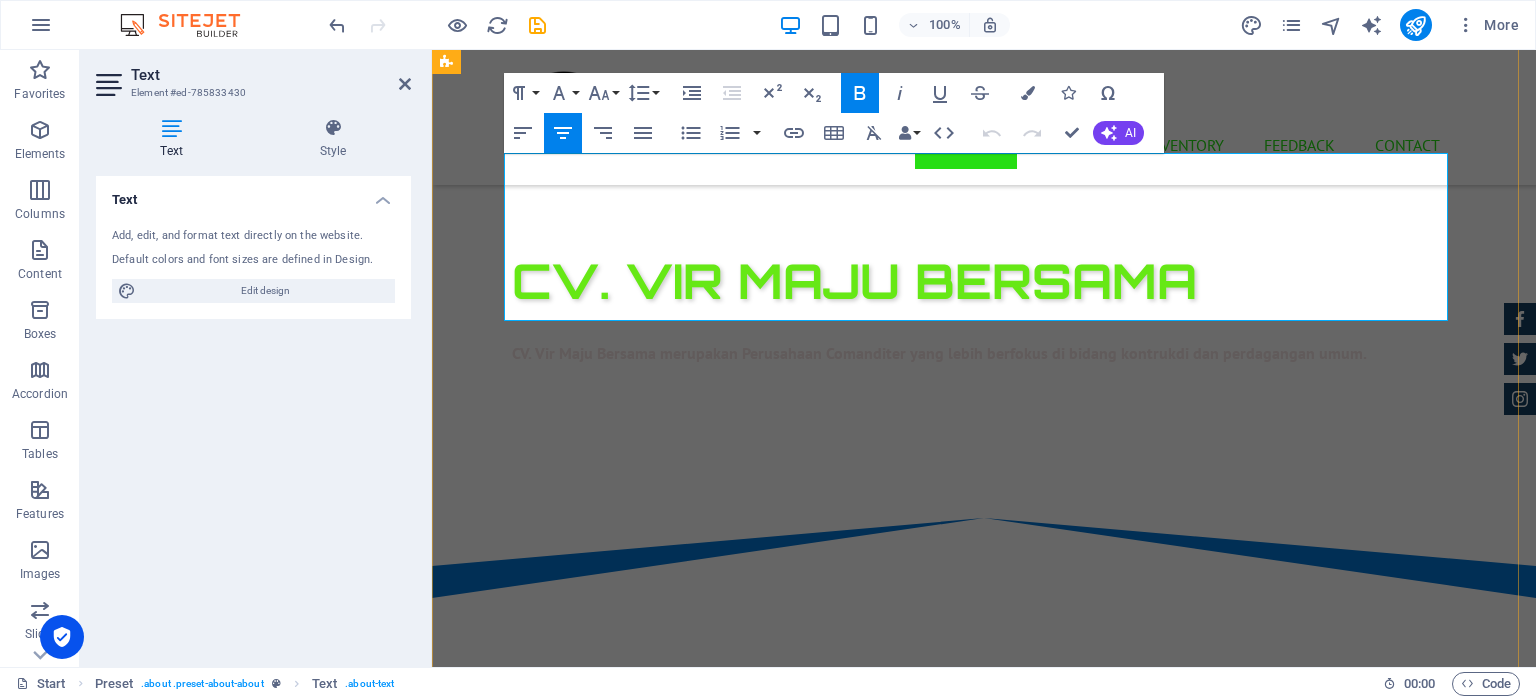 click on "Perusahaan kami telah menangani banyak perkerjaan kontruksi di daerah Provinsi [GEOGRAPHIC_DATA] dan [GEOGRAPHIC_DATA], yang kami akan lampirkan di web ini. Juga Persahaan kami telah memiliki perdagangan ritel sendiri dengan berkerjasama dengan banyak reseller baik secara online maupun offline. CV. Vir Maju Bersama menawarkan kerjasama dengan berbagai perusahaan nasional maupun instansi pemerintah berdasarkan keahlian kami" at bounding box center (984, 842) 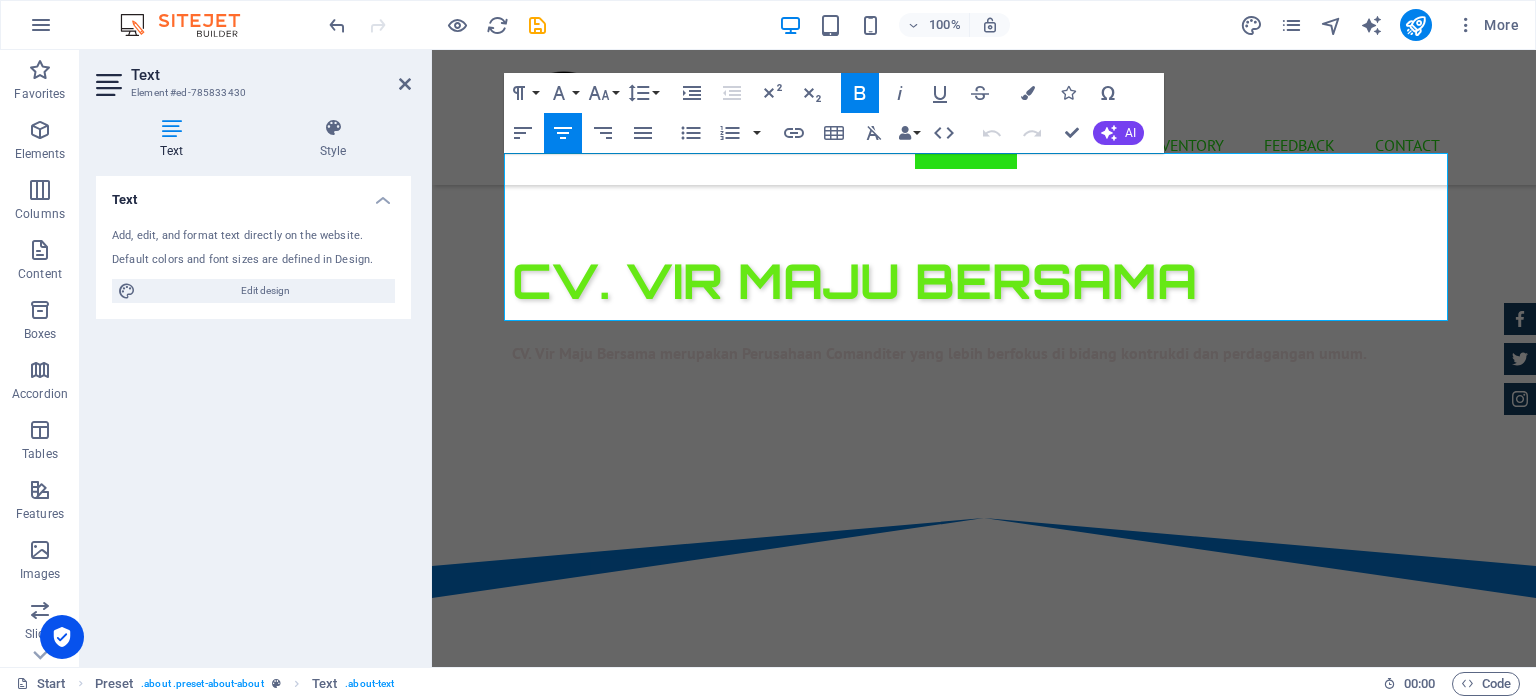type 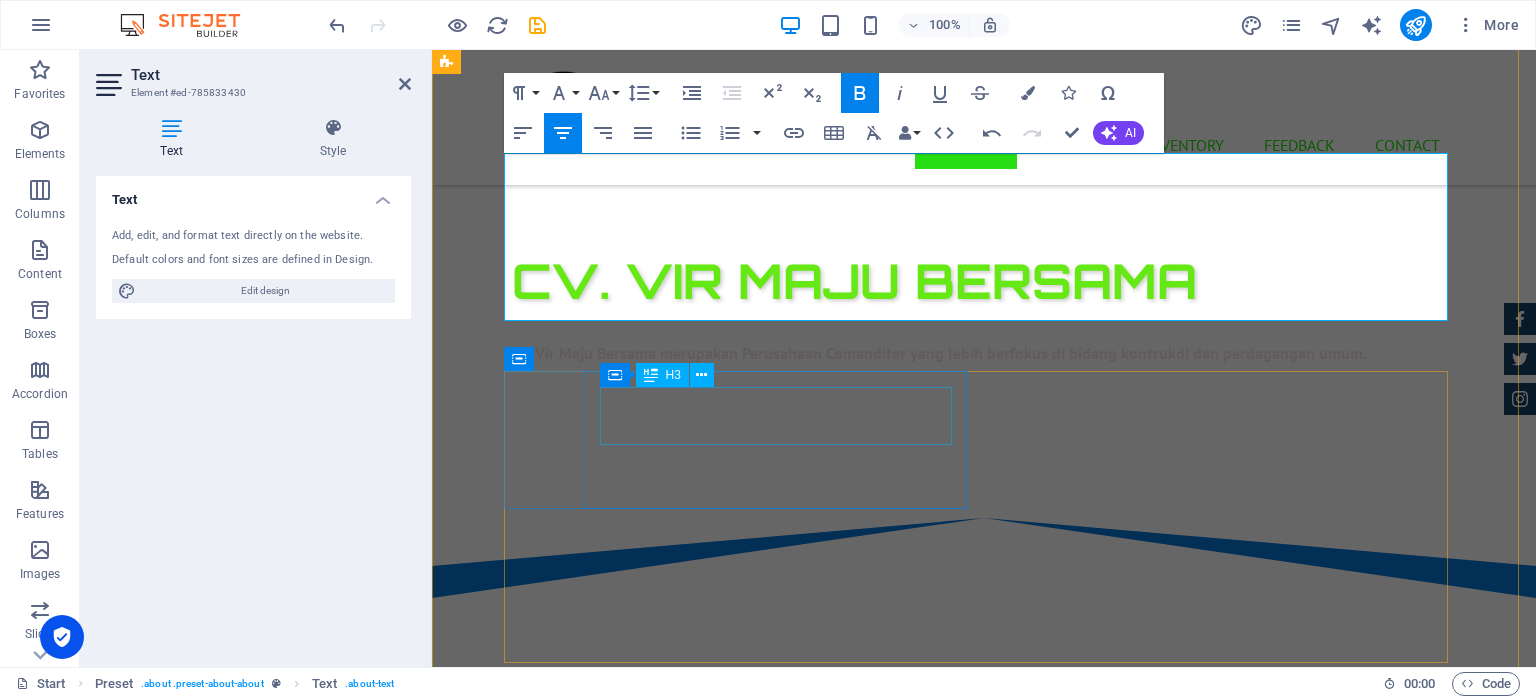 click on "Certified Dealership" at bounding box center [984, 1065] 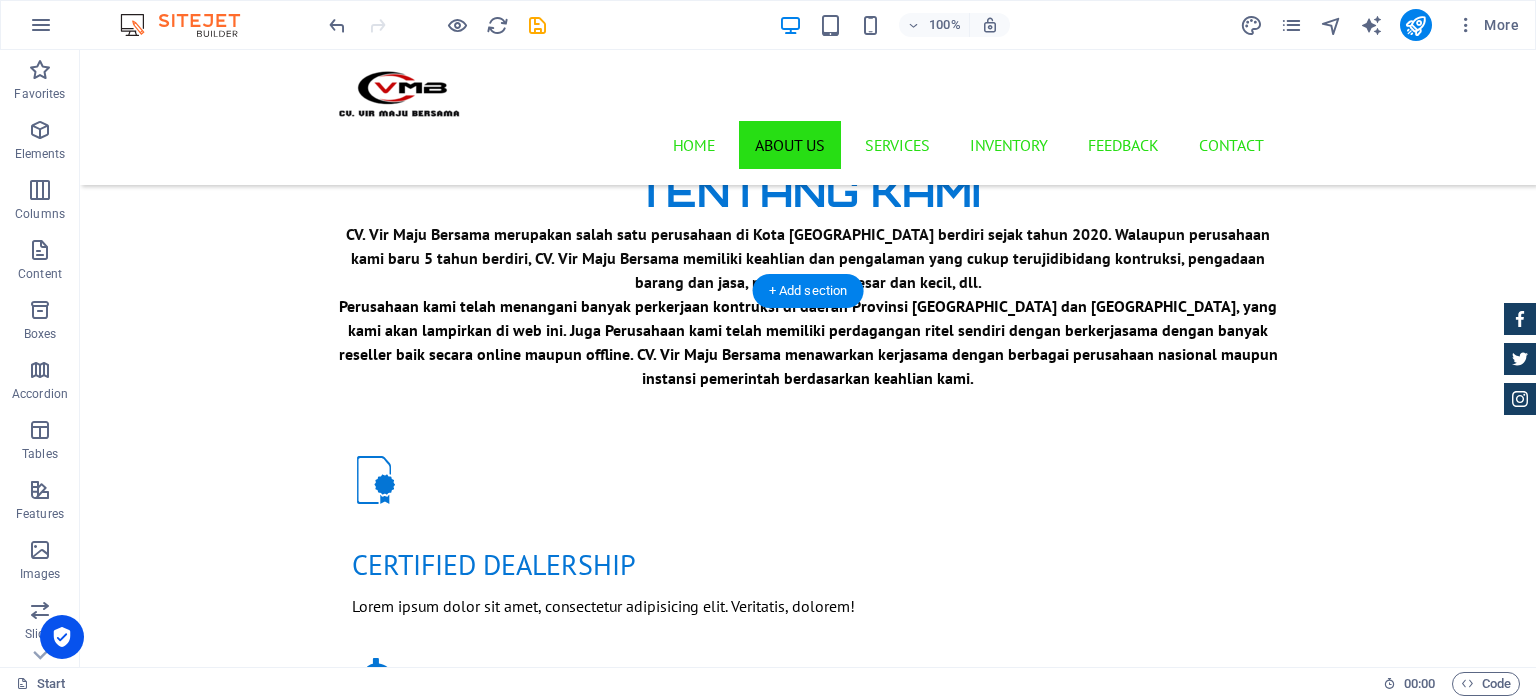 scroll, scrollTop: 738, scrollLeft: 0, axis: vertical 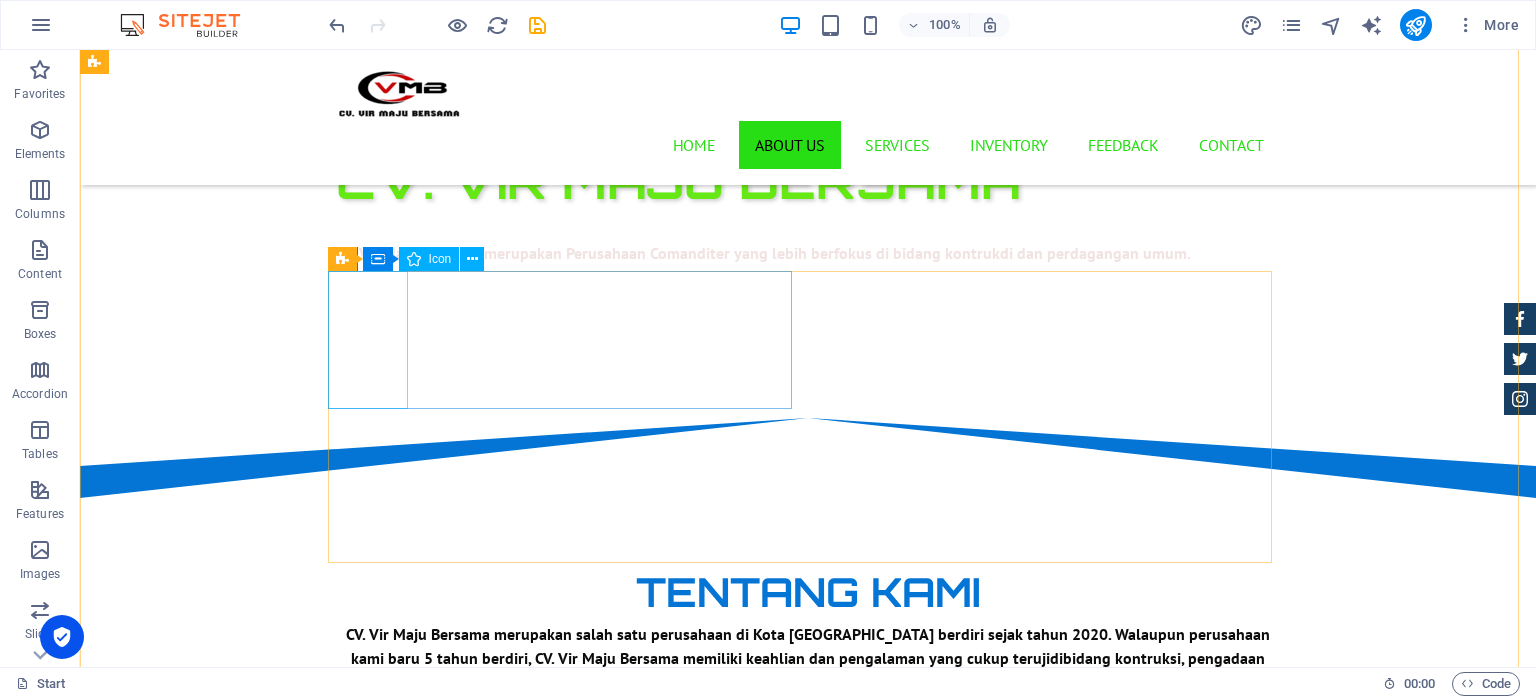 click at bounding box center (808, 880) 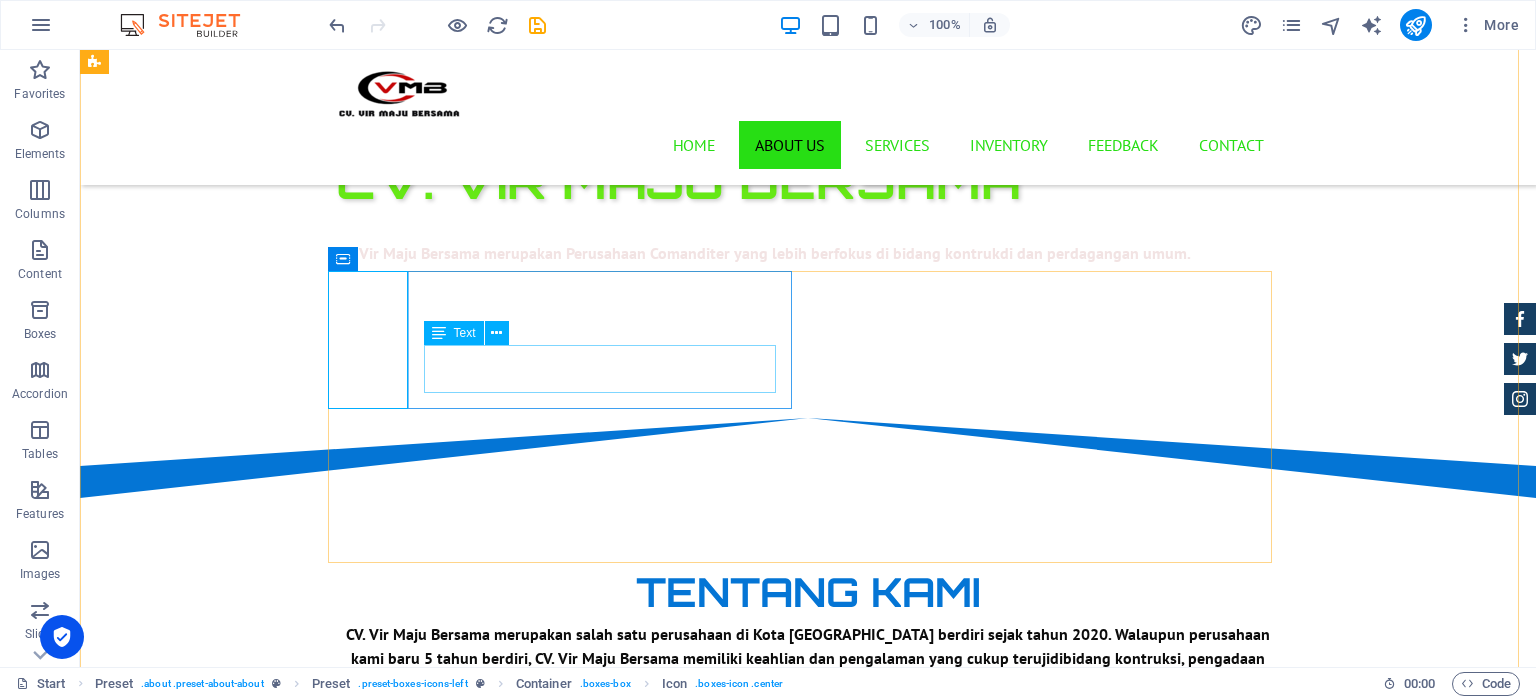 click on "Lorem ipsum dolor sit amet, consectetur adipisicing elit. Veritatis, dolorem!" at bounding box center (808, 1006) 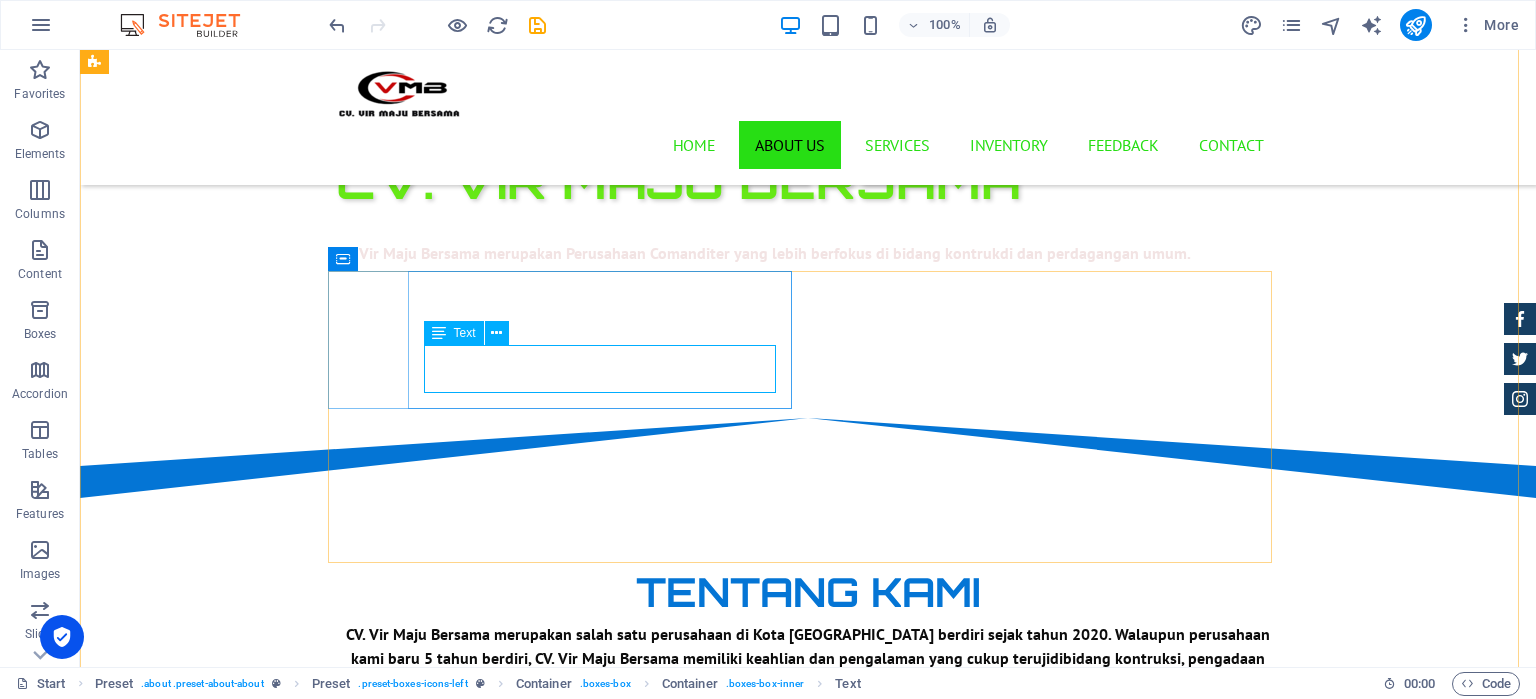 click on "Lorem ipsum dolor sit amet, consectetur adipisicing elit. Veritatis, dolorem!" at bounding box center (808, 1006) 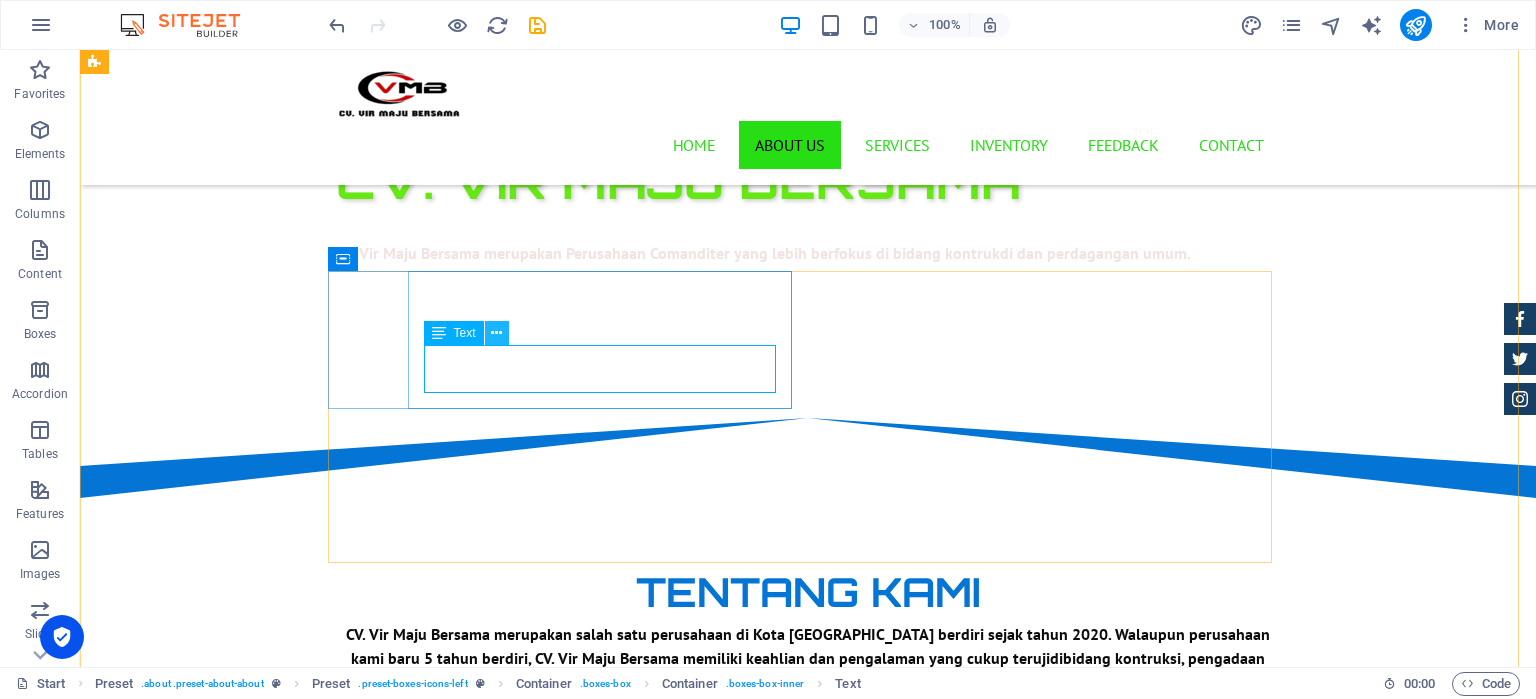 click at bounding box center [496, 333] 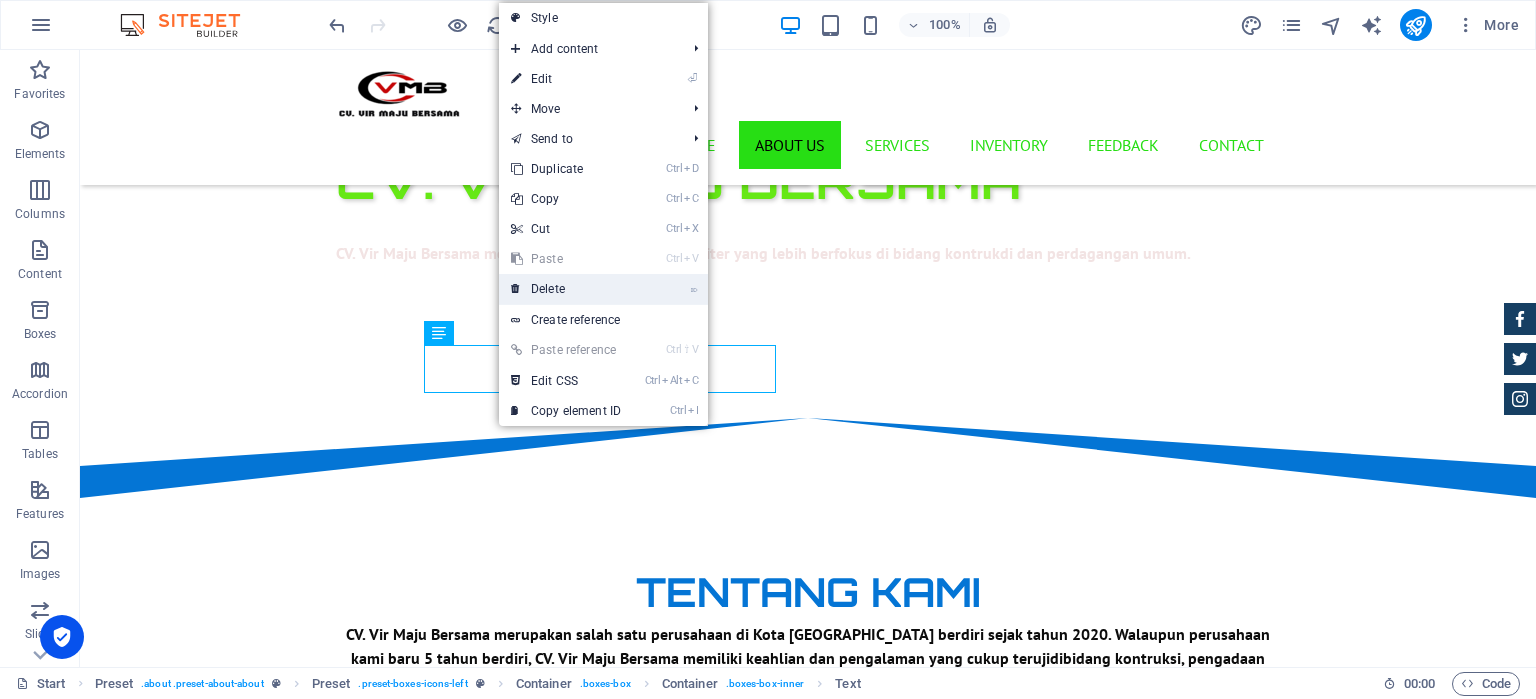 click on "⌦  Delete" at bounding box center [566, 289] 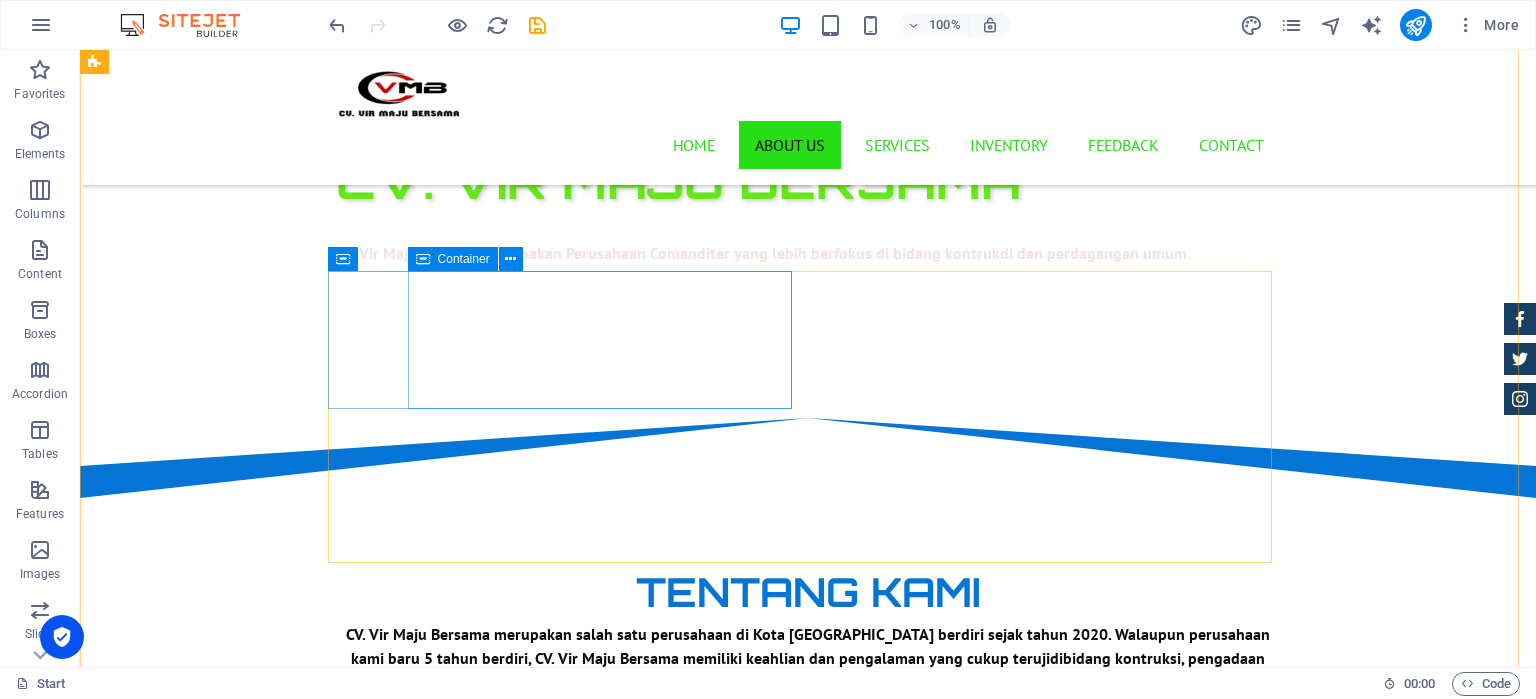 click on "Certified Dealership" at bounding box center [808, 961] 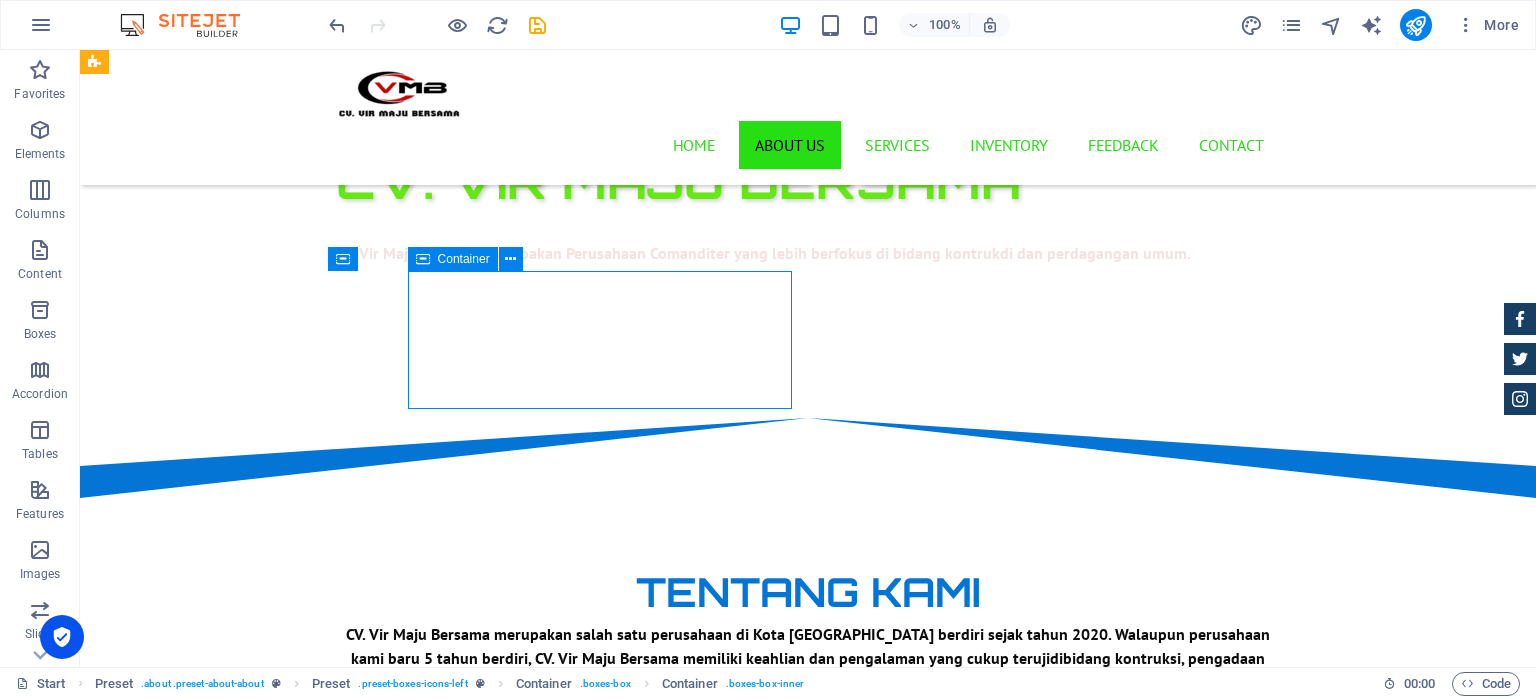 click on "Certified Dealership" at bounding box center [808, 961] 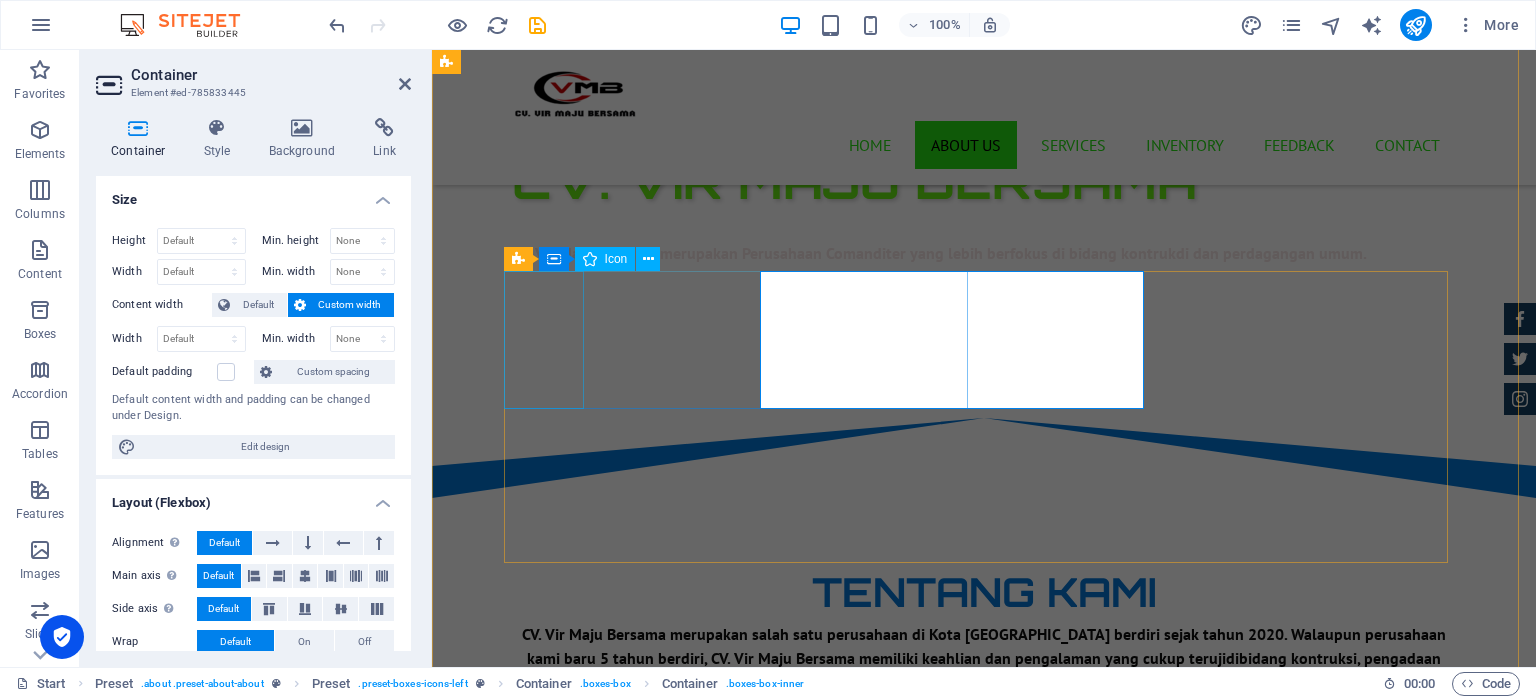 click at bounding box center [984, 880] 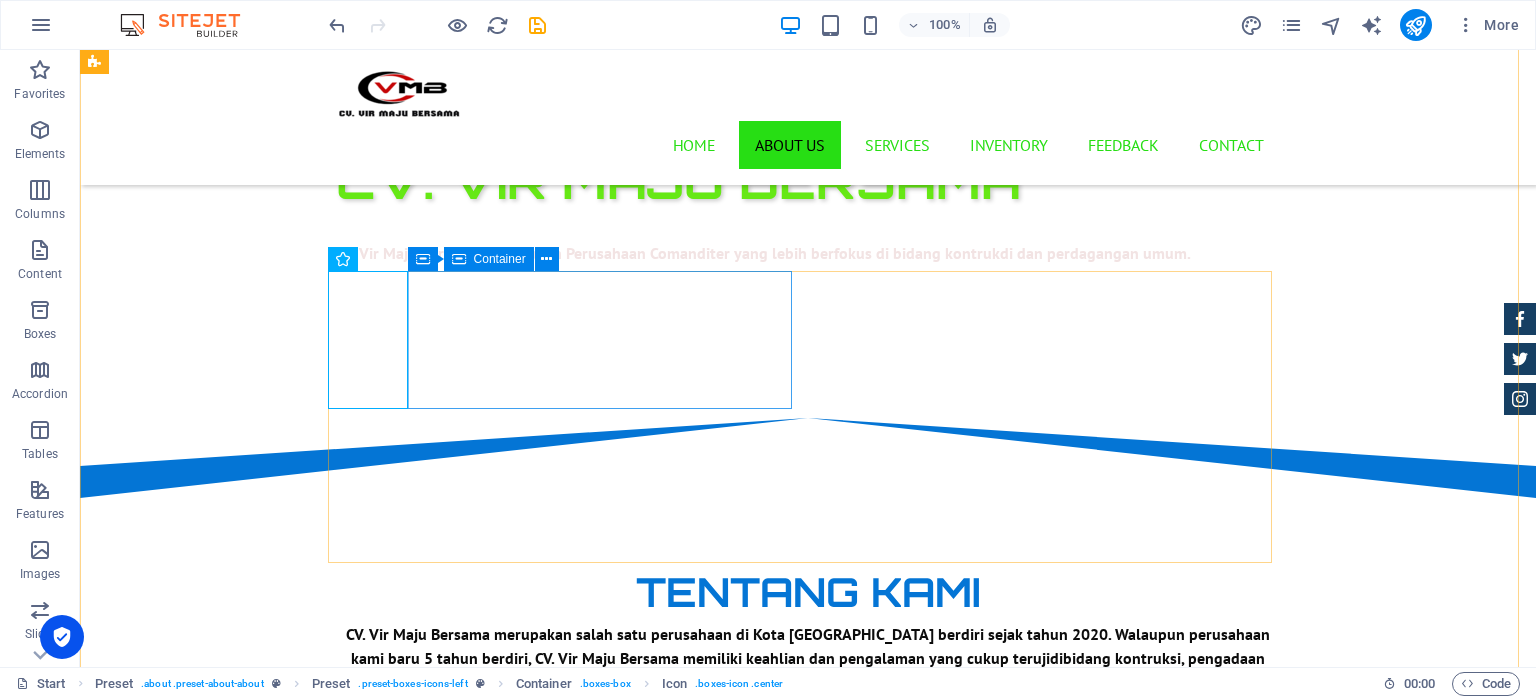 click on "Certified Dealership" at bounding box center [808, 961] 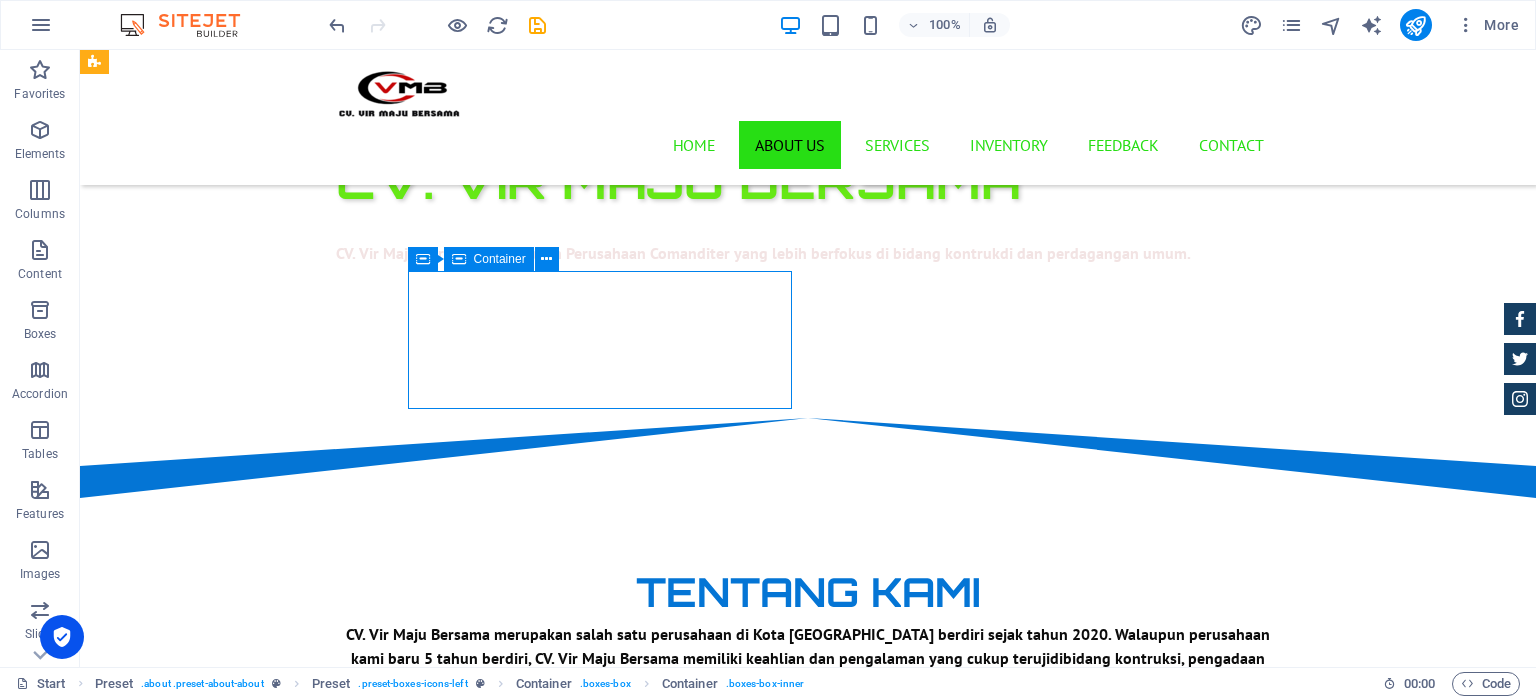 click on "Certified Dealership" at bounding box center (808, 961) 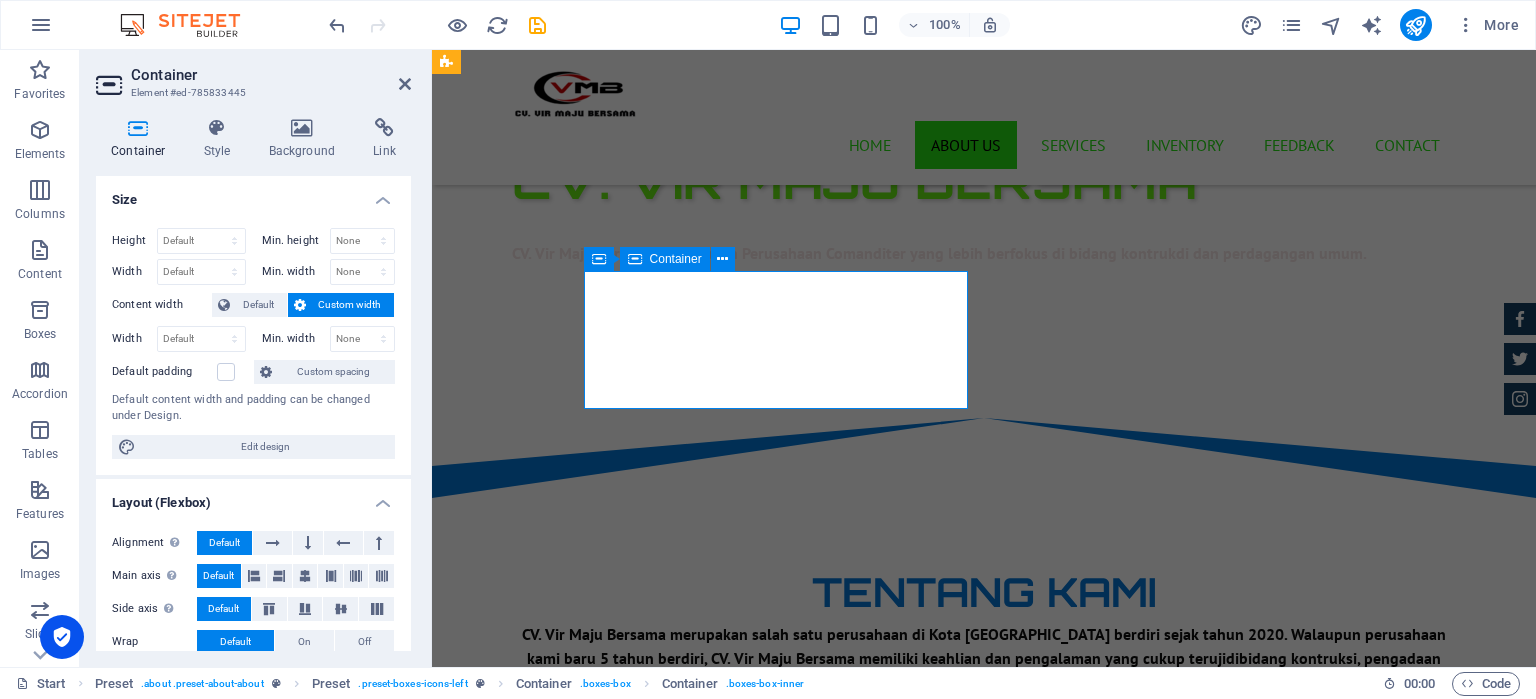 click on "Certified Dealership" at bounding box center [984, 961] 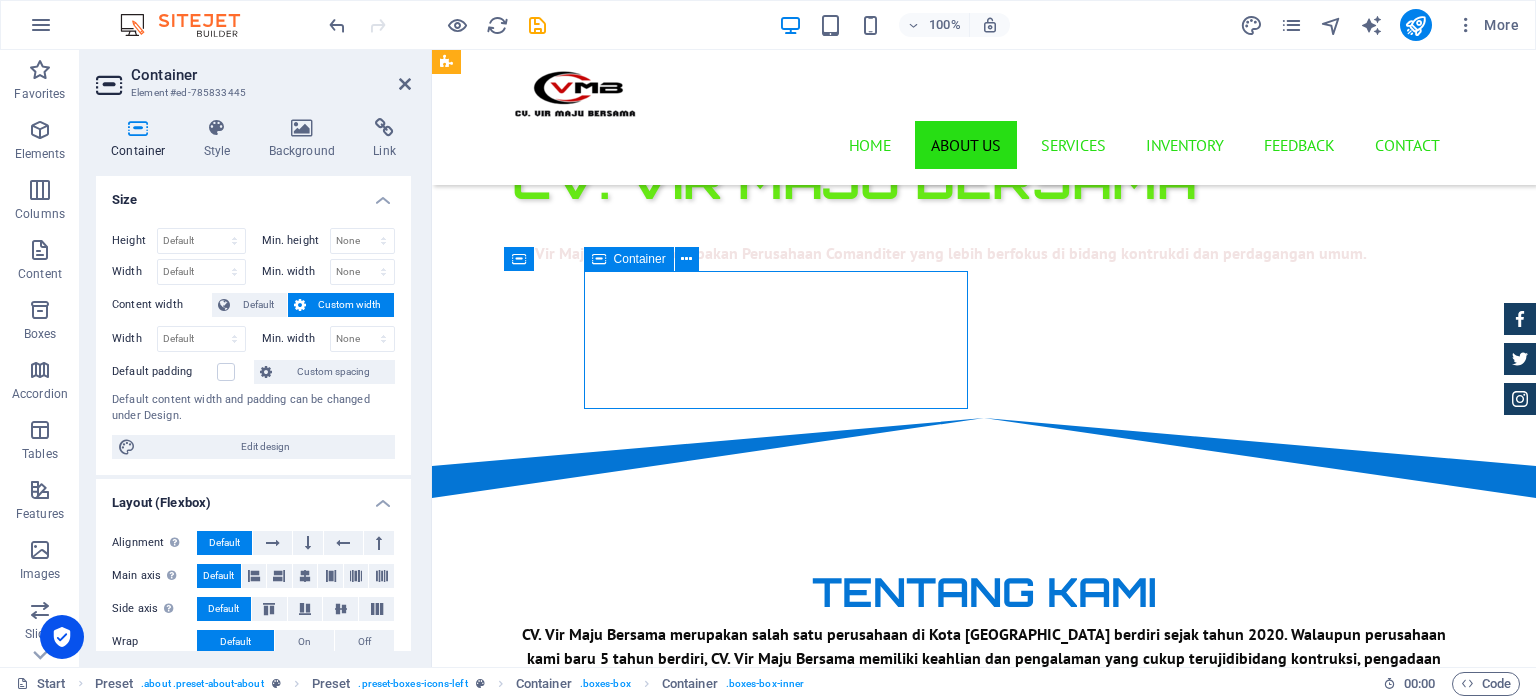 drag, startPoint x: 964, startPoint y: 404, endPoint x: 944, endPoint y: 345, distance: 62.297672 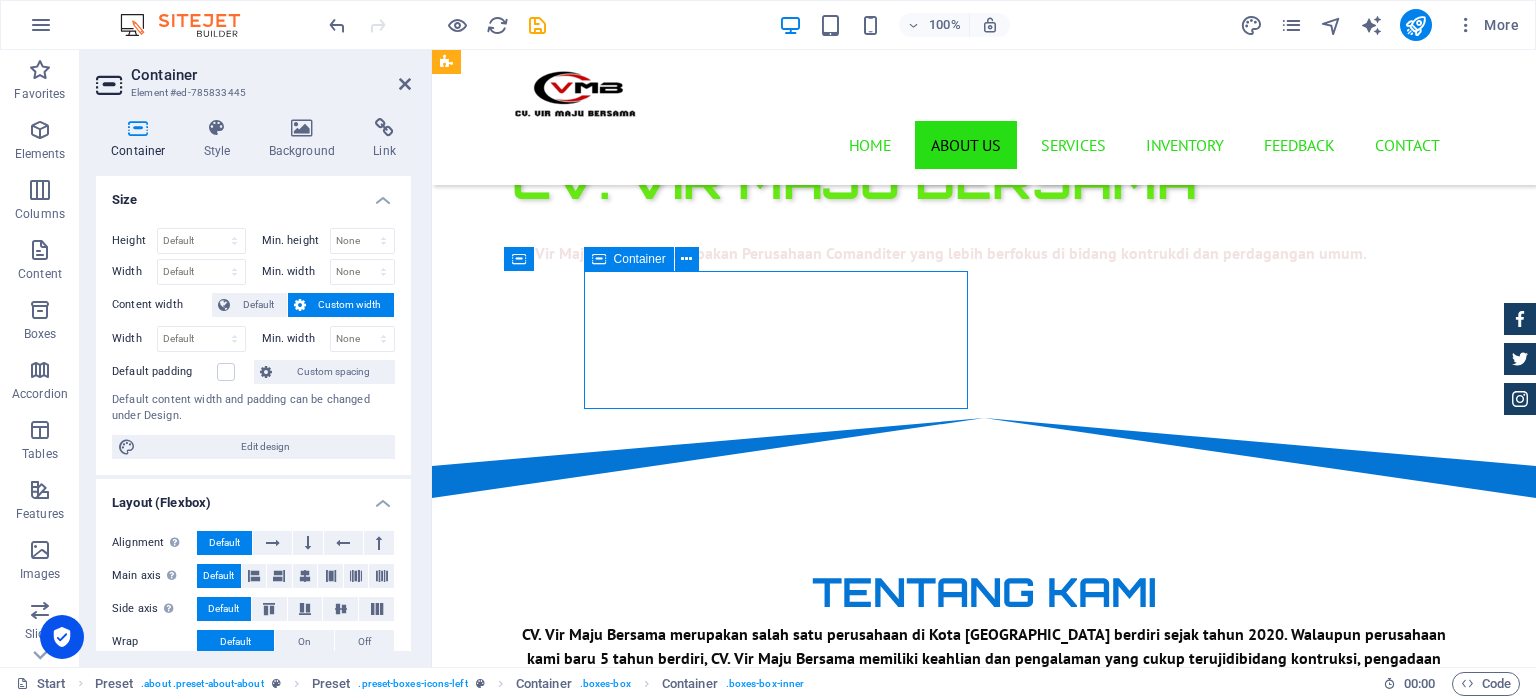 click on "Certified Dealership" at bounding box center (984, 961) 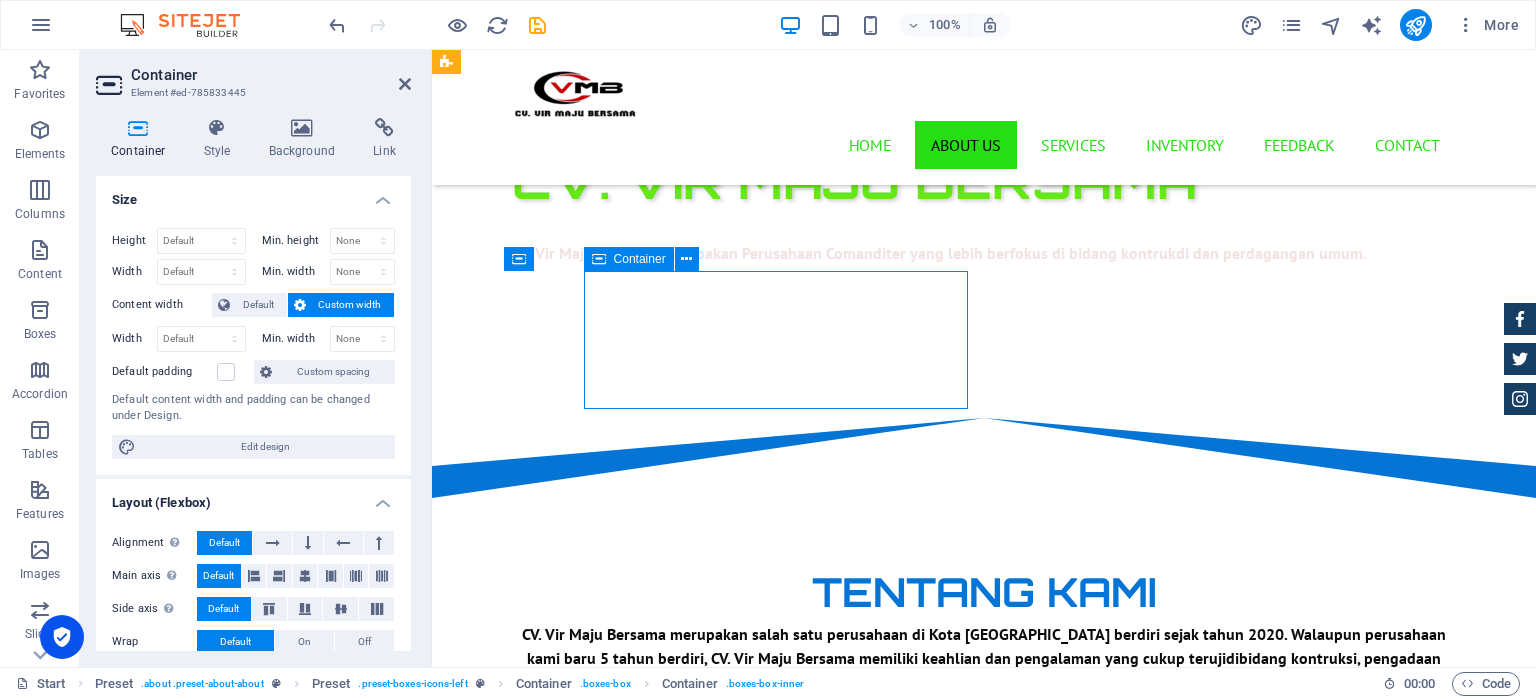 click on "Certified Dealership" at bounding box center (984, 961) 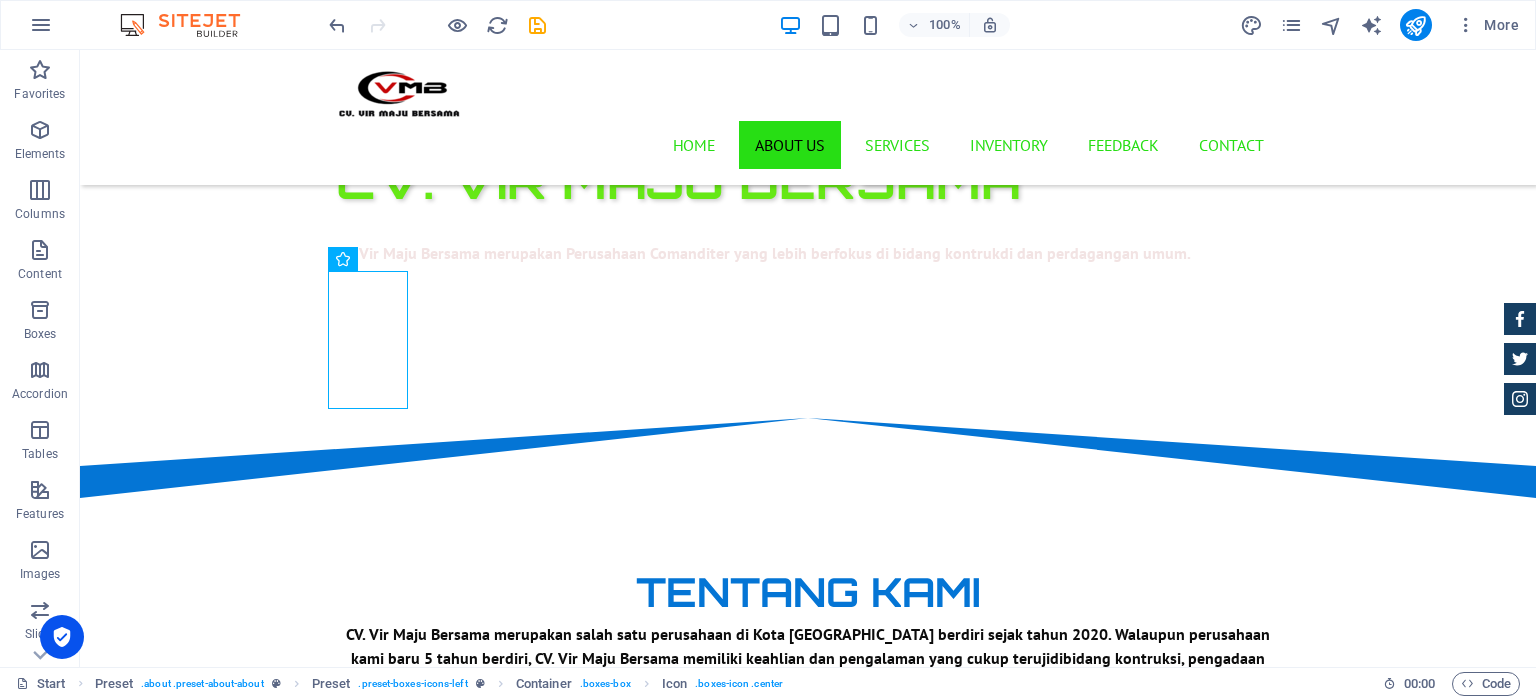 scroll, scrollTop: 749, scrollLeft: 0, axis: vertical 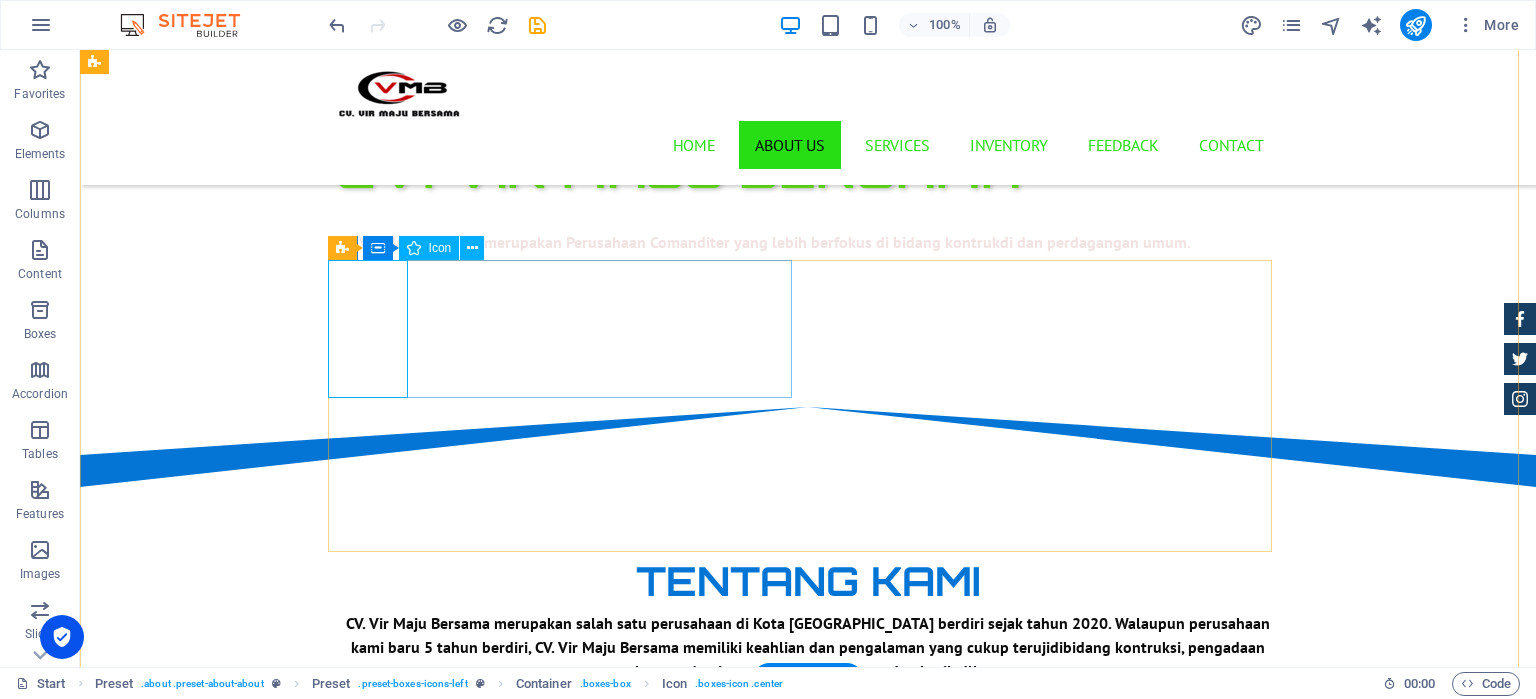 drag, startPoint x: 193, startPoint y: 351, endPoint x: 372, endPoint y: 342, distance: 179.22612 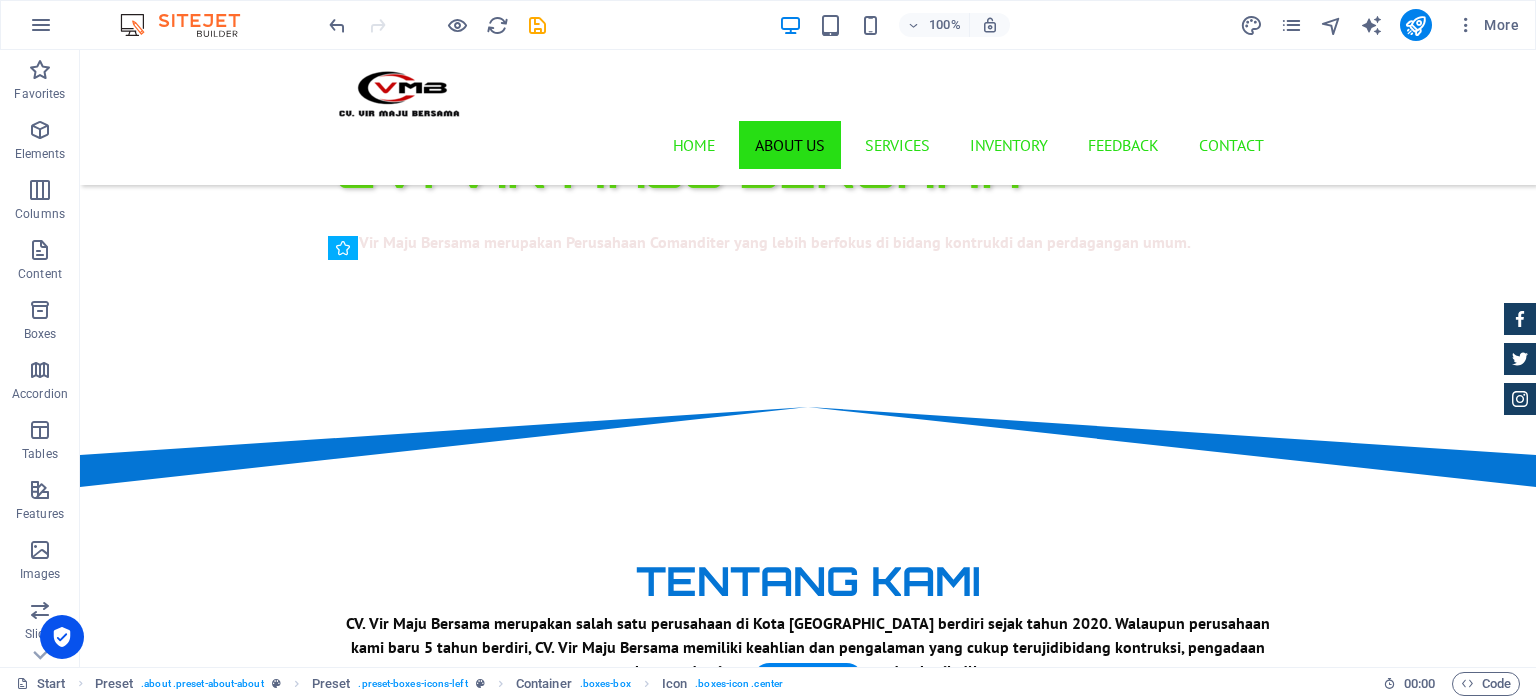 drag, startPoint x: 379, startPoint y: 341, endPoint x: 508, endPoint y: 386, distance: 136.62357 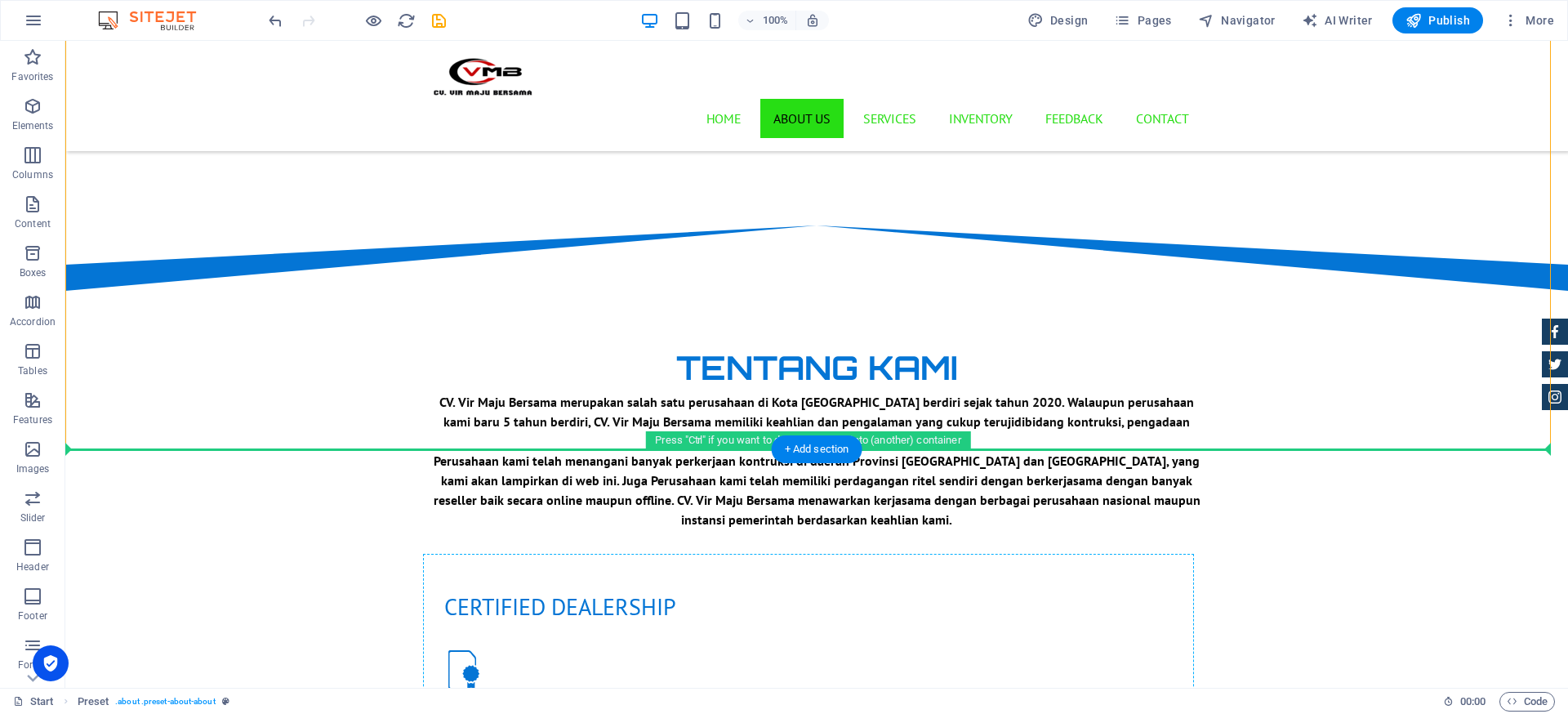 scroll, scrollTop: 874, scrollLeft: 0, axis: vertical 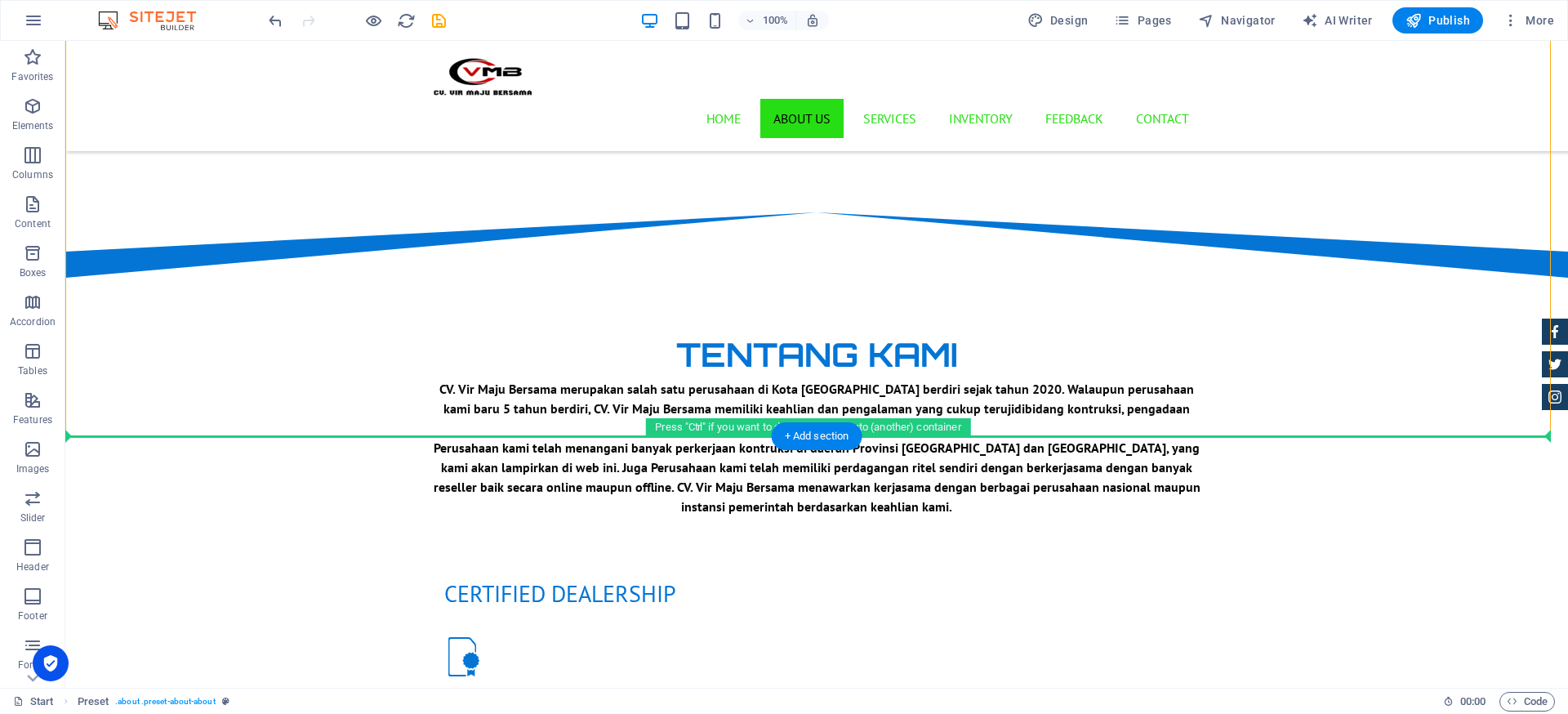 drag, startPoint x: 779, startPoint y: 245, endPoint x: 604, endPoint y: 503, distance: 311.7515 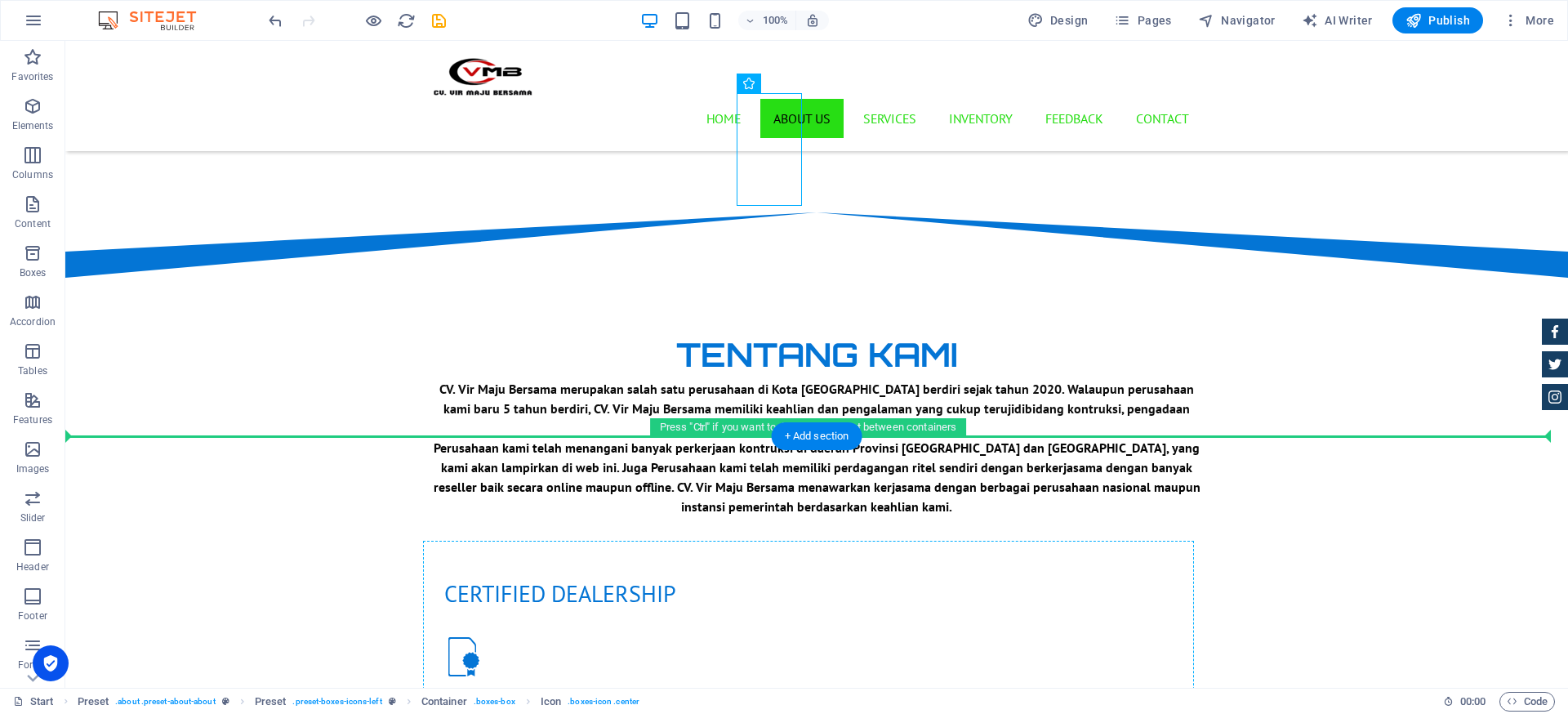 drag, startPoint x: 752, startPoint y: 153, endPoint x: 736, endPoint y: 552, distance: 399.3207 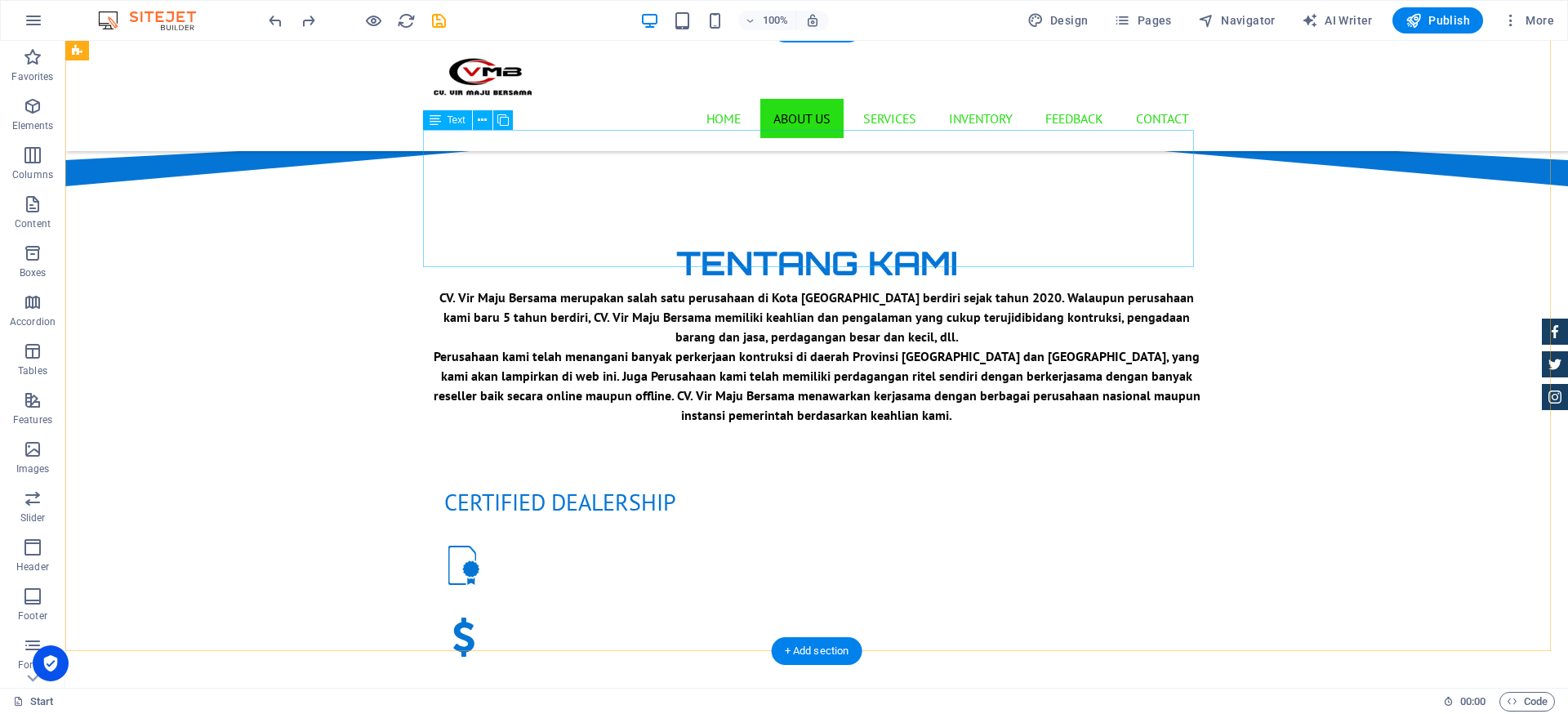 scroll, scrollTop: 659, scrollLeft: 0, axis: vertical 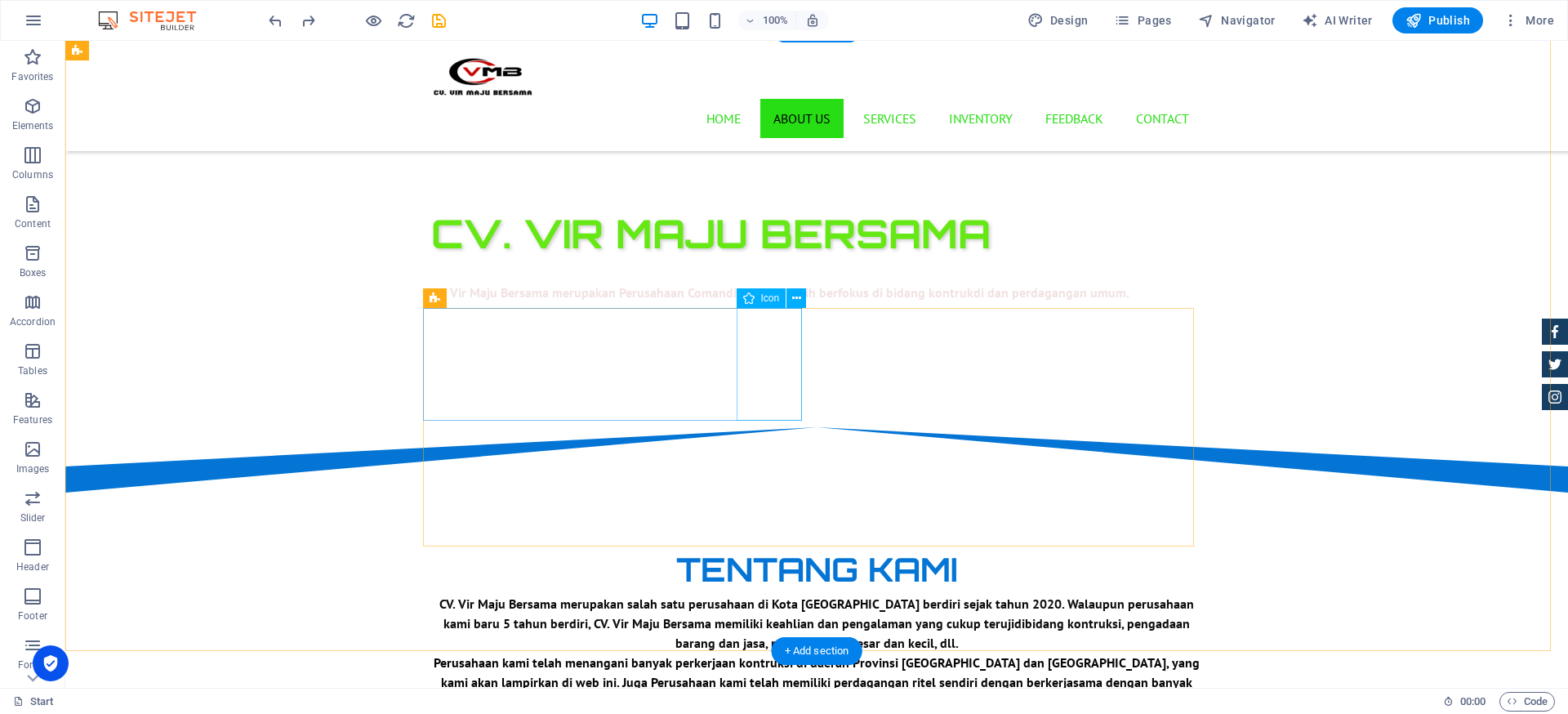 click at bounding box center [817, 872] 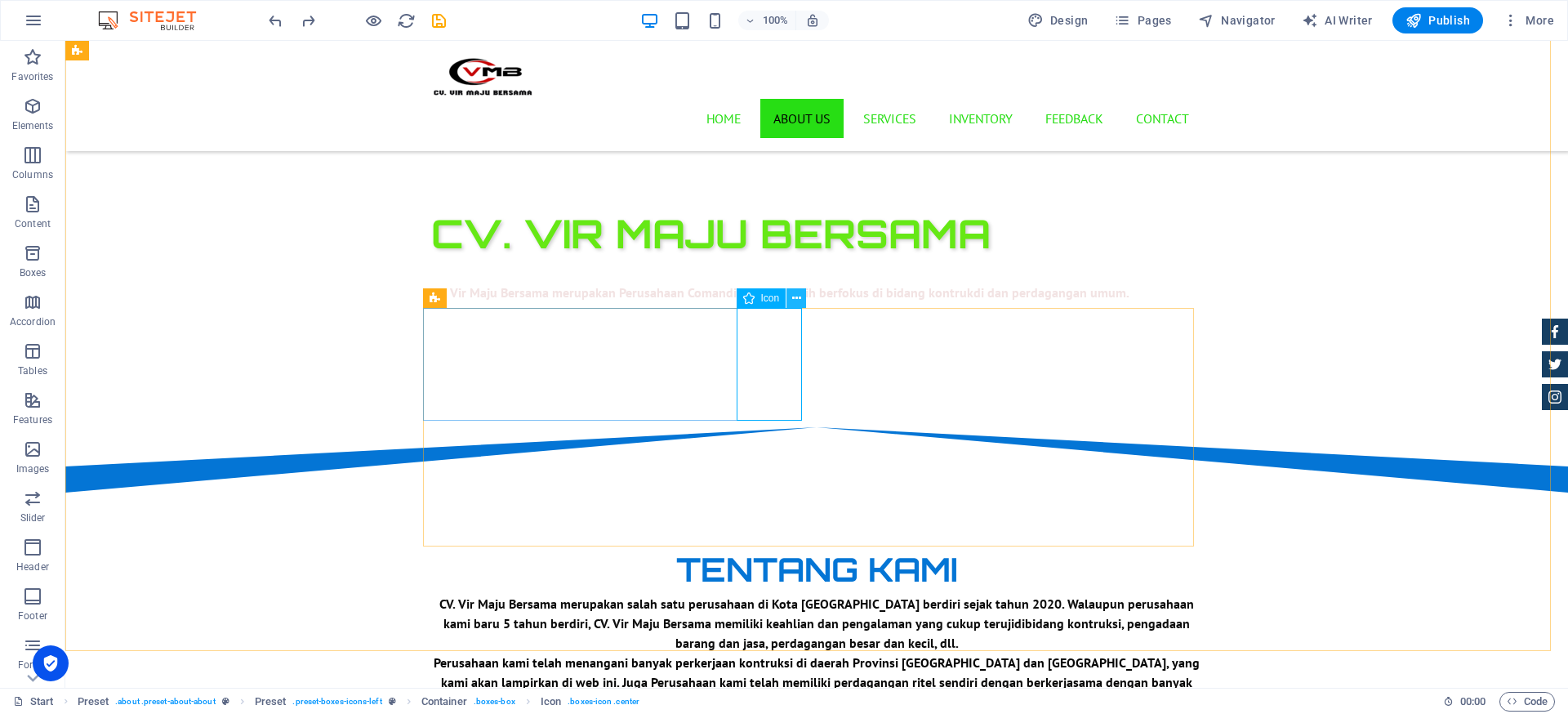 click at bounding box center (796, 298) 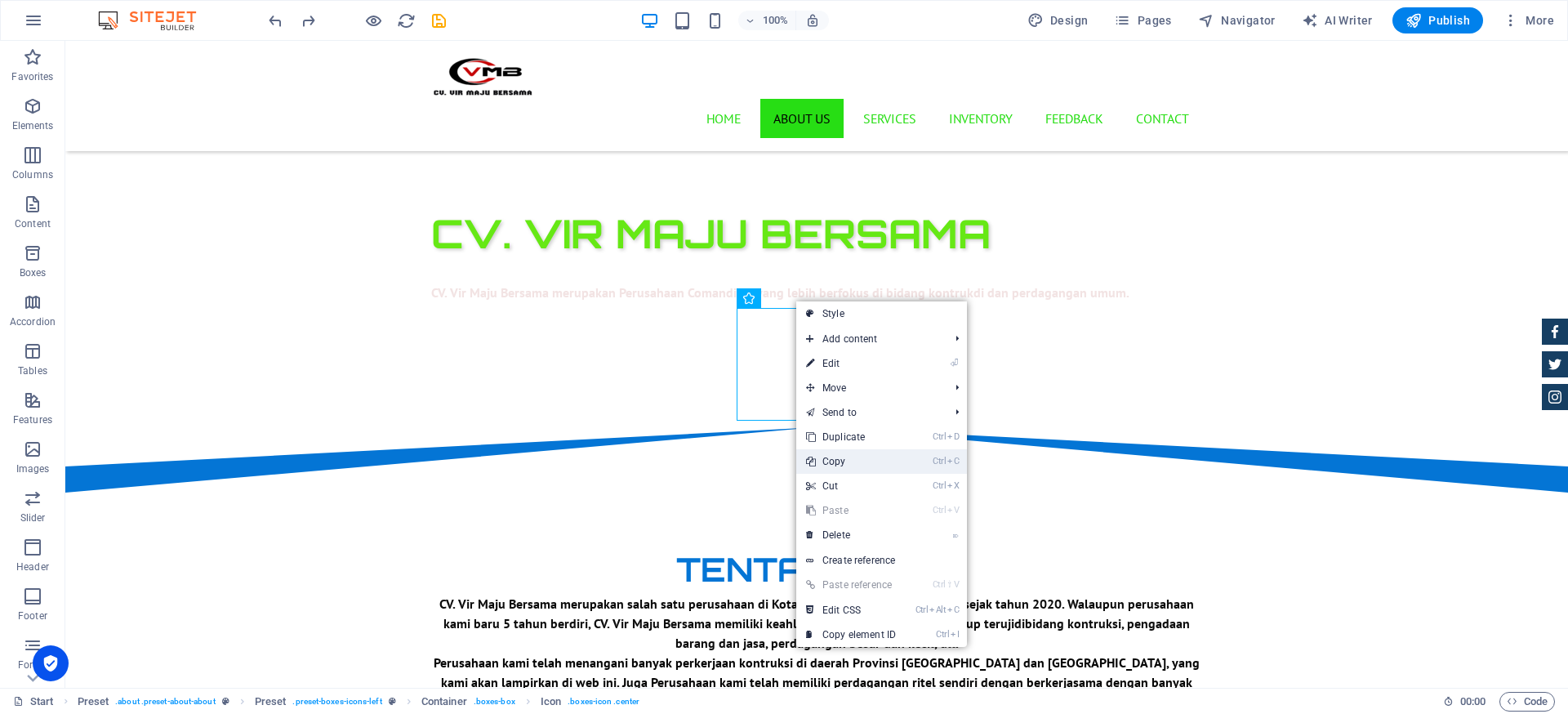 click on "Ctrl C  Copy" at bounding box center [851, 462] 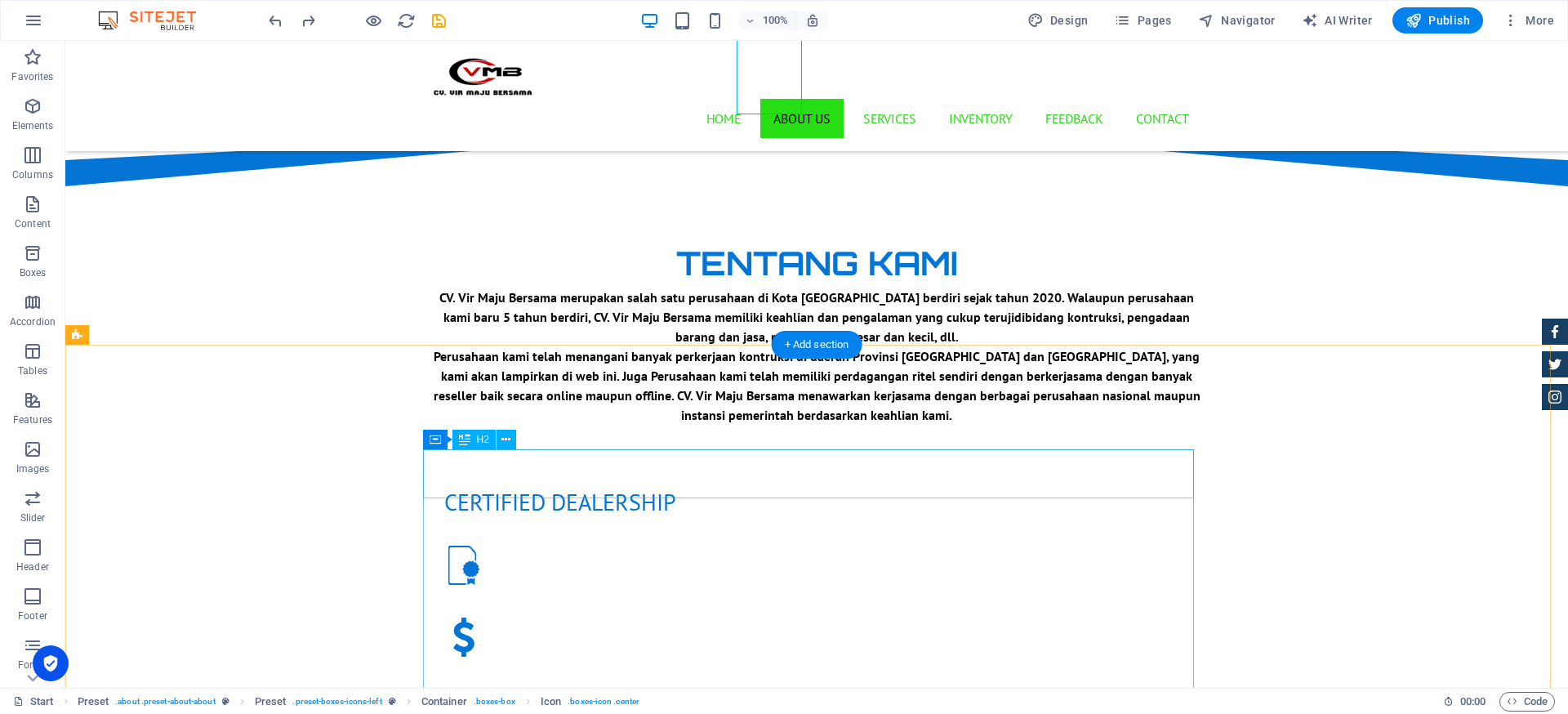 scroll, scrollTop: 1170, scrollLeft: 0, axis: vertical 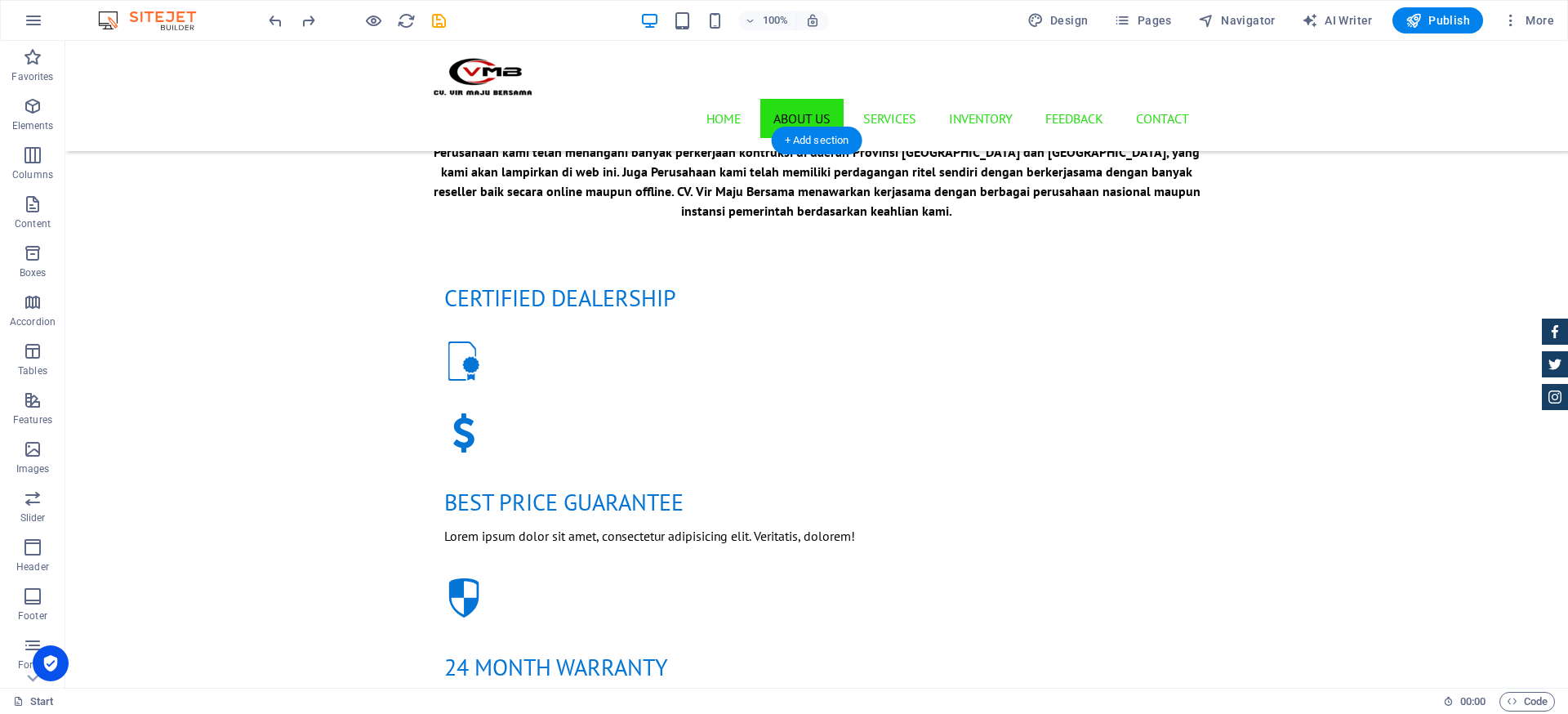 click at bounding box center (817, 1317) 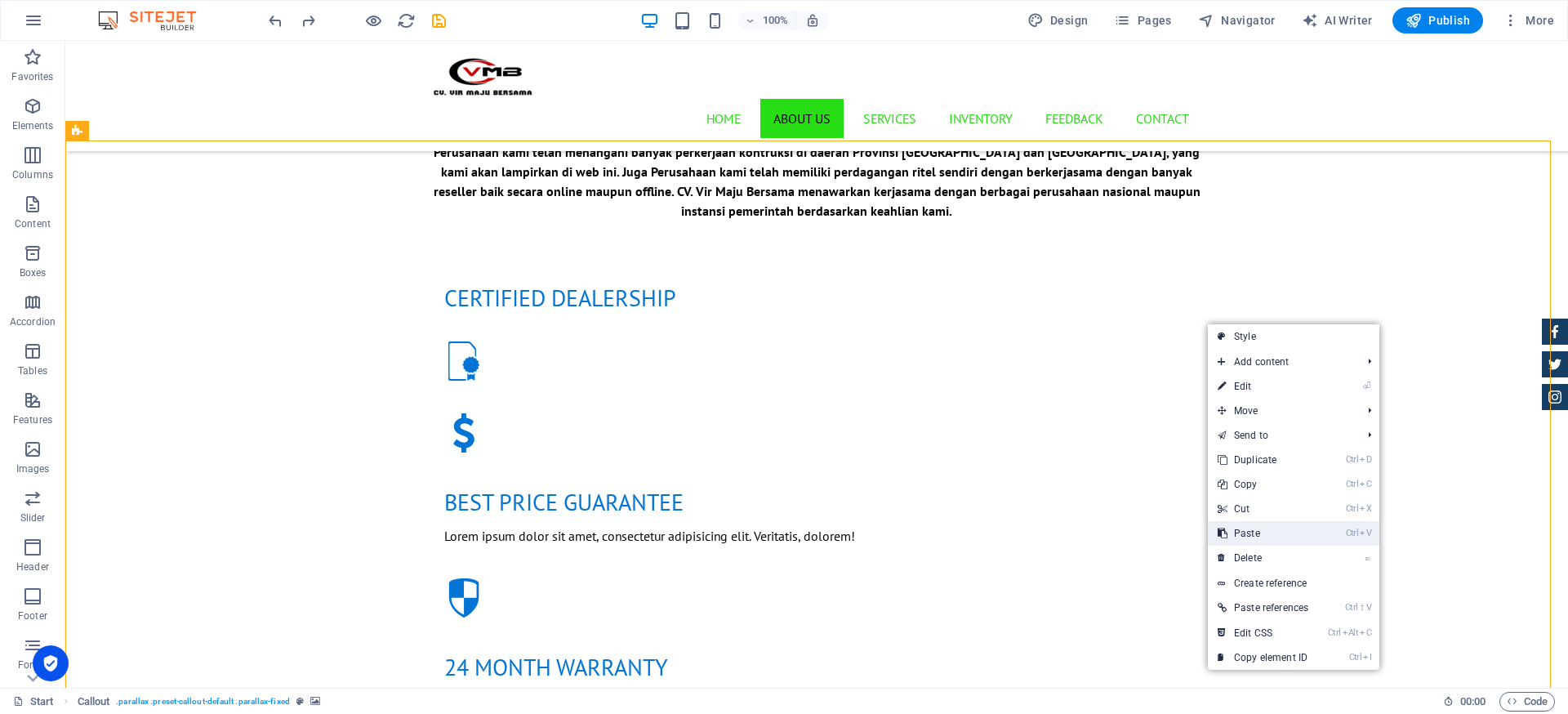 click on "Ctrl V  Paste" at bounding box center (1263, 533) 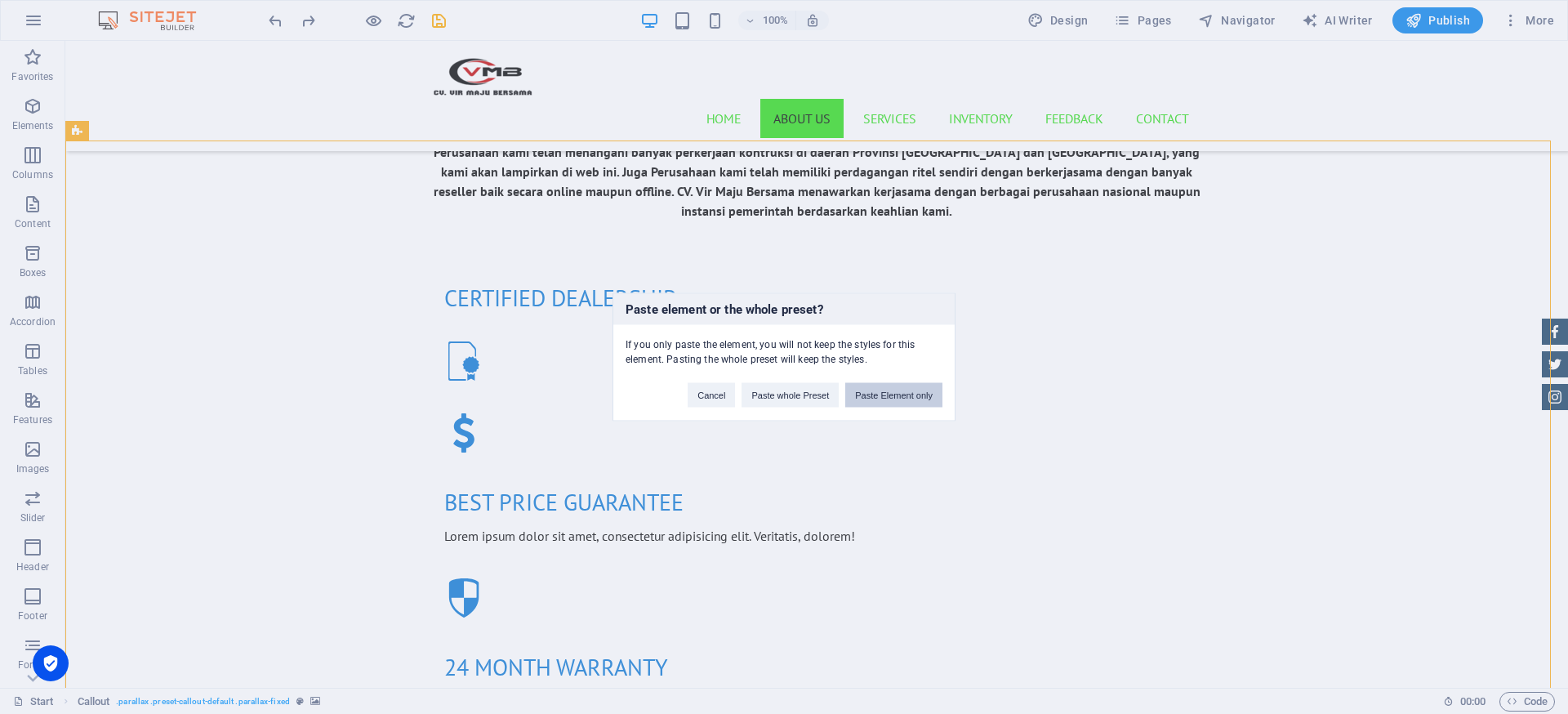 click on "Paste Element only" at bounding box center (893, 395) 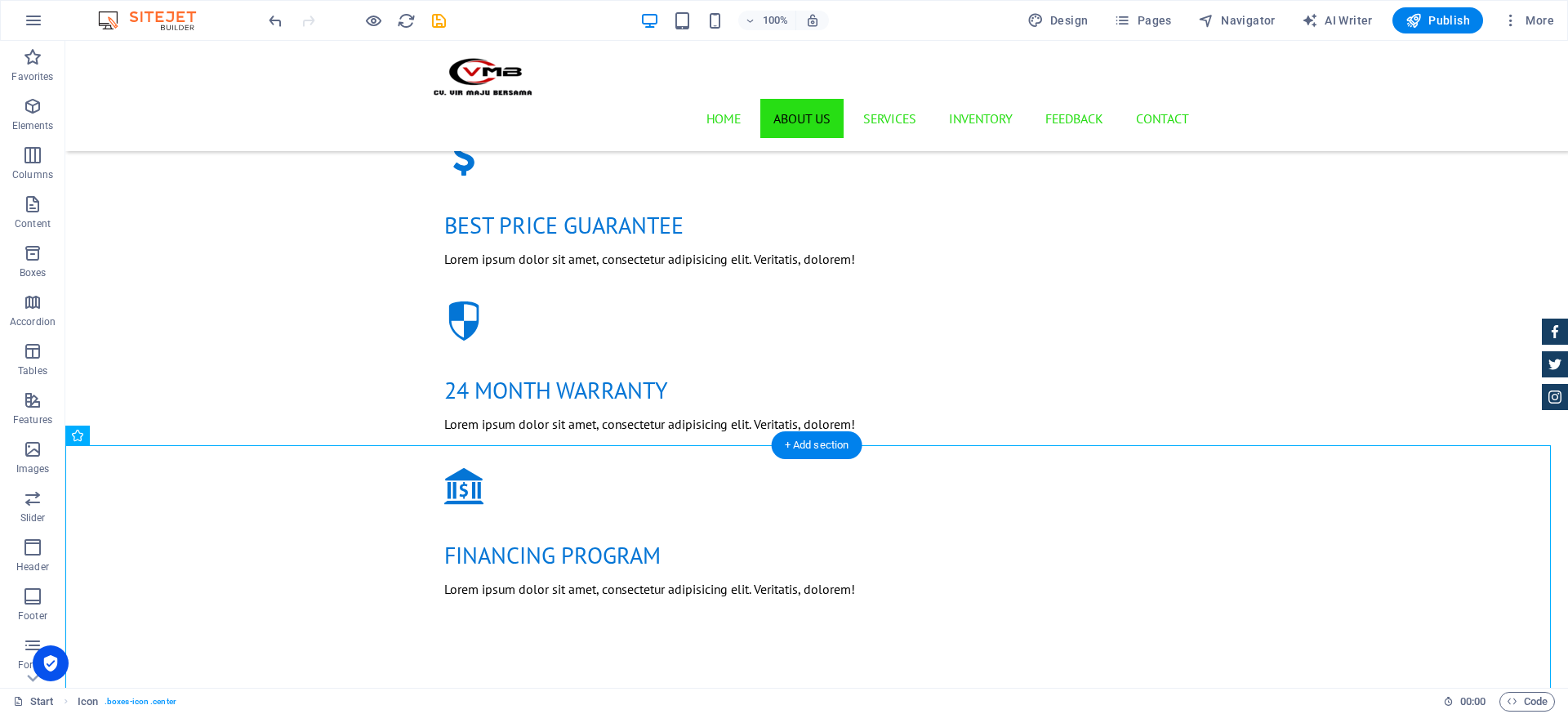 scroll, scrollTop: 1549, scrollLeft: 0, axis: vertical 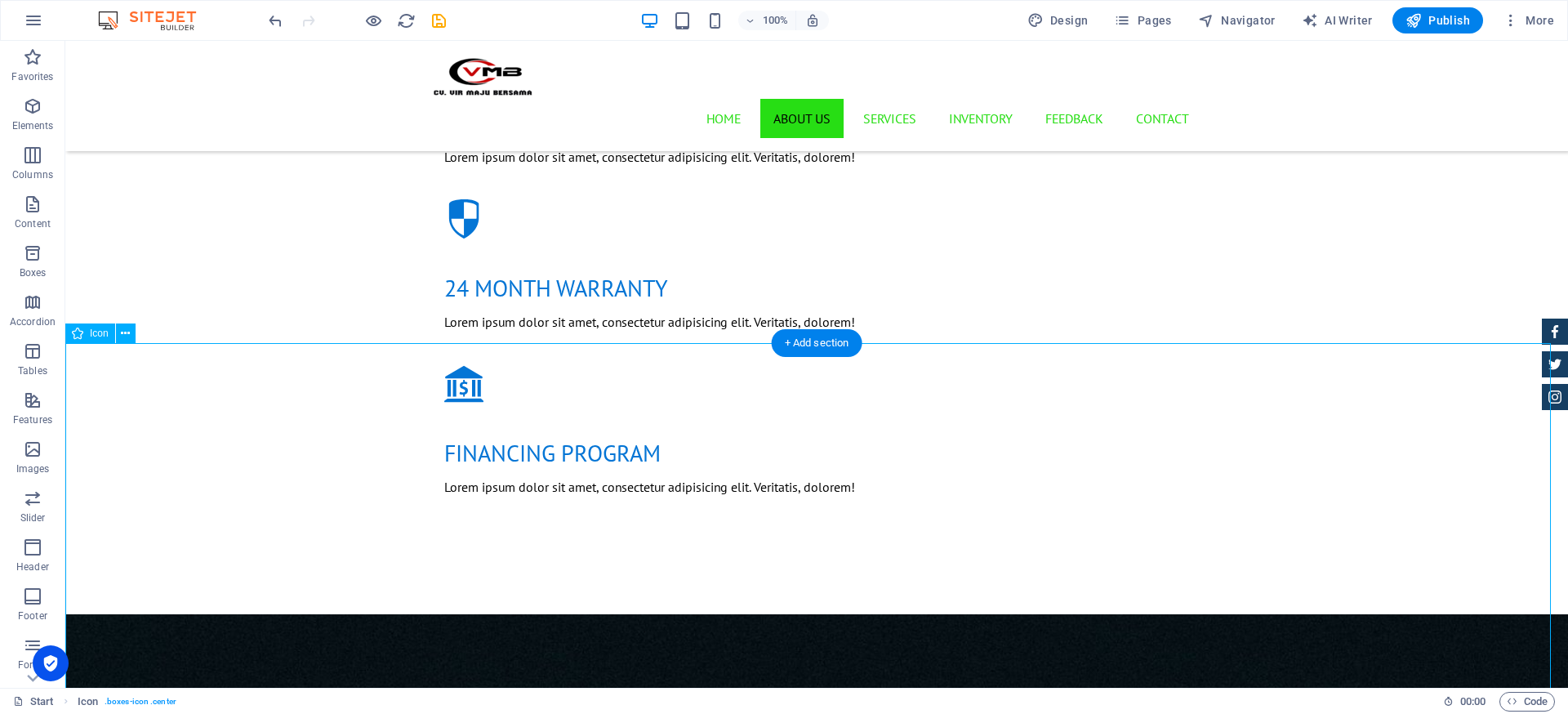 click at bounding box center (817, 2160) 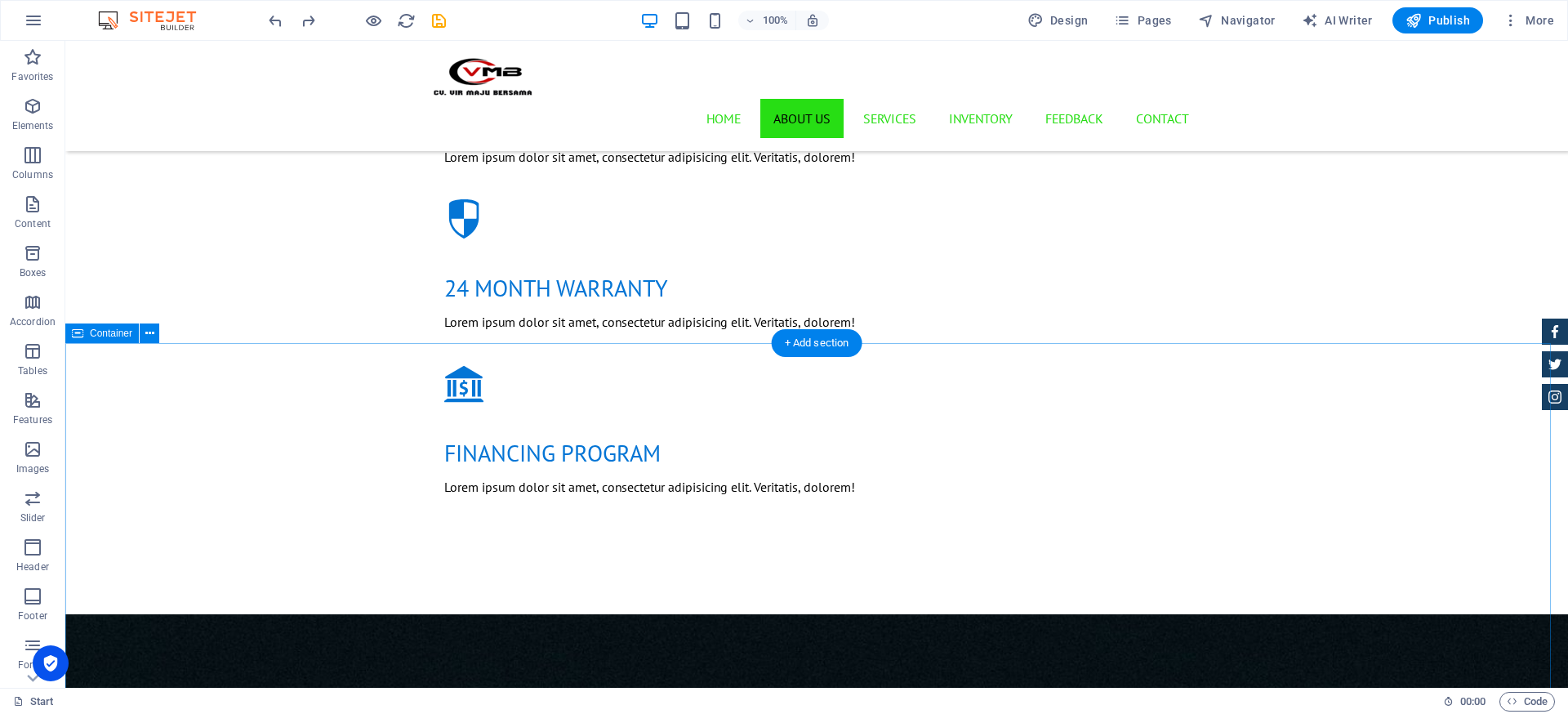 scroll, scrollTop: 1140, scrollLeft: 0, axis: vertical 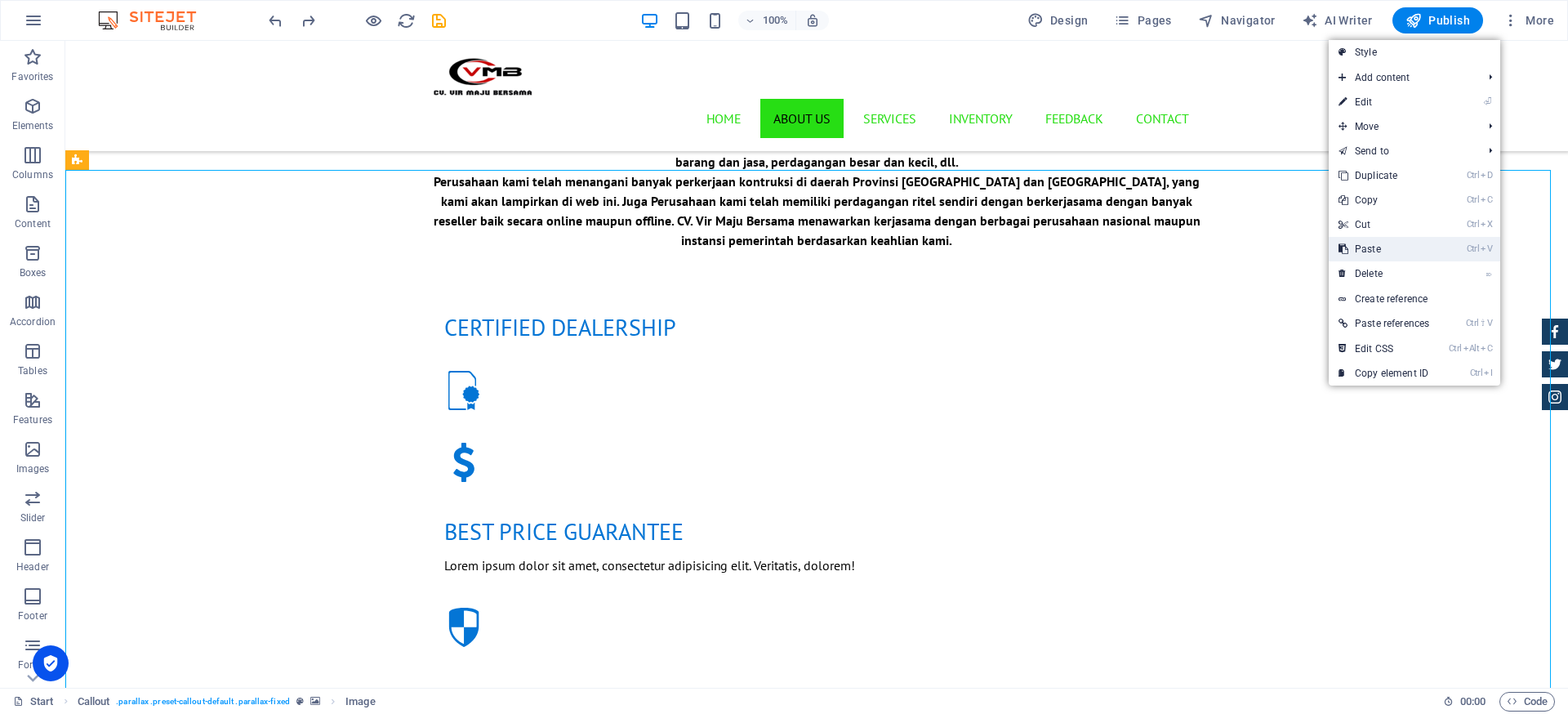 click on "Ctrl V  Paste" at bounding box center (1383, 249) 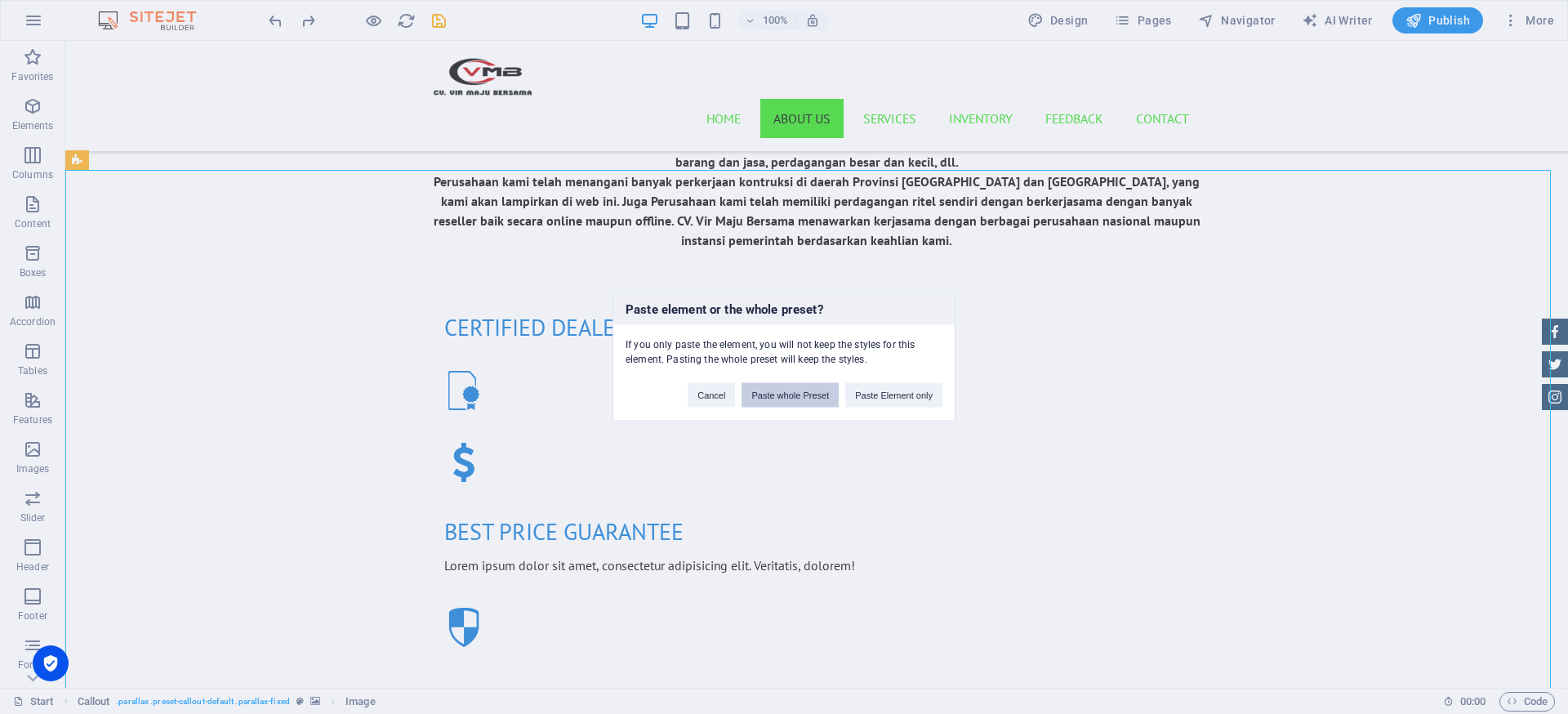 click on "Paste whole Preset" at bounding box center [790, 395] 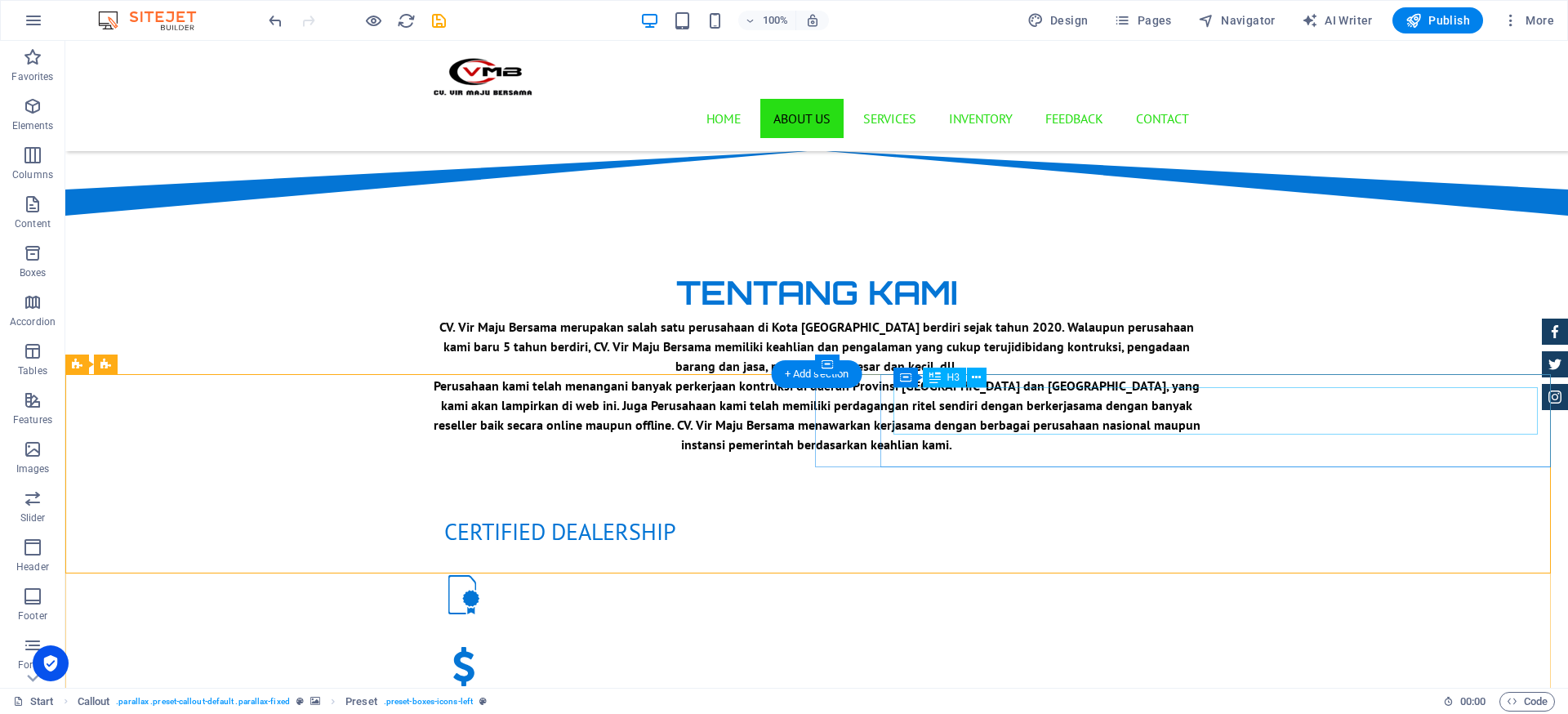 scroll, scrollTop: 1038, scrollLeft: 0, axis: vertical 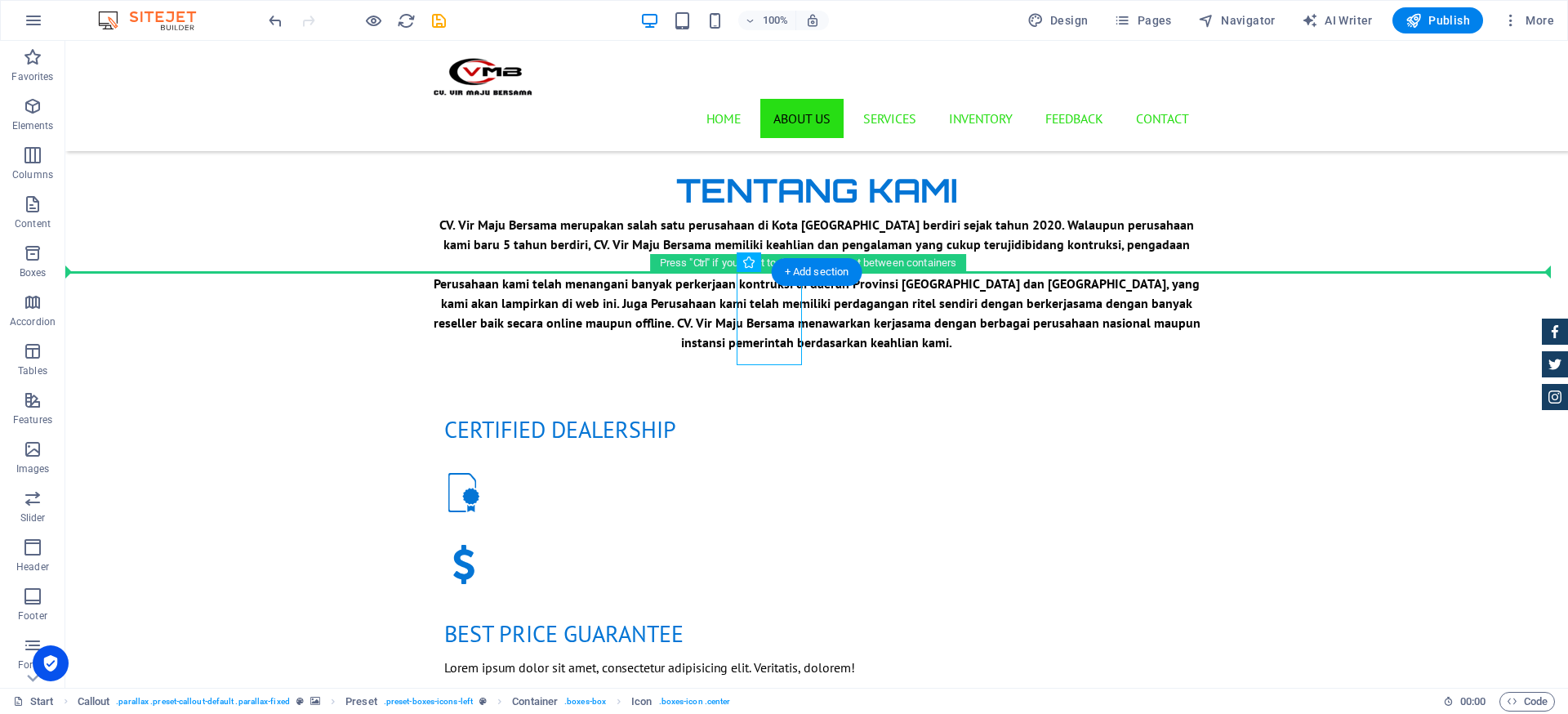 drag, startPoint x: 759, startPoint y: 308, endPoint x: 1249, endPoint y: 547, distance: 545.17979 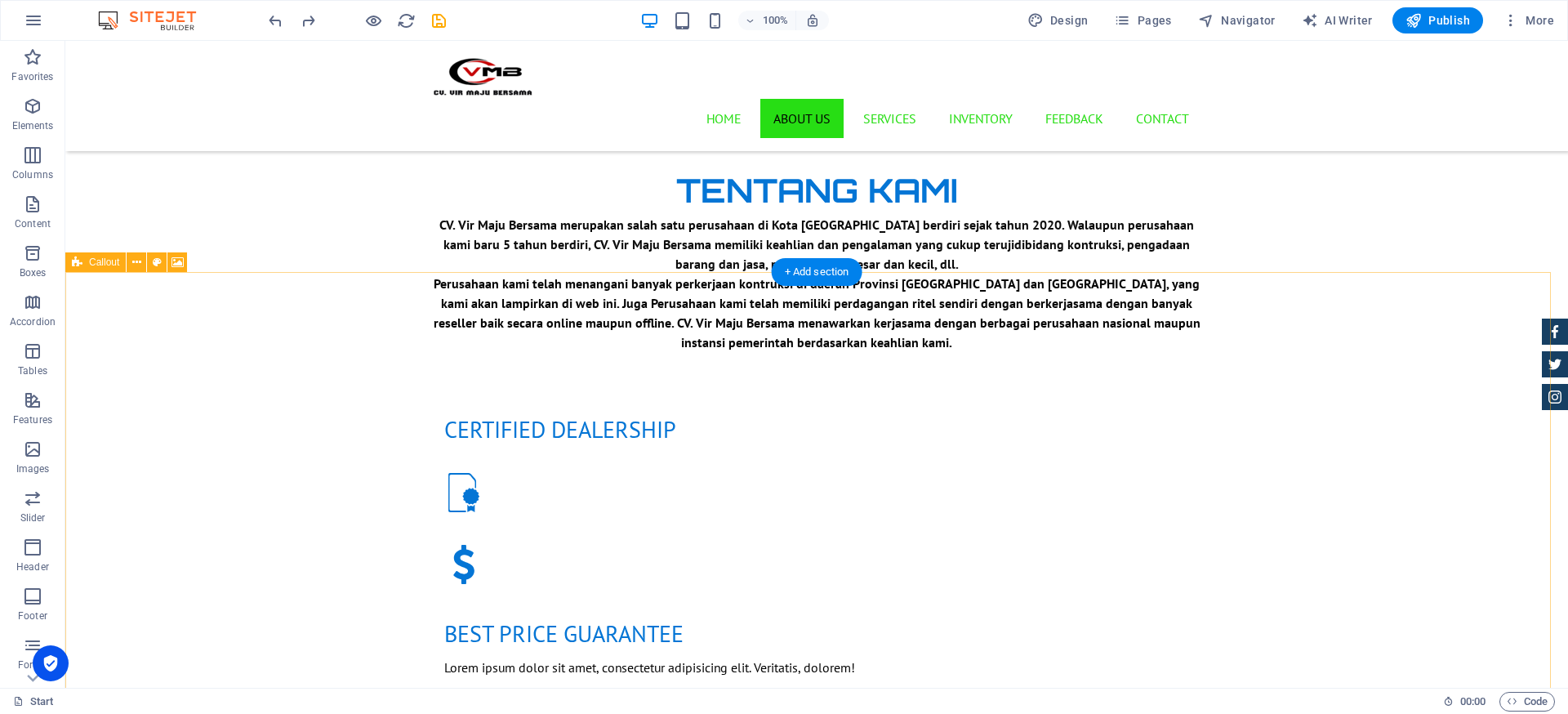 scroll, scrollTop: 834, scrollLeft: 0, axis: vertical 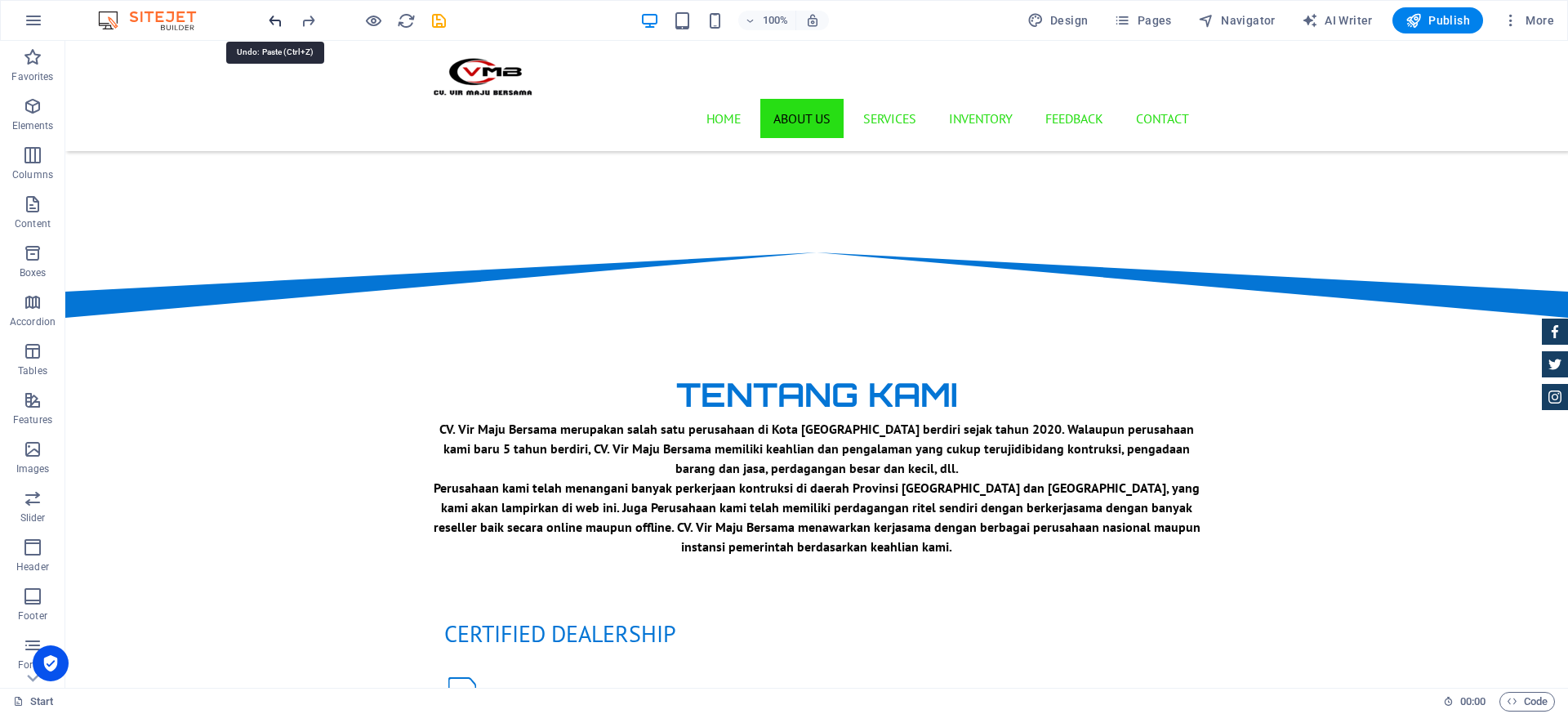 click at bounding box center [275, 20] 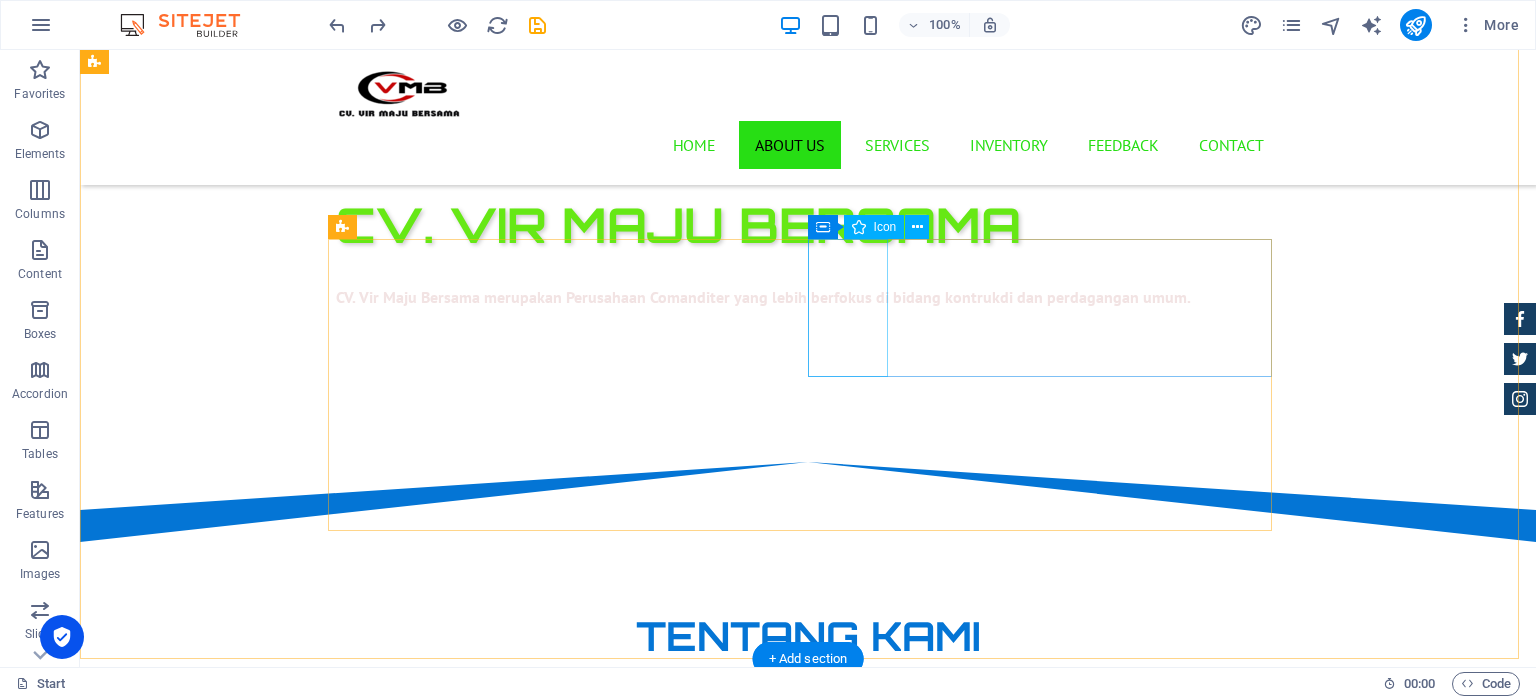 scroll, scrollTop: 770, scrollLeft: 0, axis: vertical 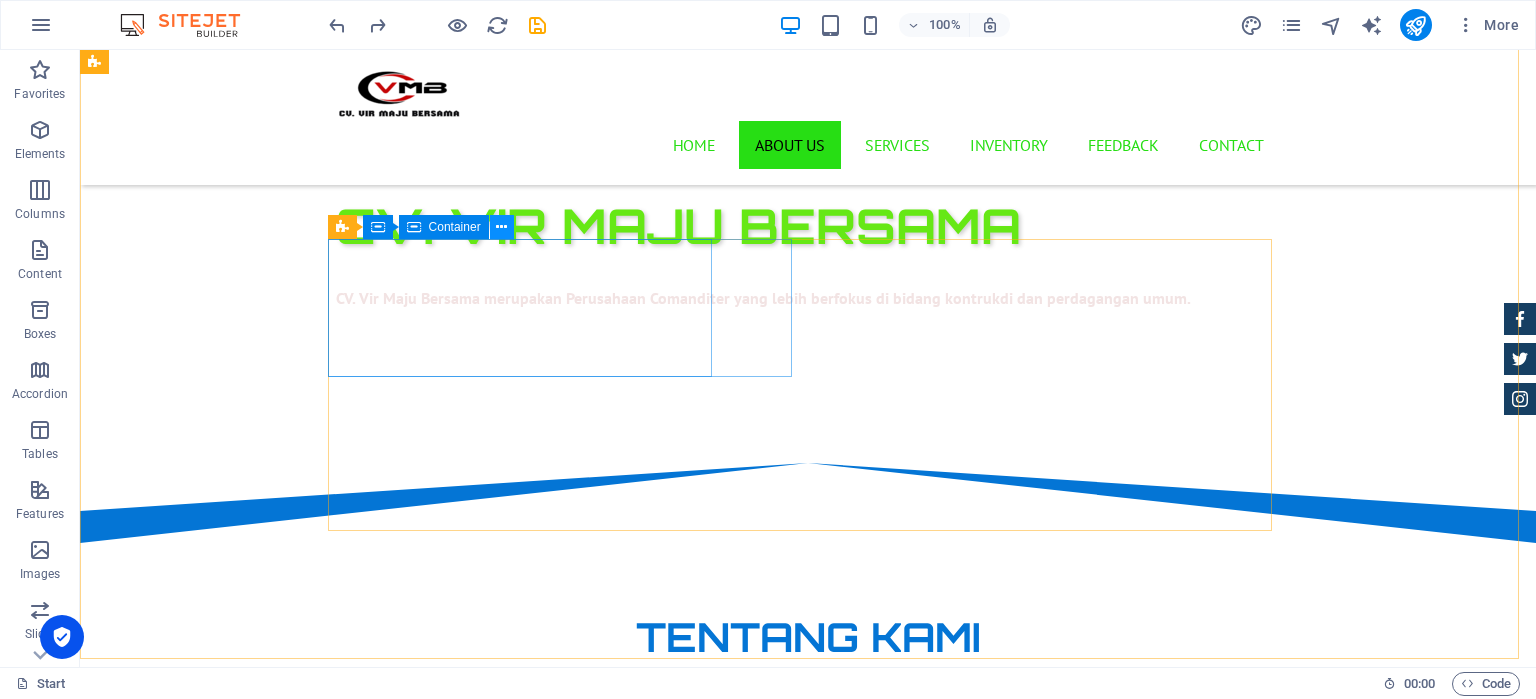 click at bounding box center (501, 227) 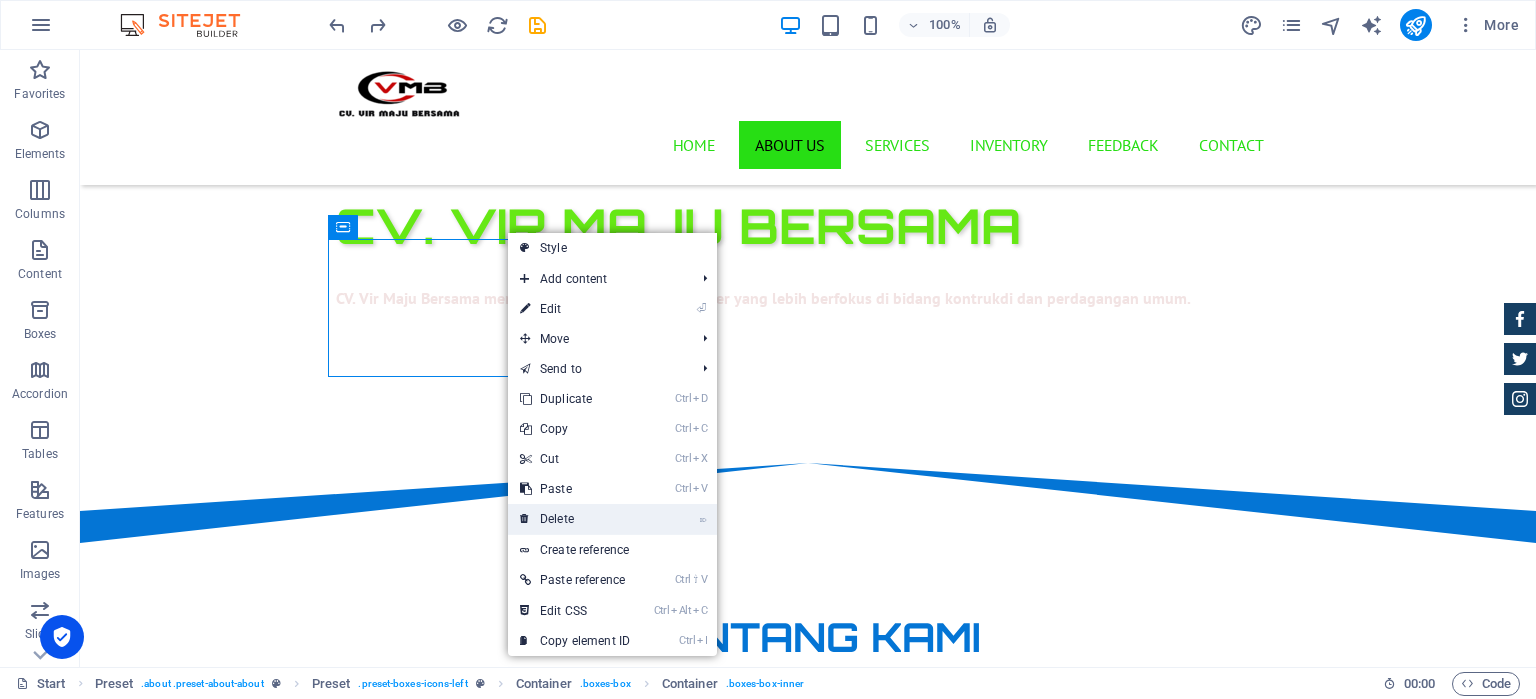 click on "⌦  Delete" at bounding box center [575, 519] 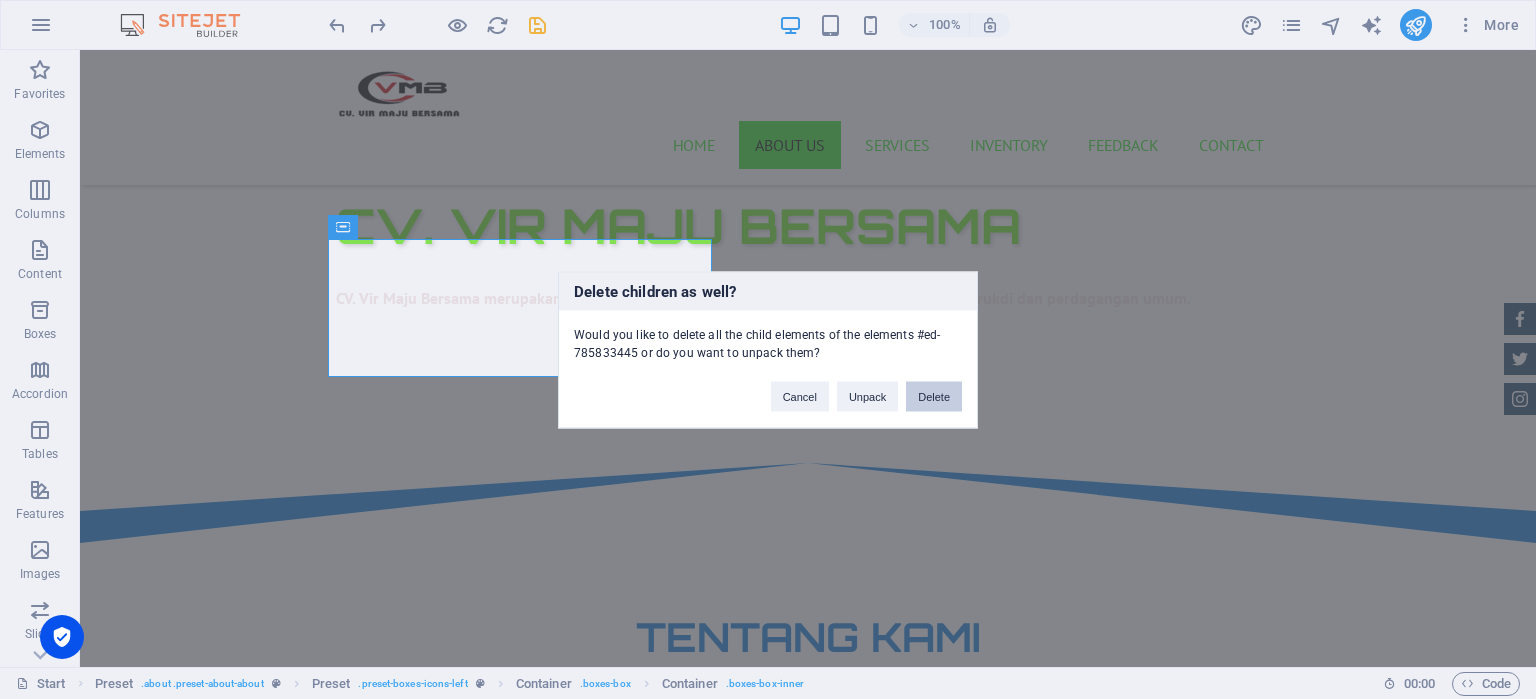 click on "Delete" at bounding box center [934, 396] 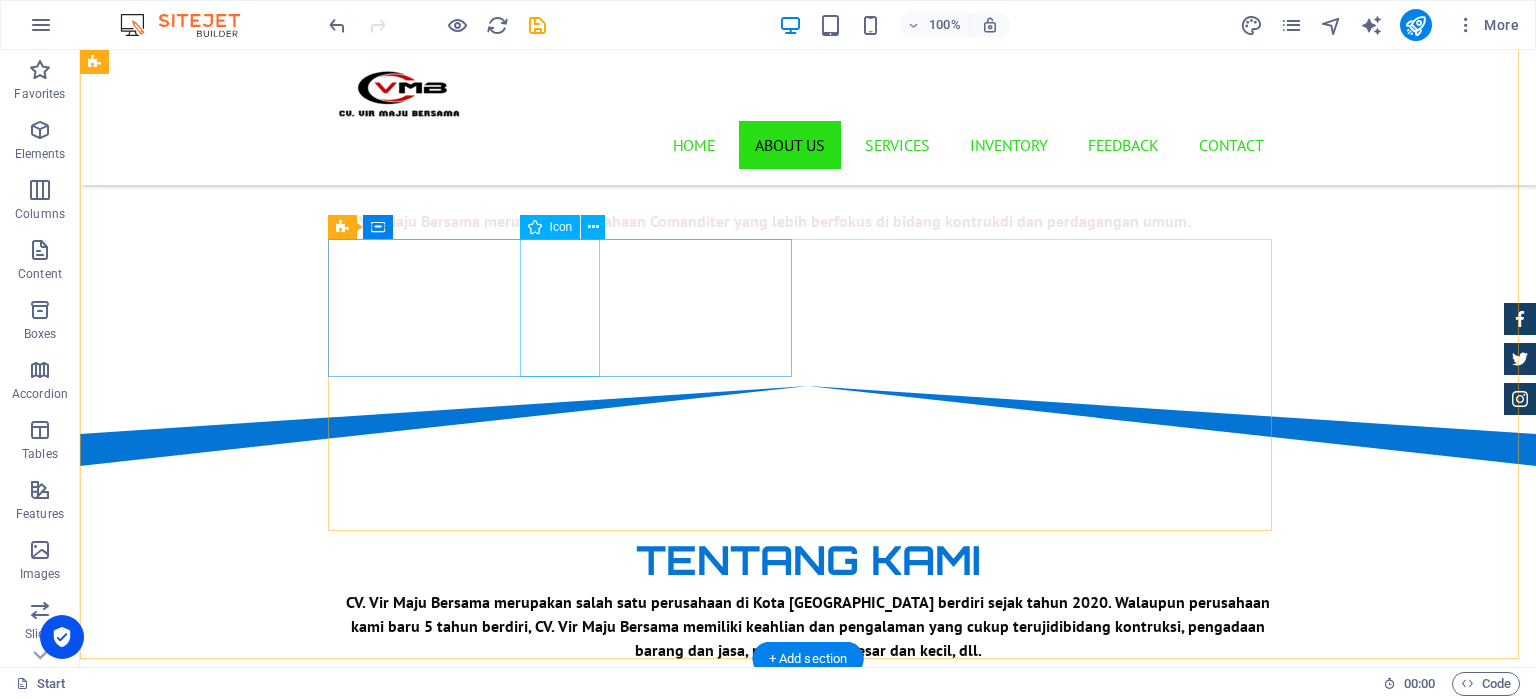 click at bounding box center [808, 848] 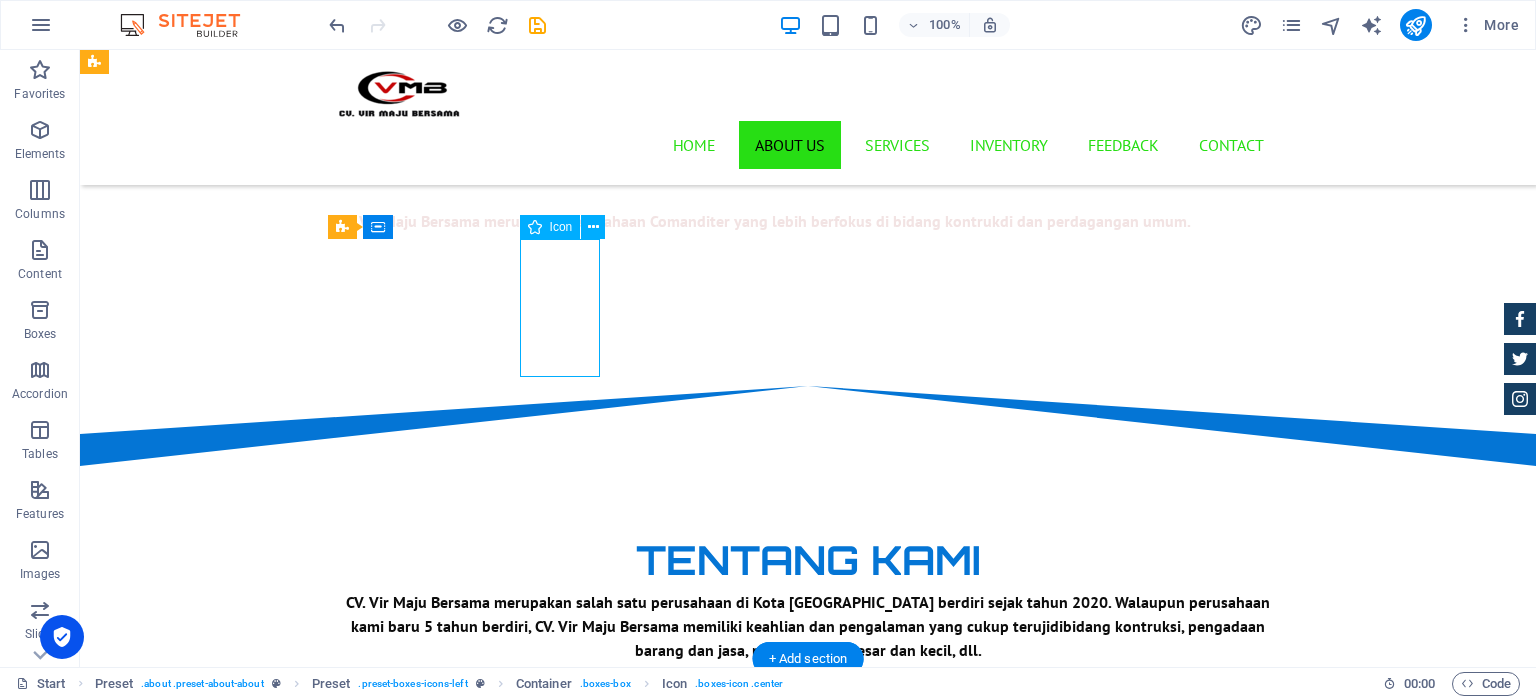 click at bounding box center [808, 848] 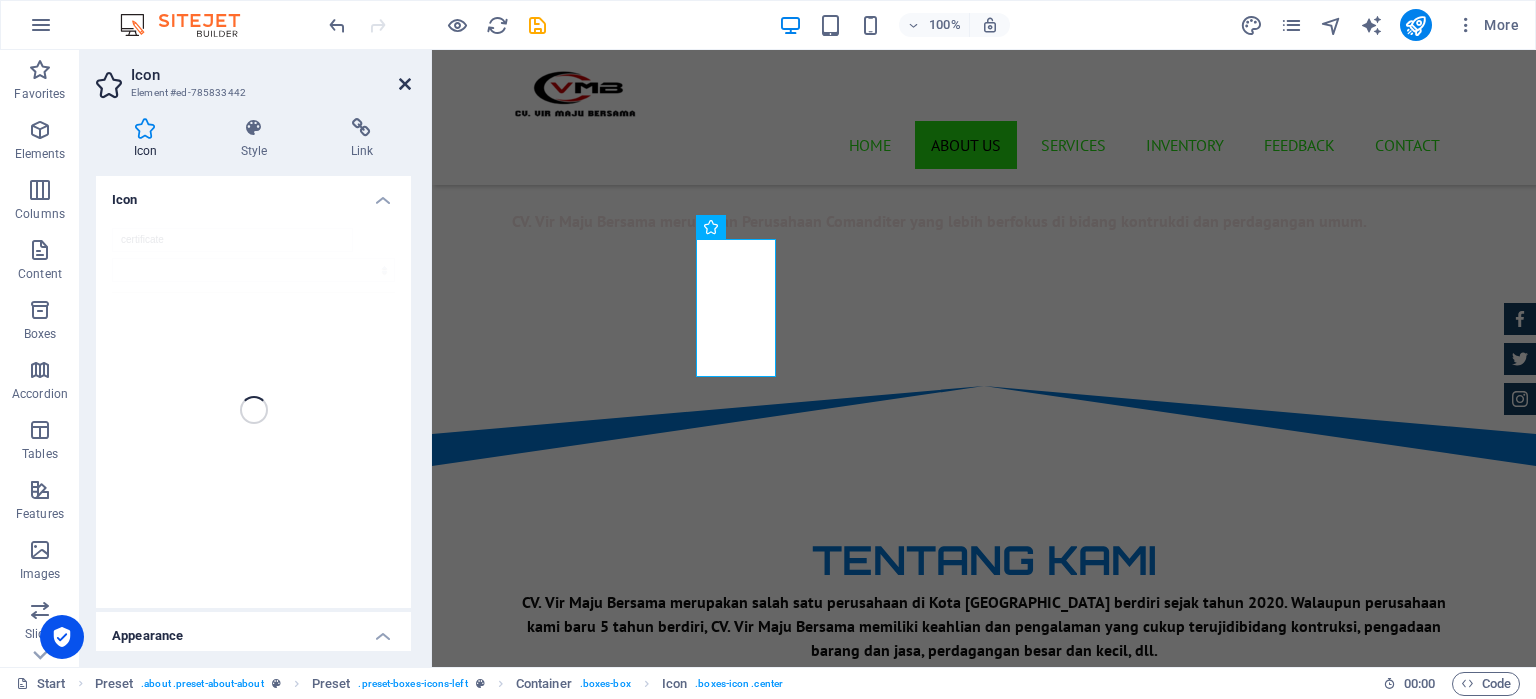 click at bounding box center (405, 84) 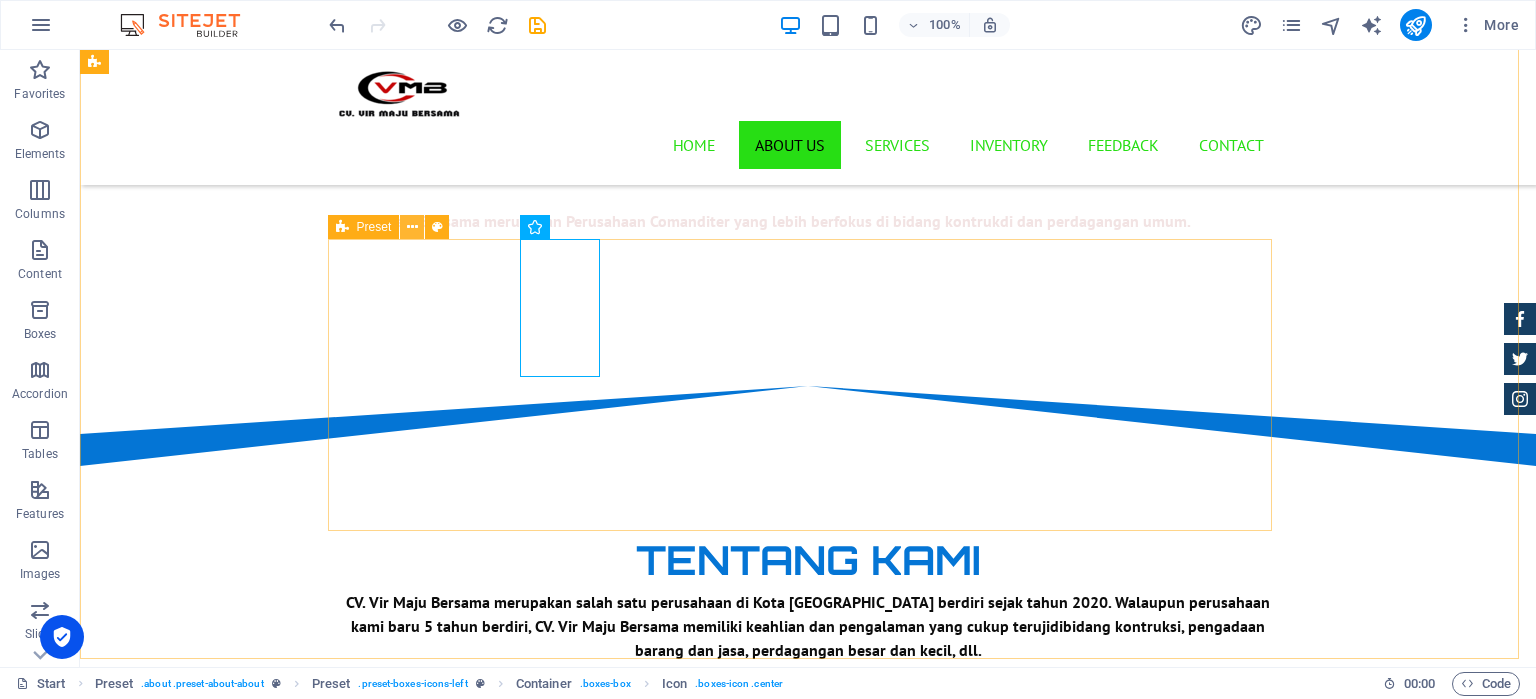 click at bounding box center [412, 227] 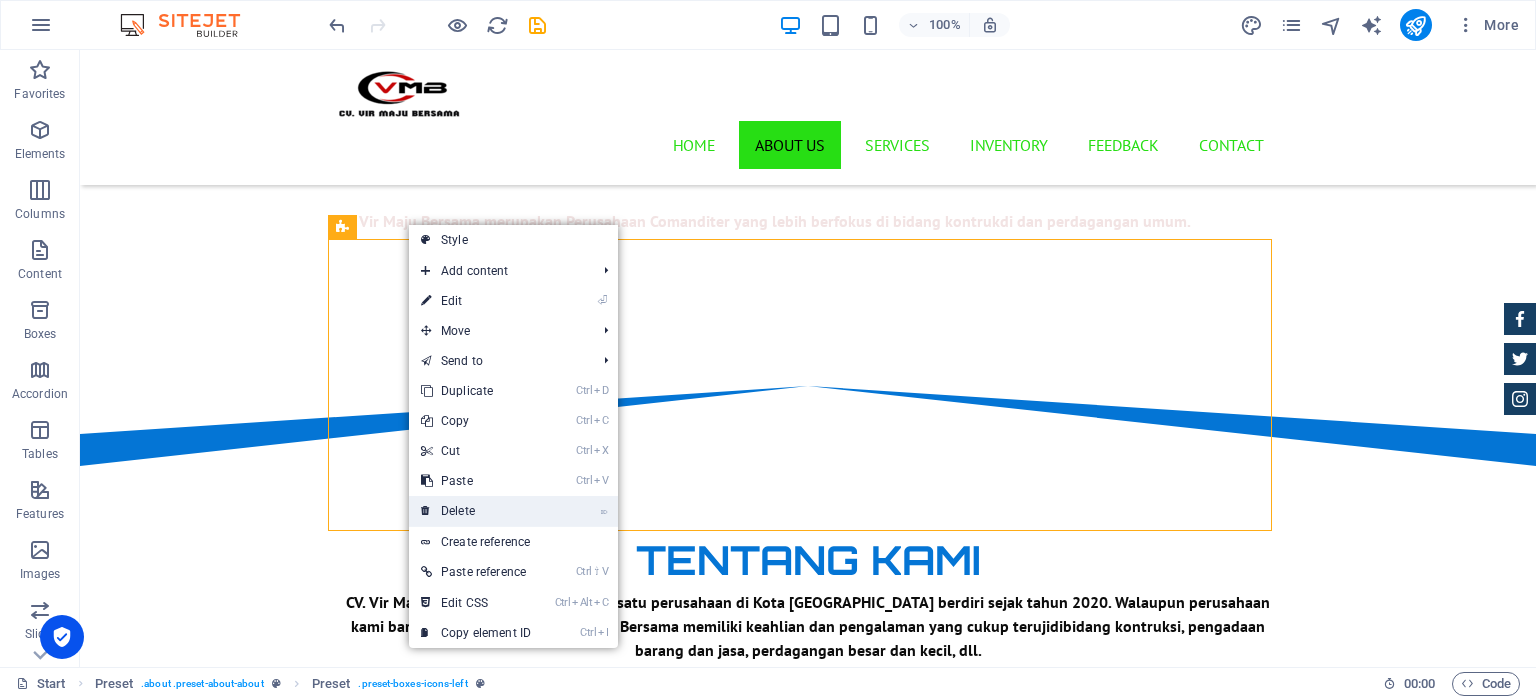 click on "⌦  Delete" at bounding box center (476, 511) 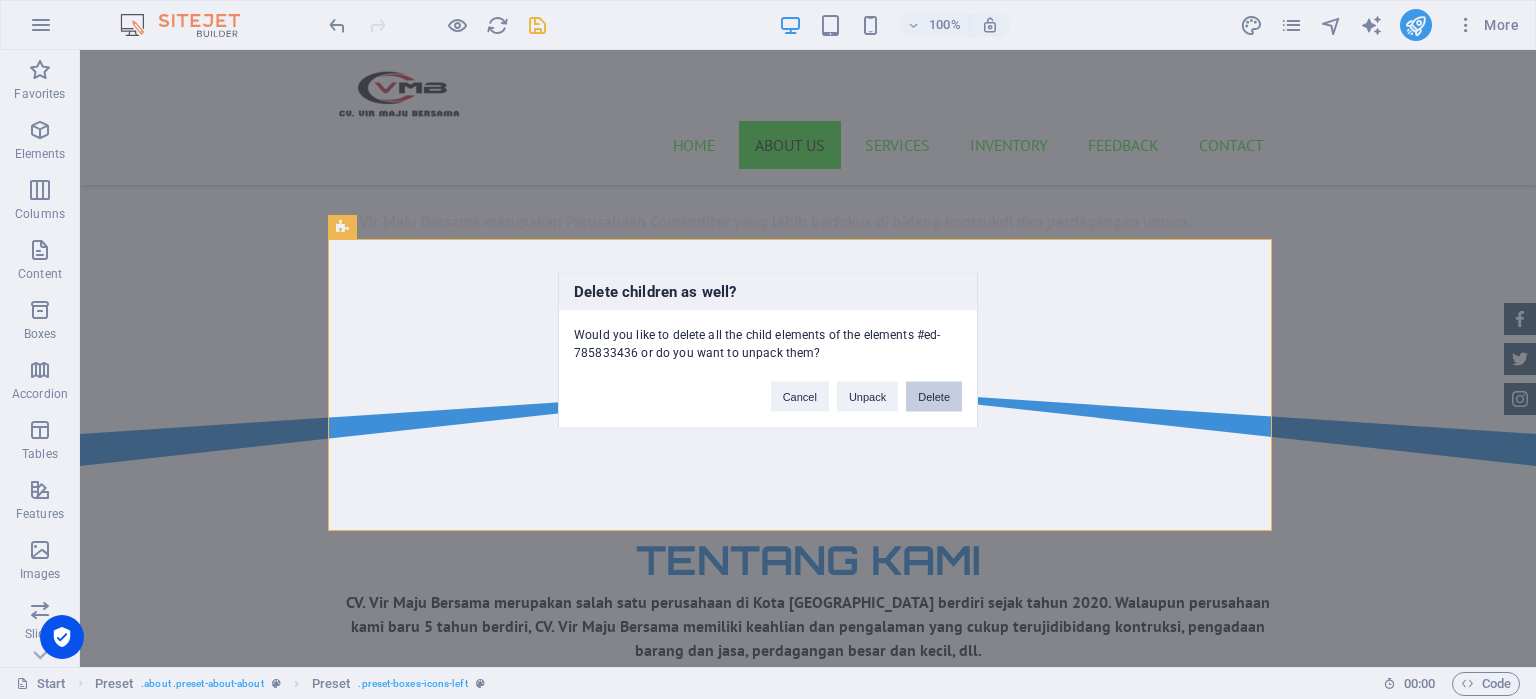 click on "Delete" at bounding box center (934, 396) 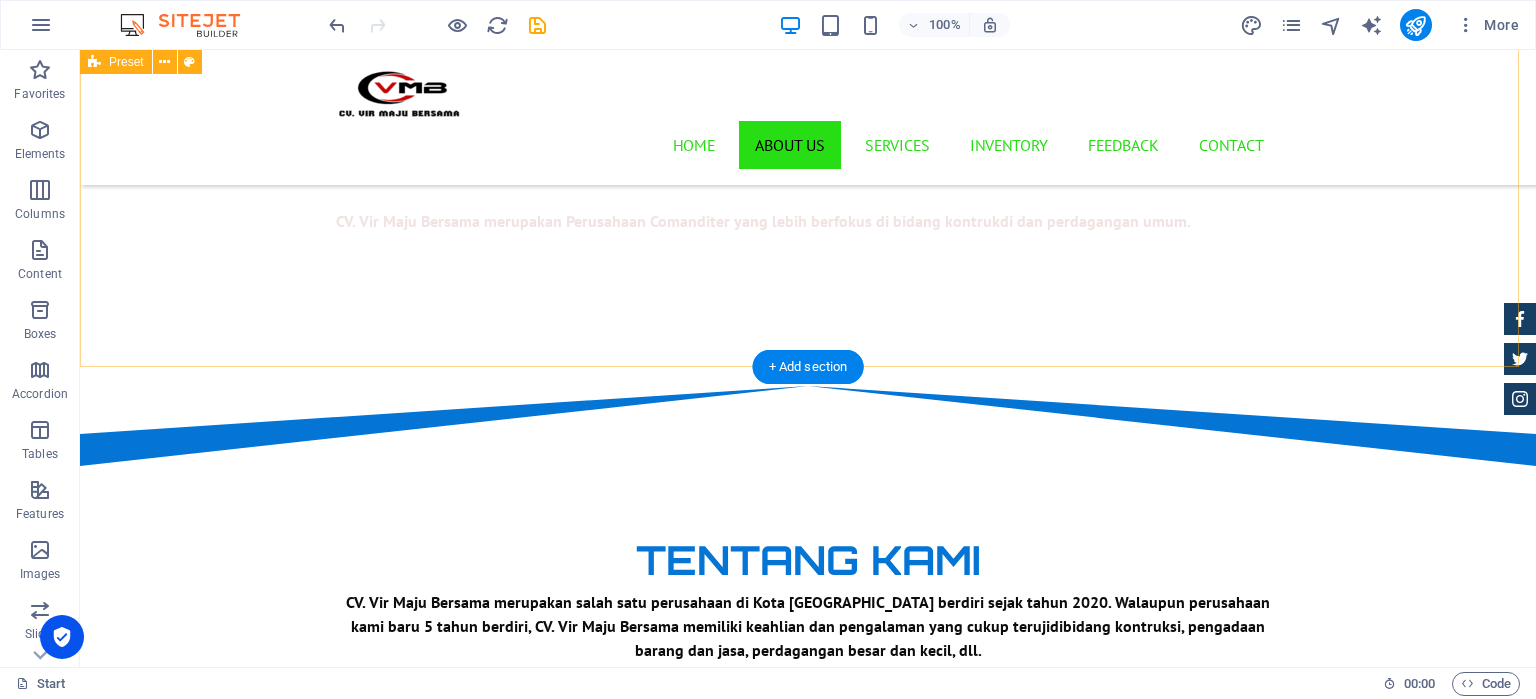 scroll, scrollTop: 970, scrollLeft: 0, axis: vertical 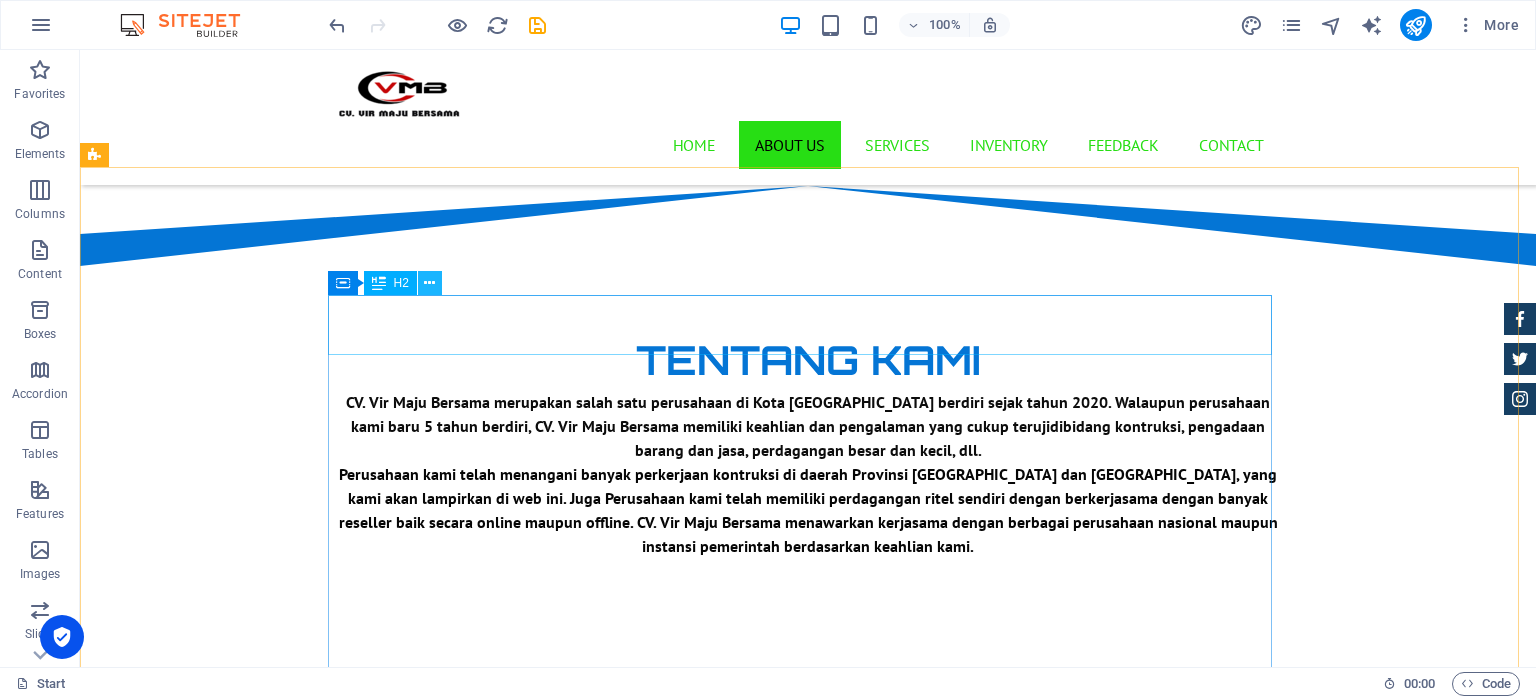click at bounding box center (429, 283) 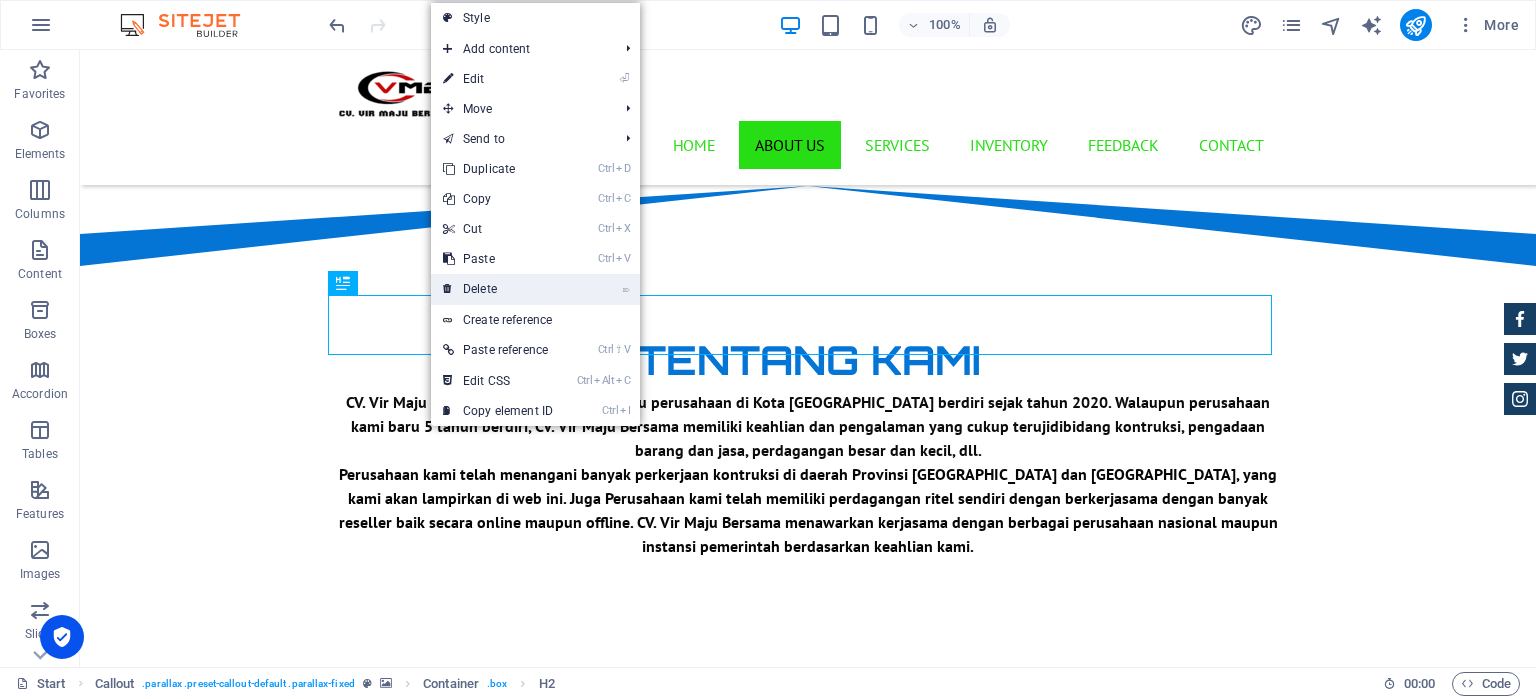 click on "⌦  Delete" at bounding box center [498, 289] 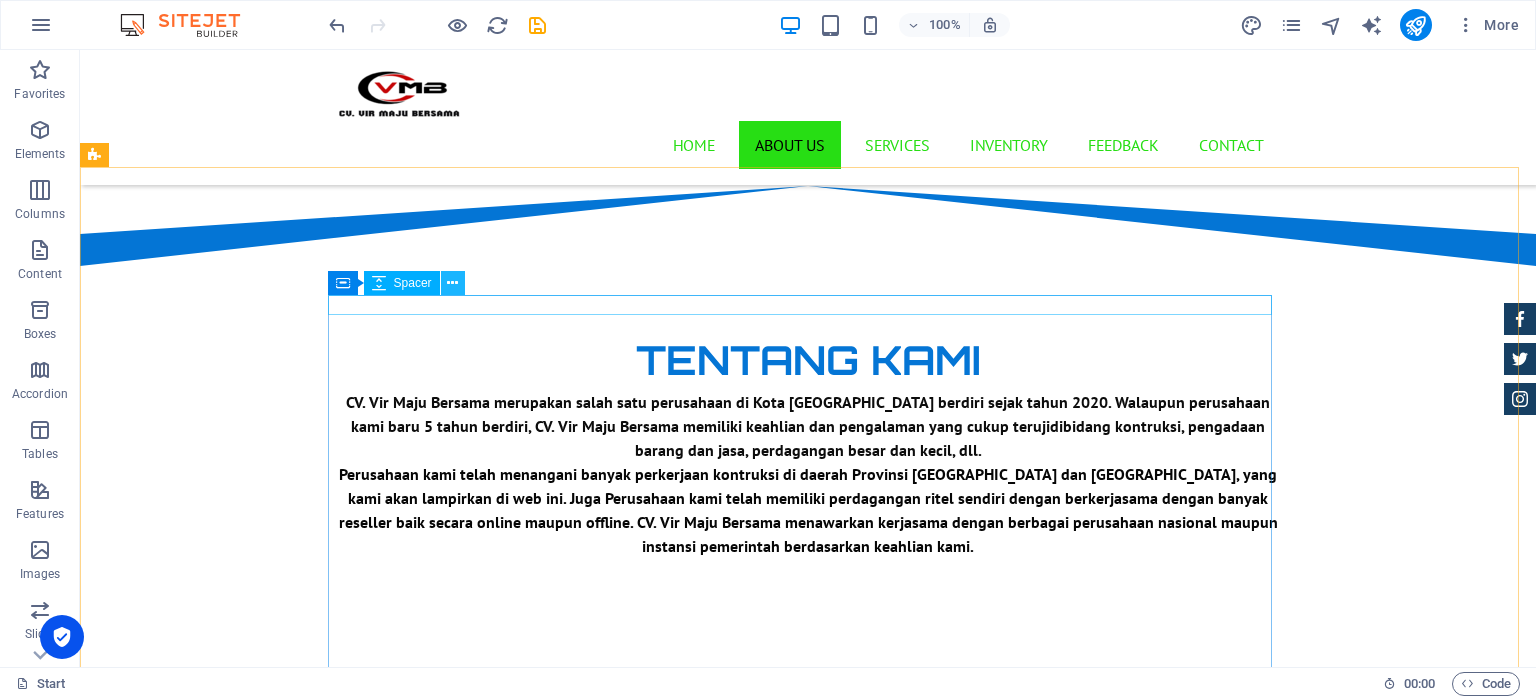 click at bounding box center (452, 283) 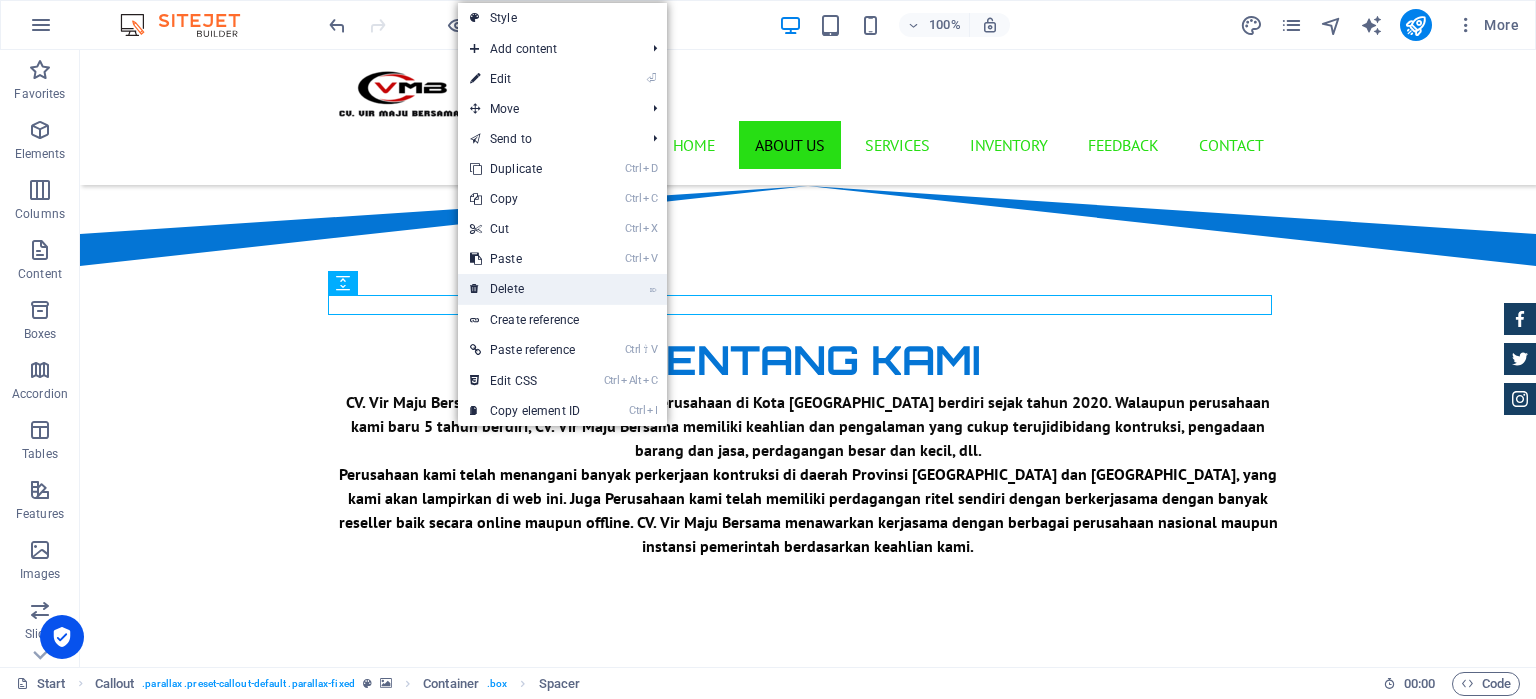 click on "⌦  Delete" at bounding box center [525, 289] 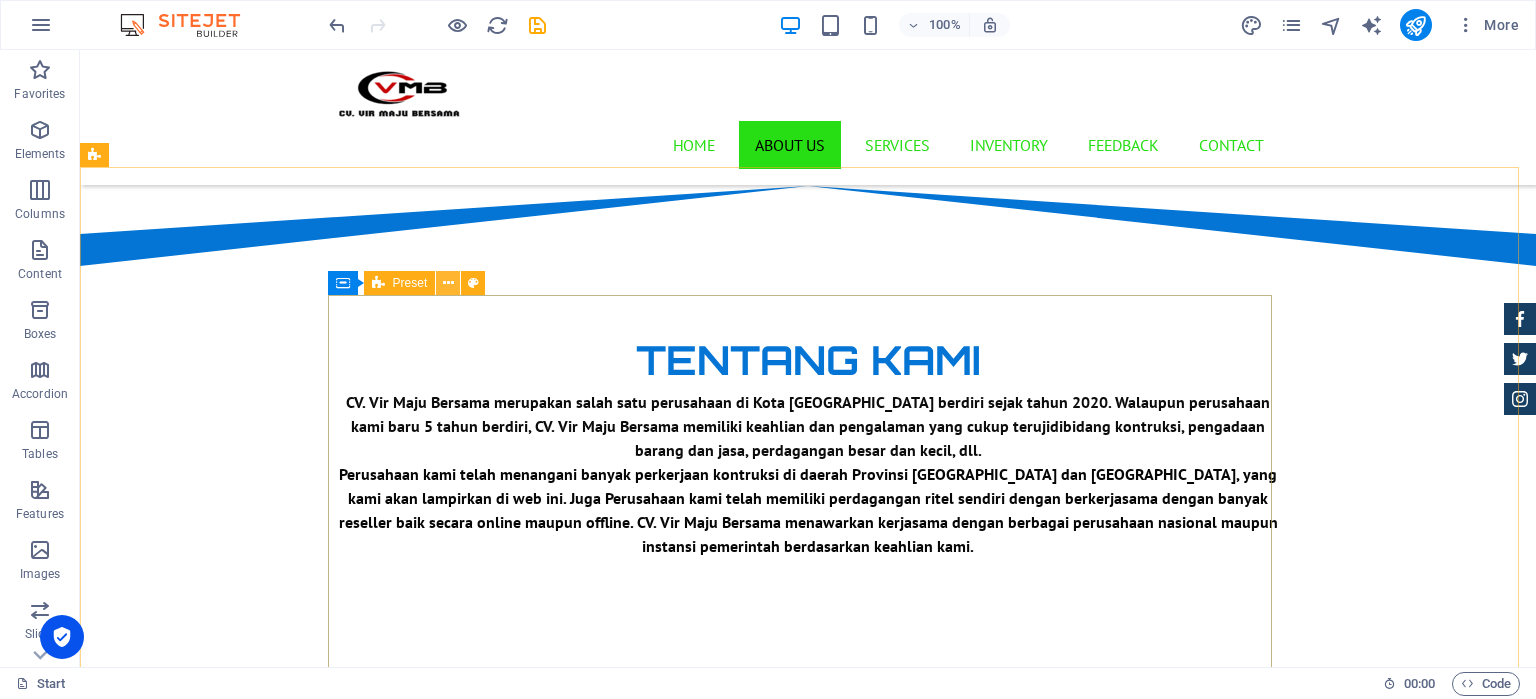 click at bounding box center (448, 283) 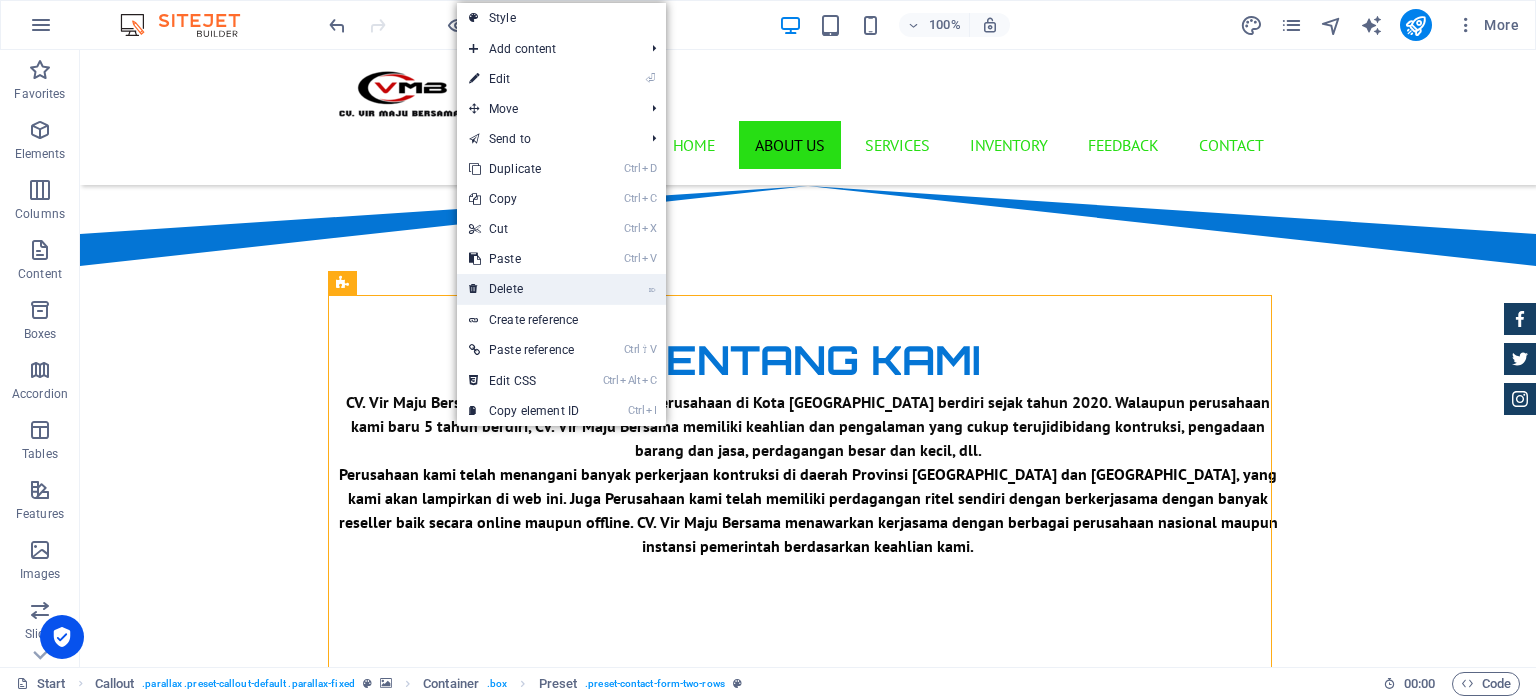 click on "⌦  Delete" at bounding box center (524, 289) 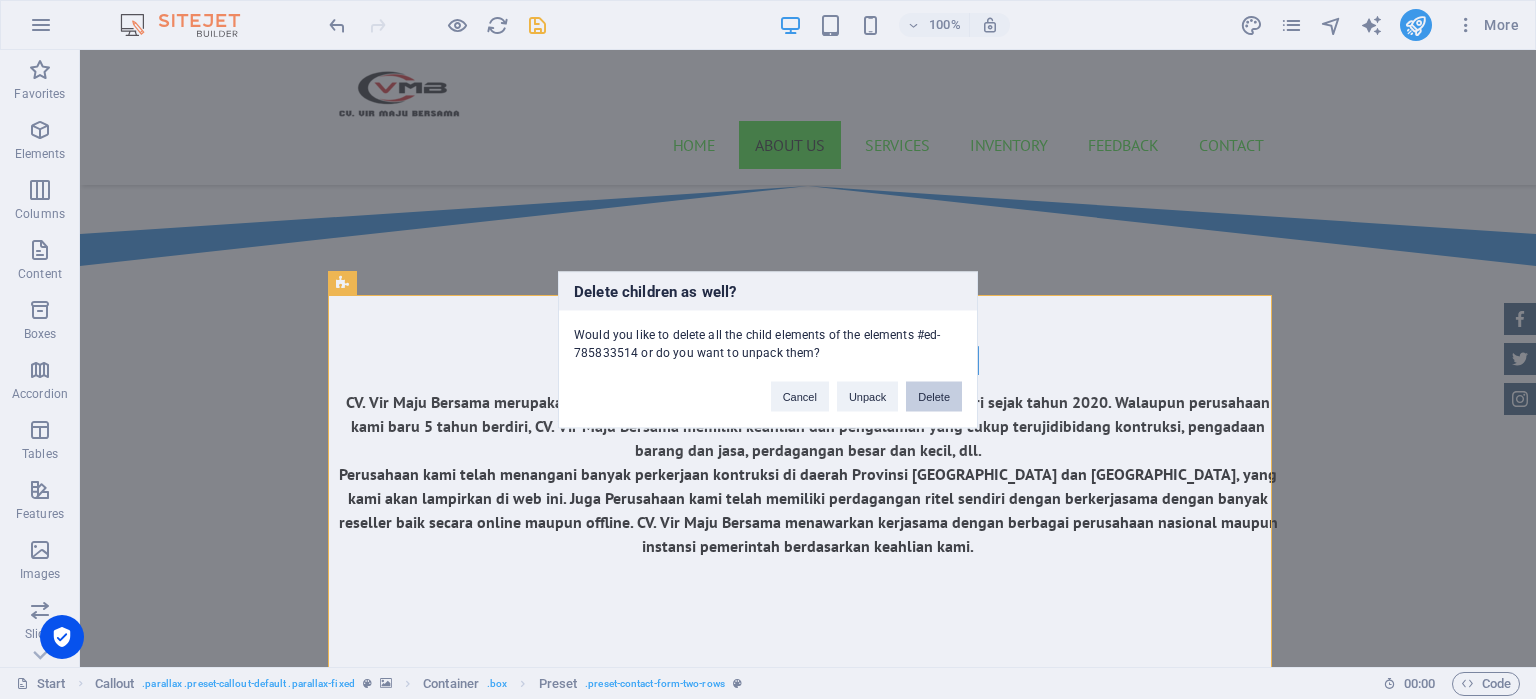 click on "Delete" at bounding box center [934, 396] 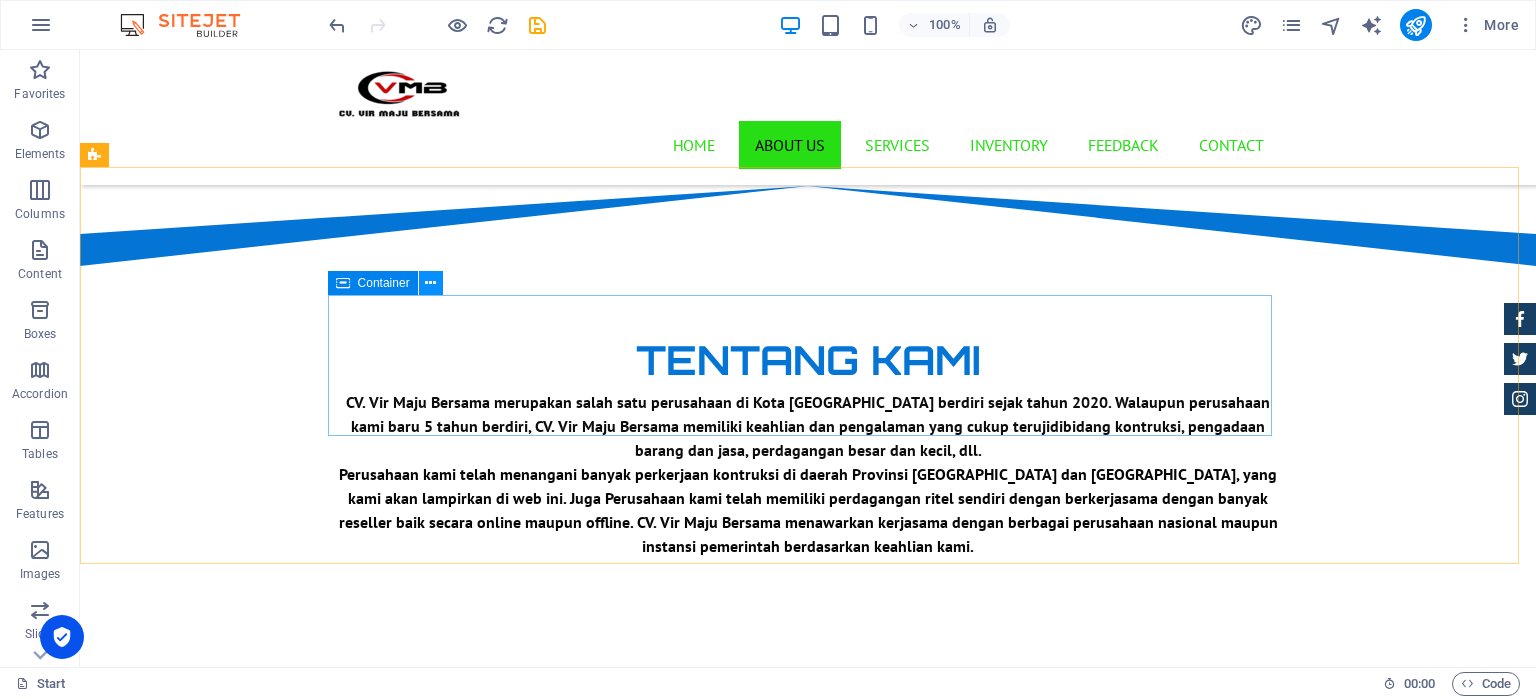 click at bounding box center (430, 283) 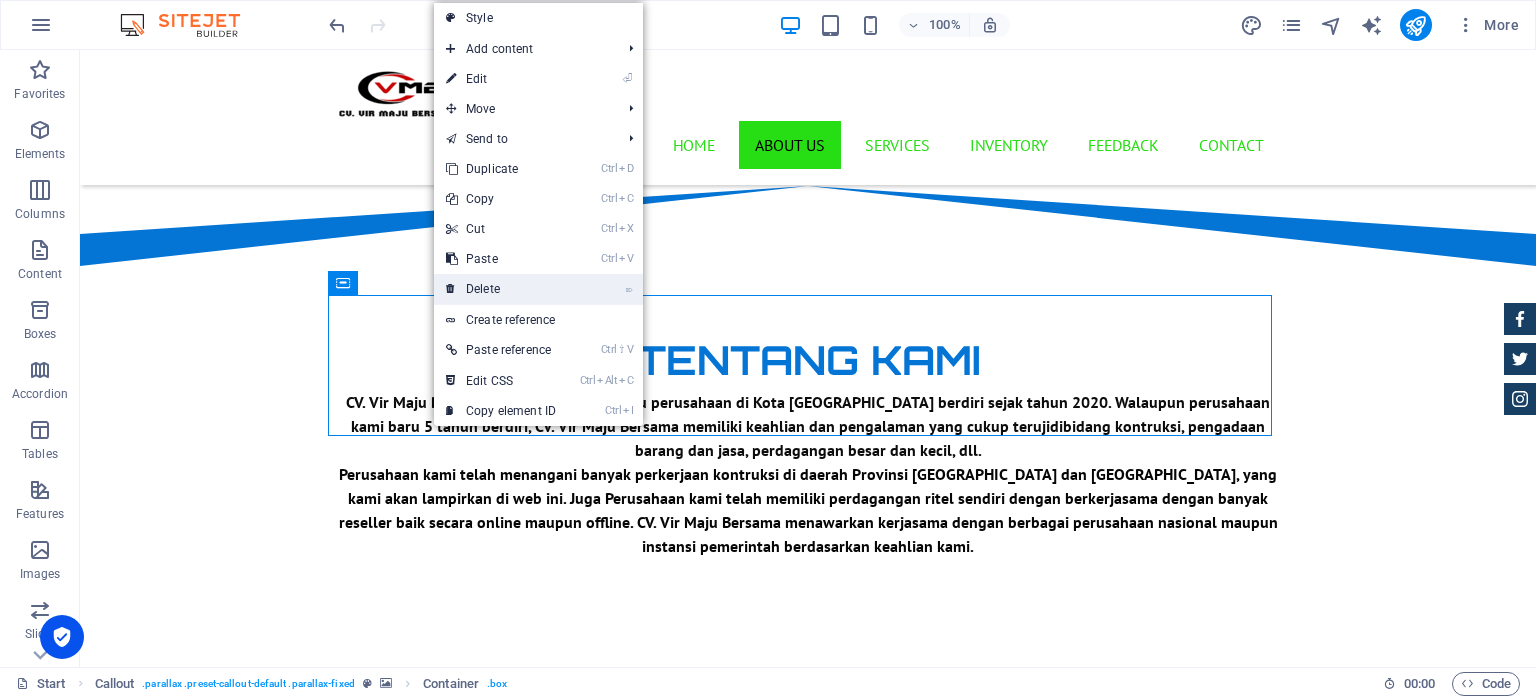 click on "⌦  Delete" at bounding box center [501, 289] 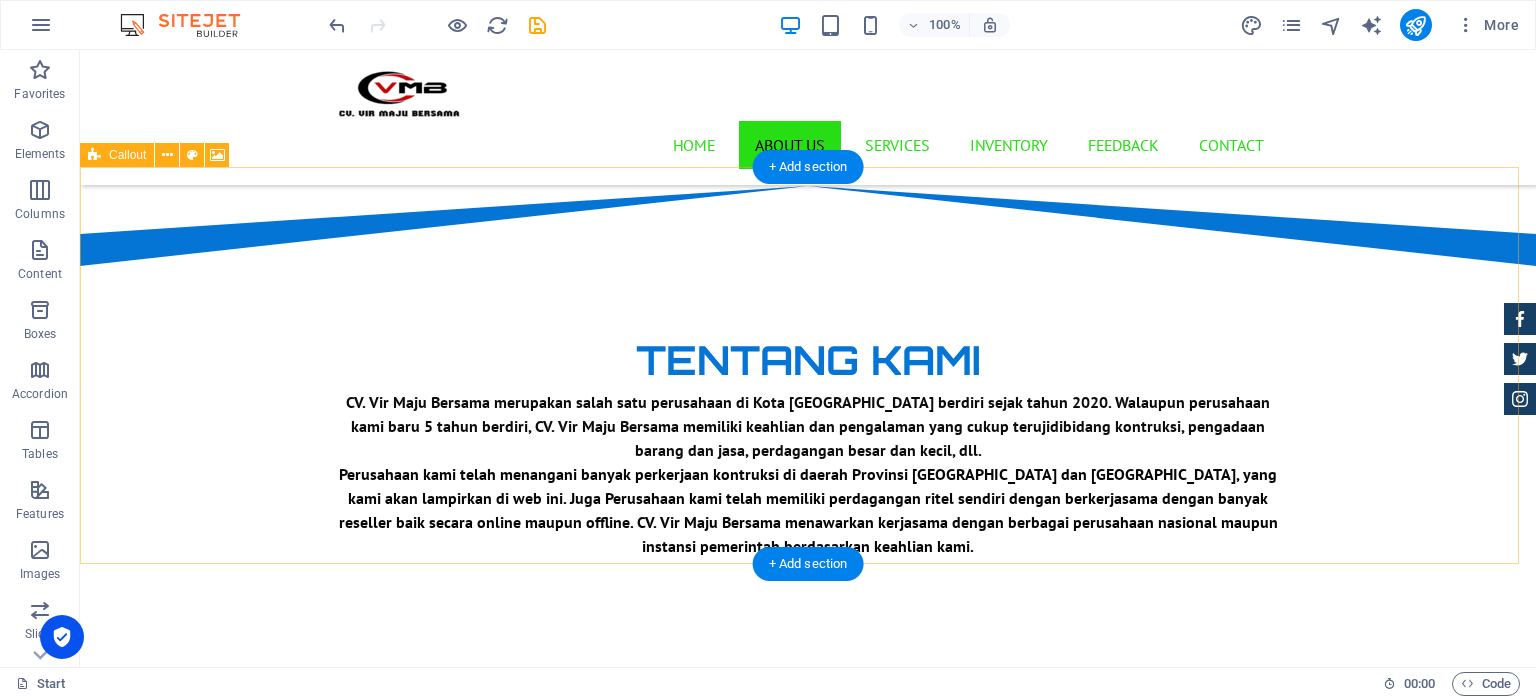 click on "Drop content here or  Add elements  Paste clipboard" at bounding box center (808, 935) 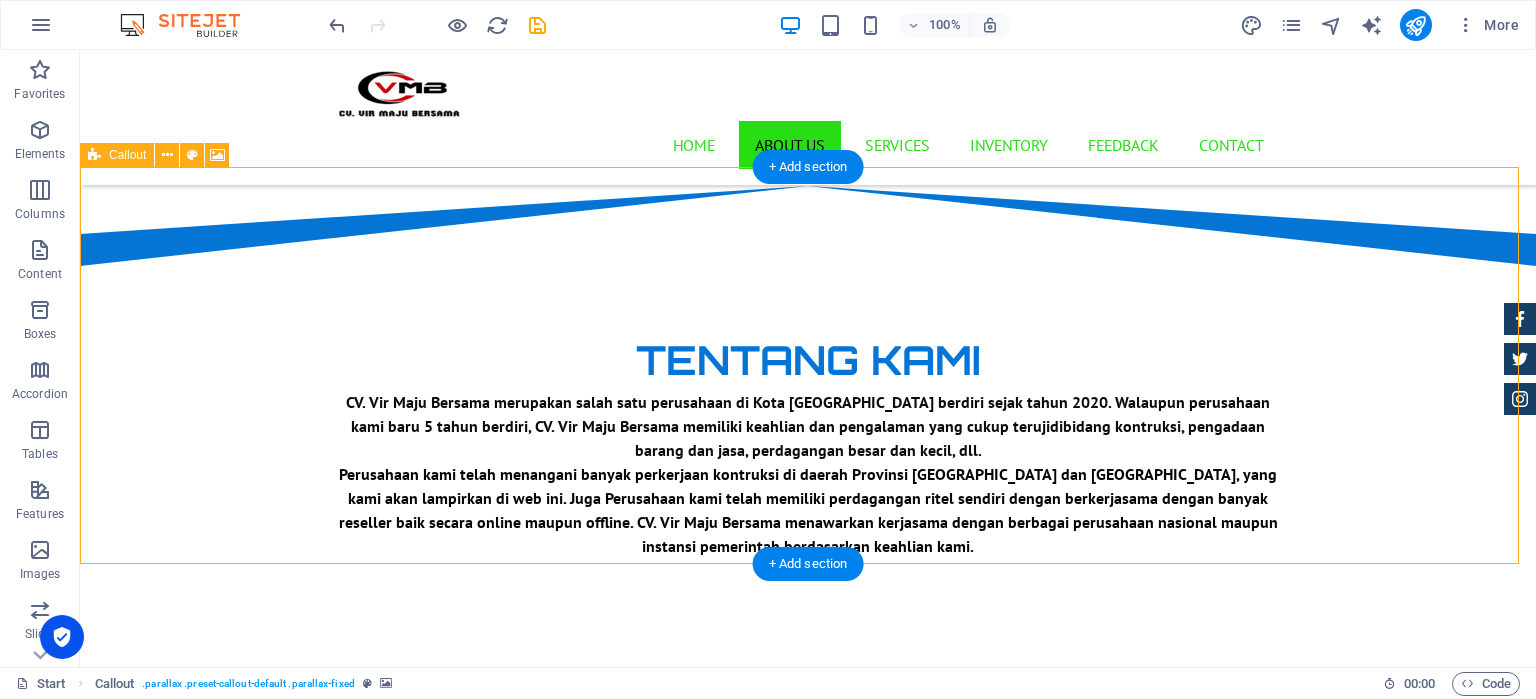 click on "Drop content here or  Add elements  Paste clipboard" at bounding box center [808, 935] 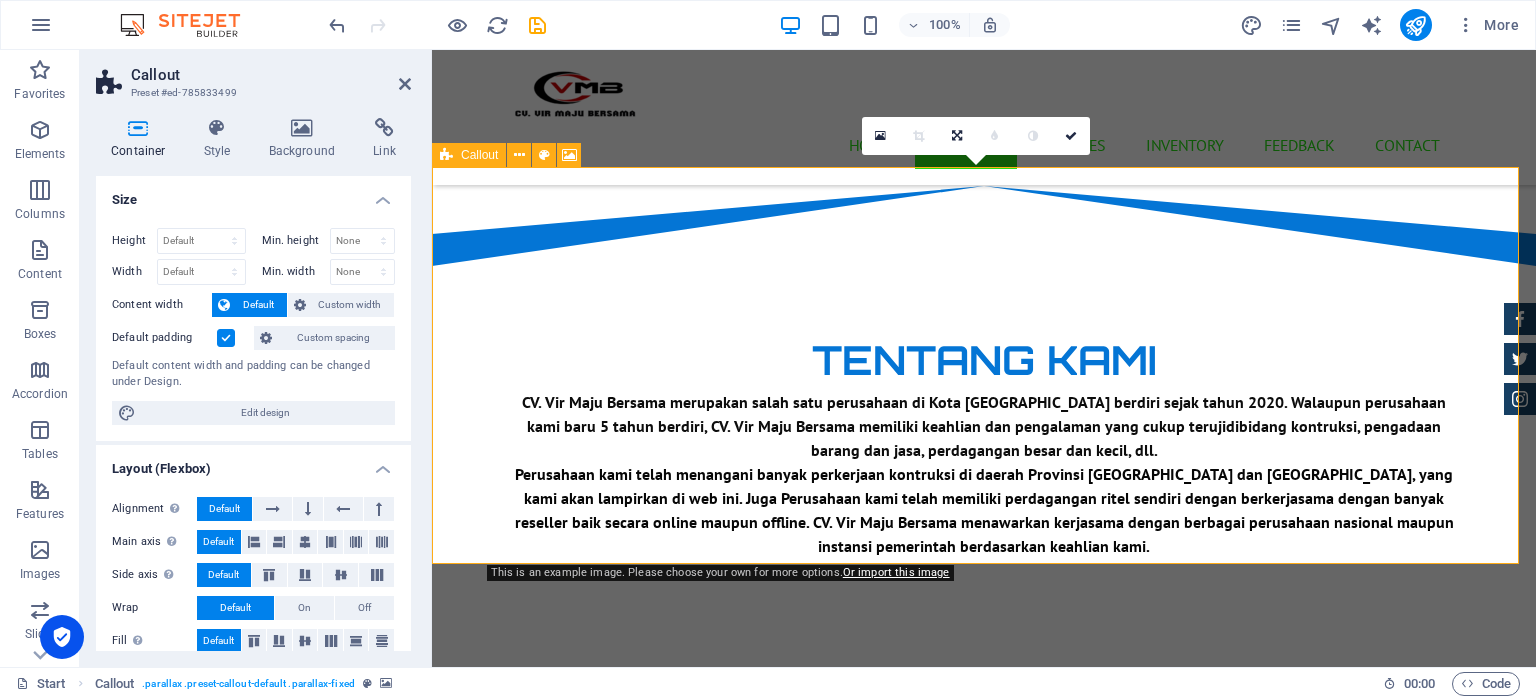 click on "Drop content here or  Add elements  Paste clipboard" at bounding box center (984, 935) 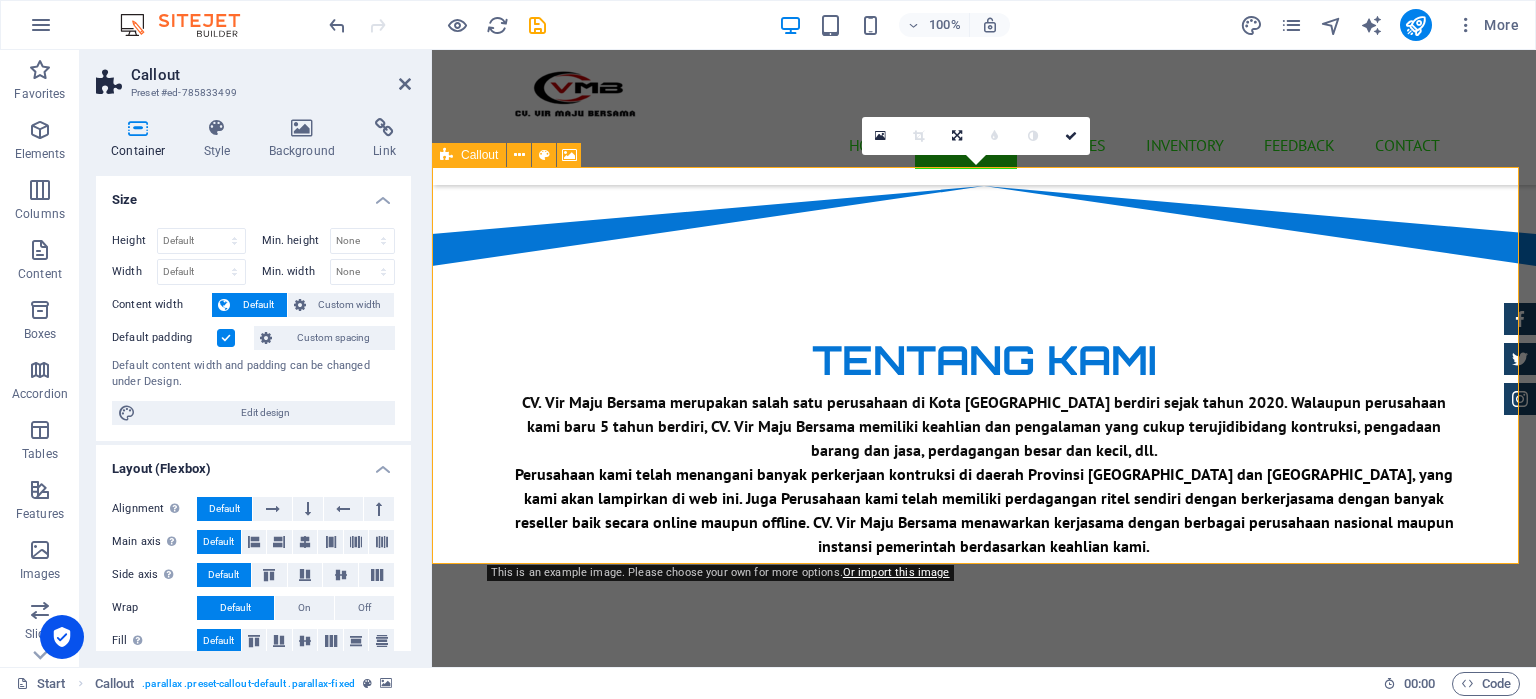 click on "Drop content here or  Add elements  Paste clipboard" at bounding box center [984, 935] 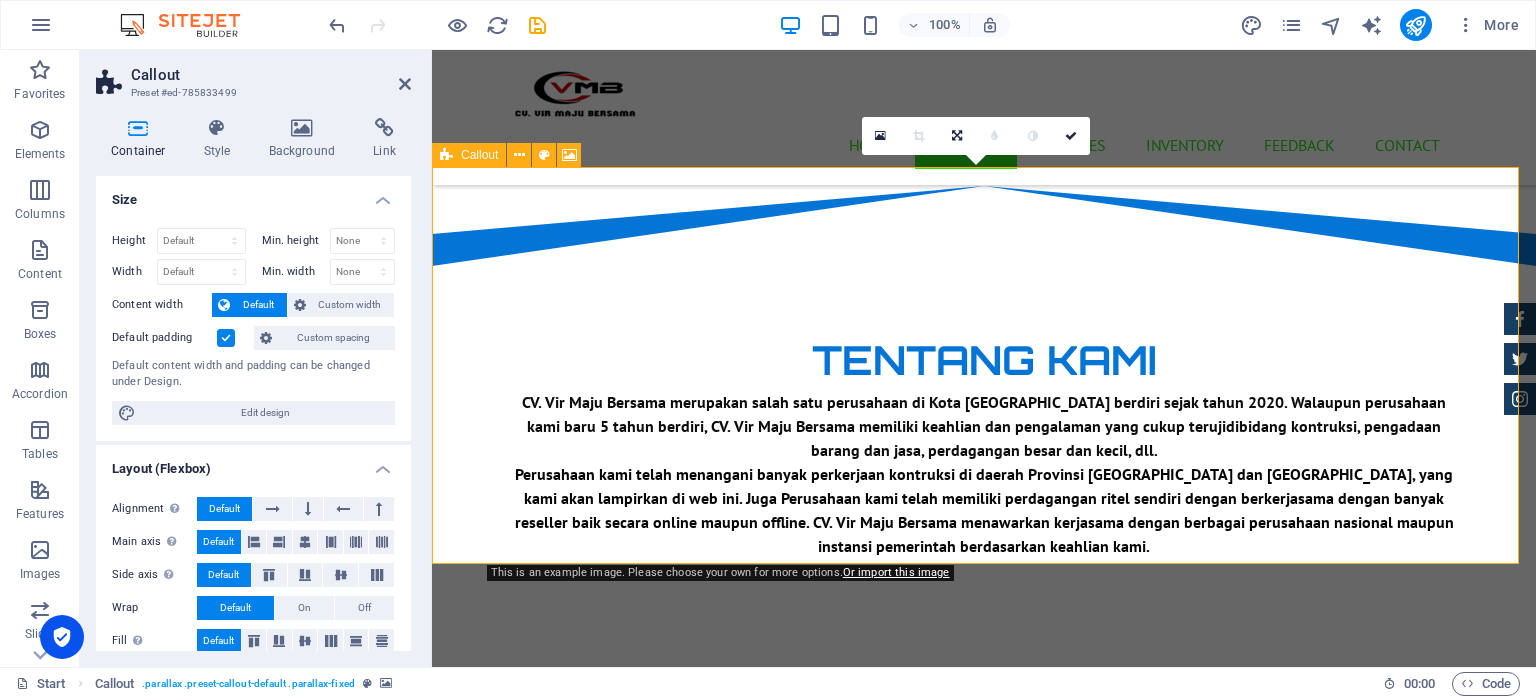 click at bounding box center [984, 1044] 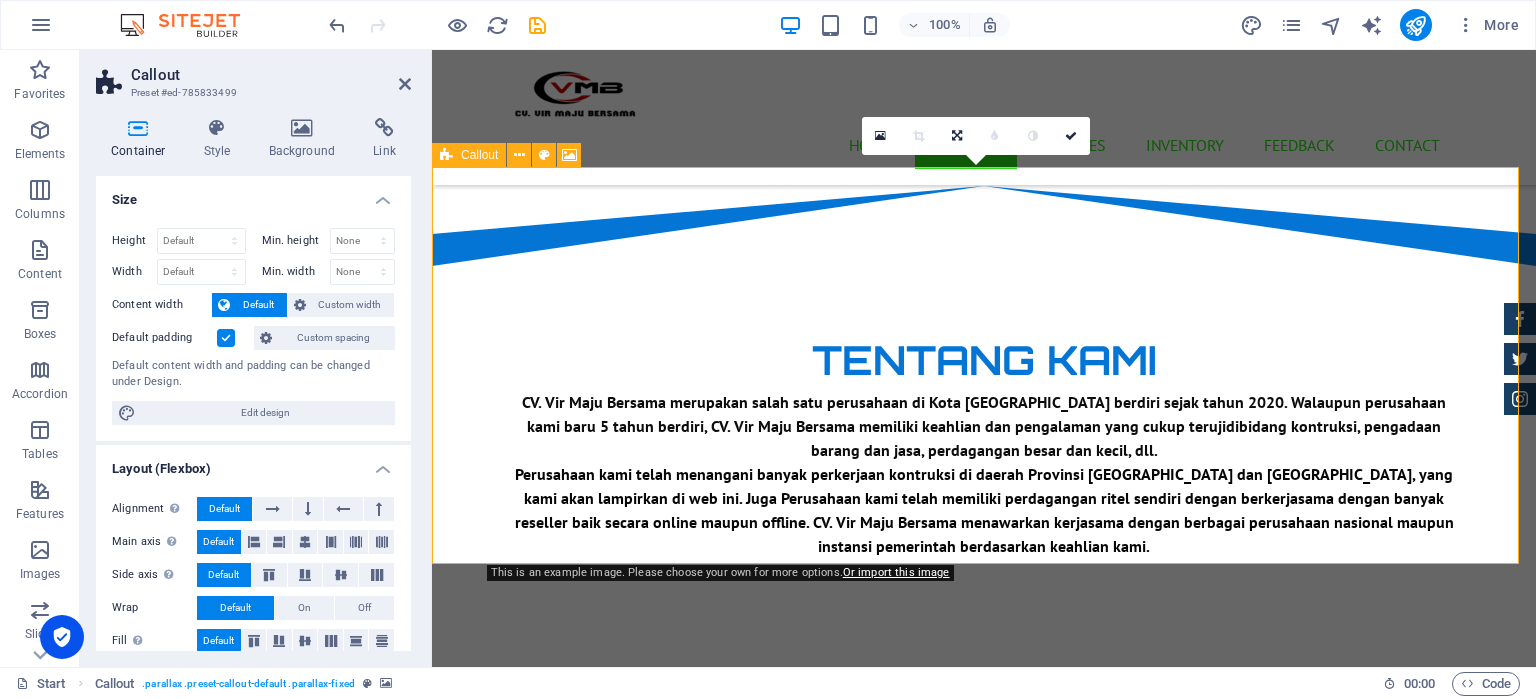 click at bounding box center [984, 1044] 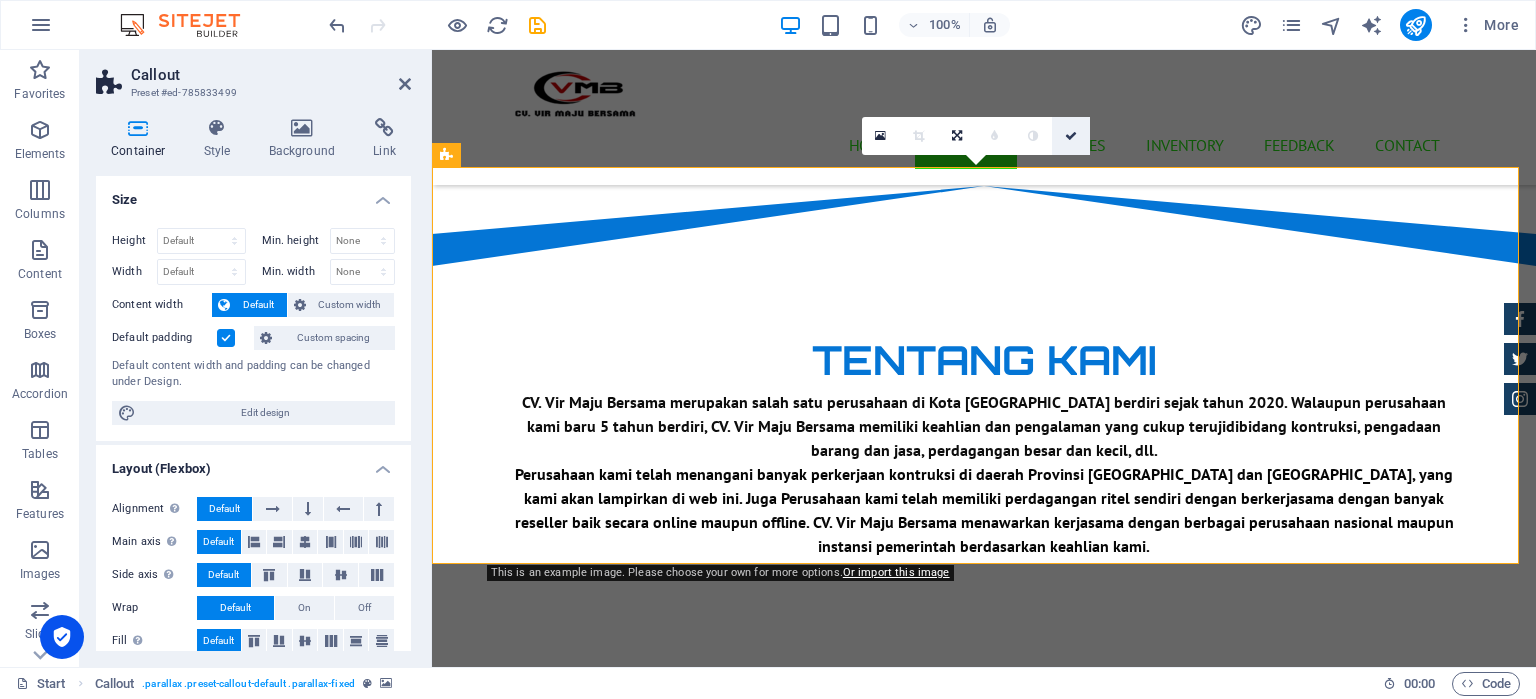 click at bounding box center (1071, 136) 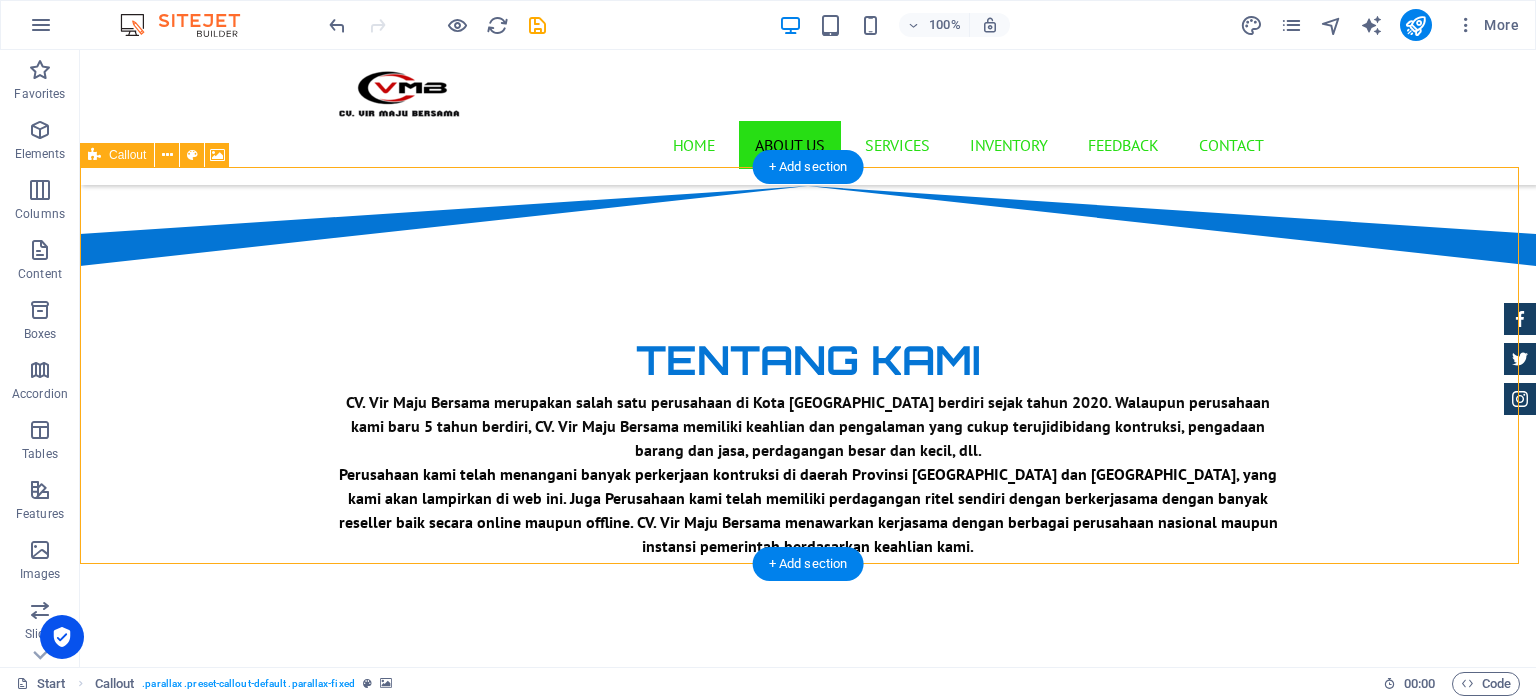 click on "Drop content here or  Add elements  Paste clipboard" at bounding box center [808, 935] 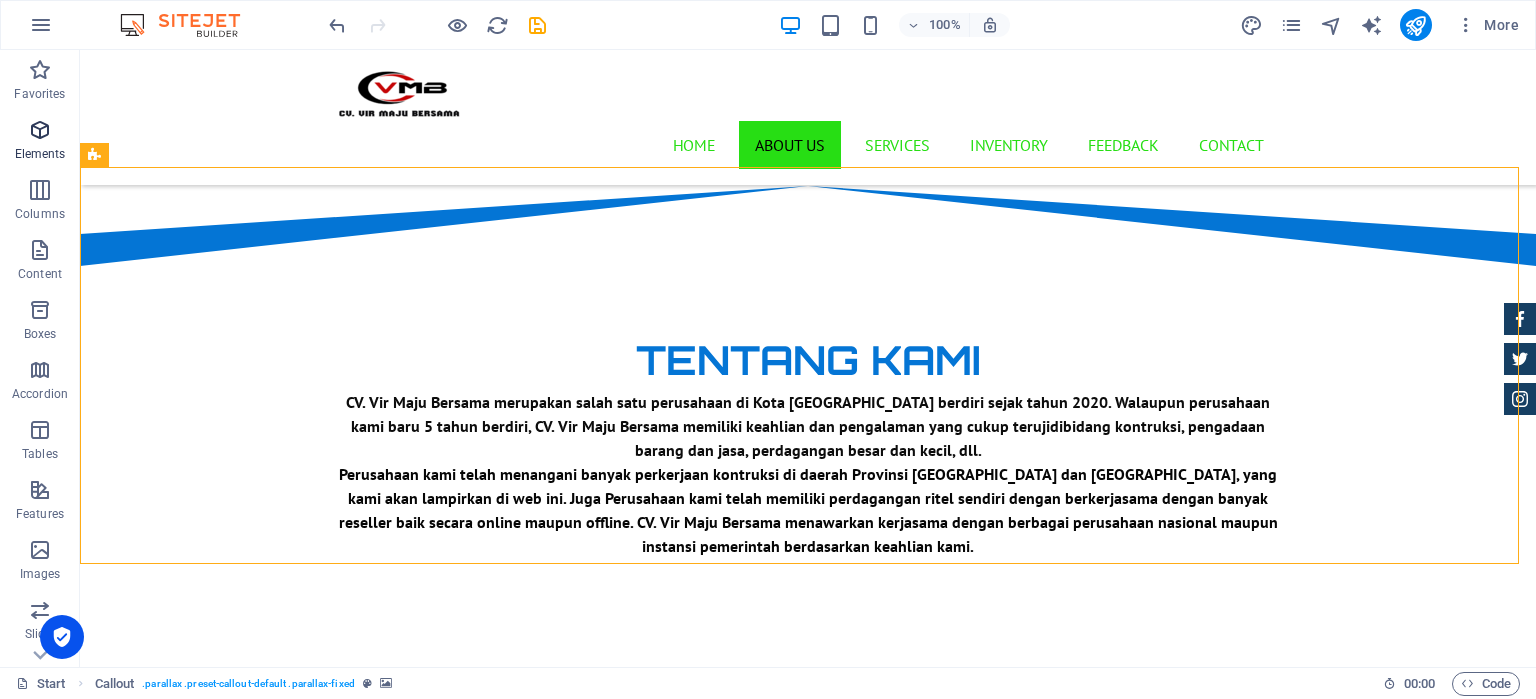 click on "Elements" at bounding box center (40, 154) 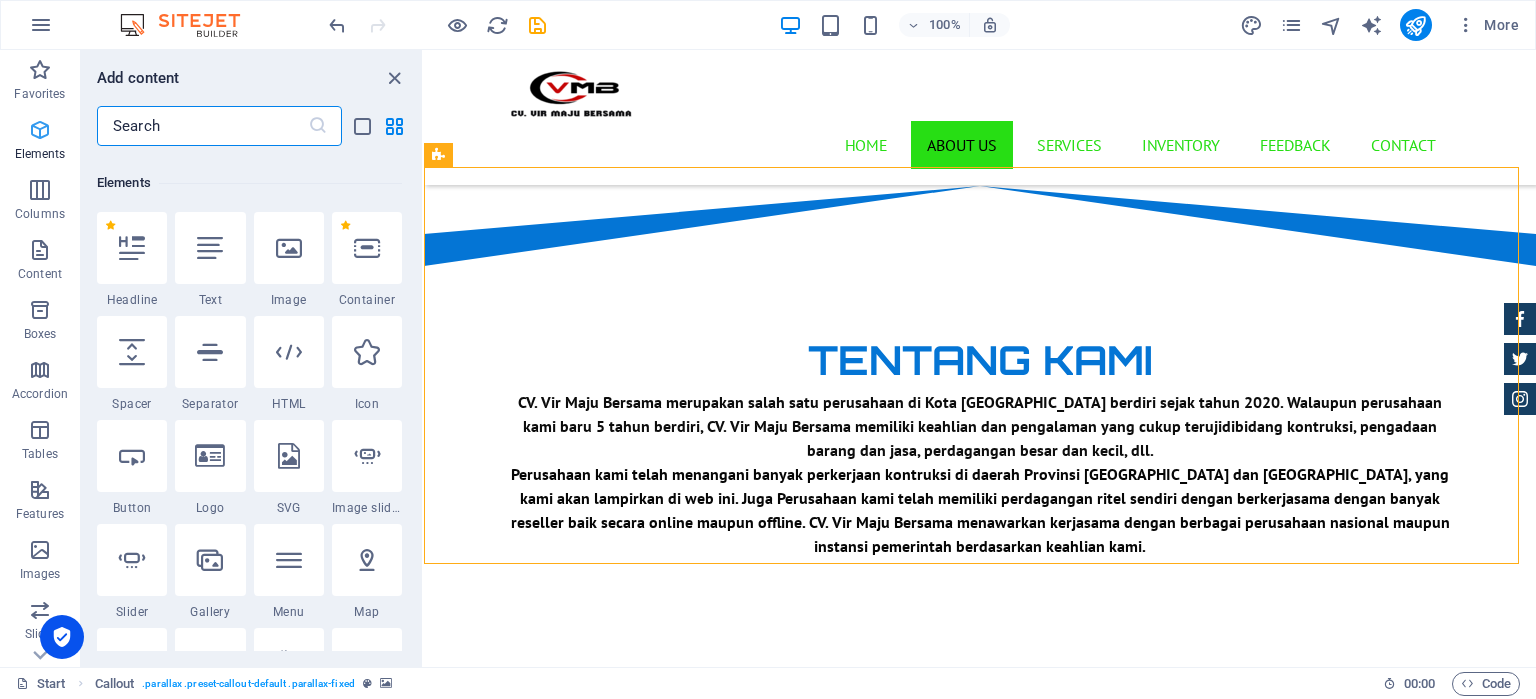 scroll, scrollTop: 212, scrollLeft: 0, axis: vertical 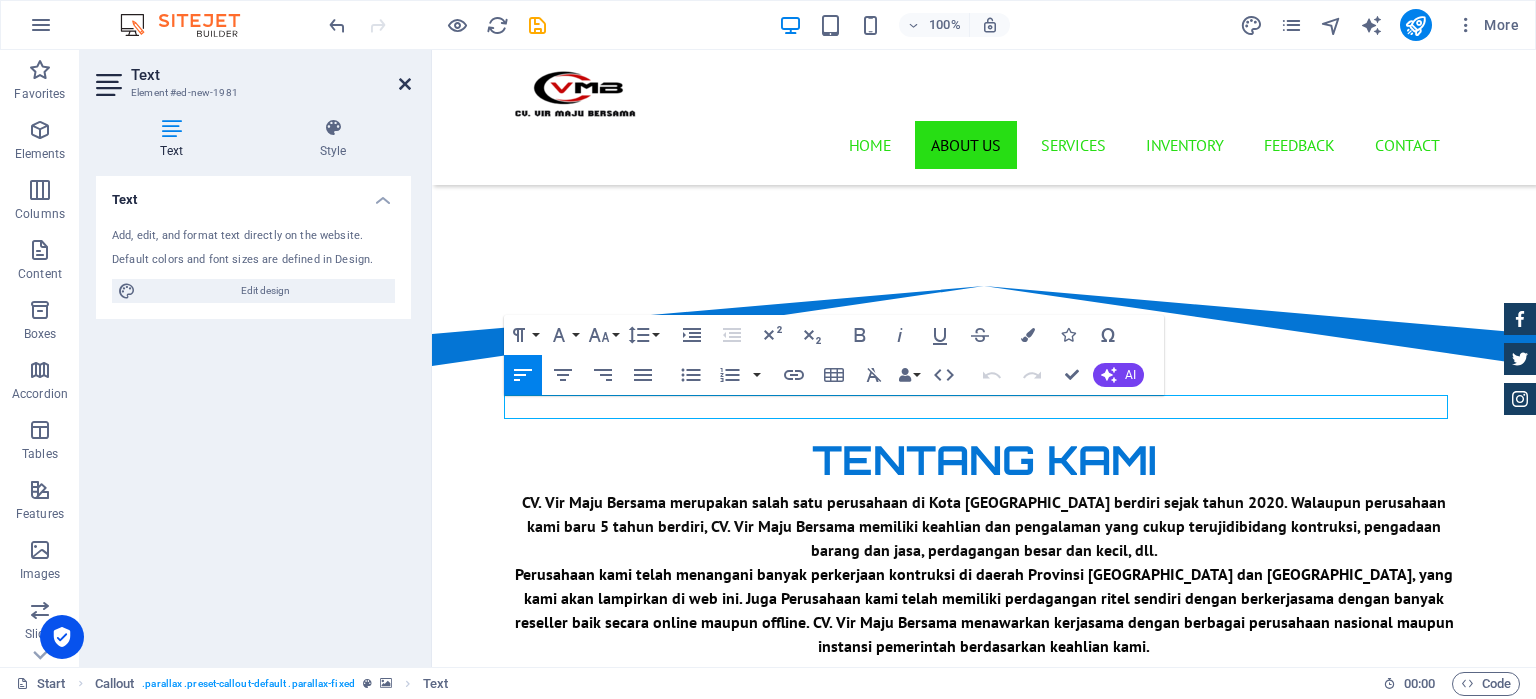 click at bounding box center [405, 84] 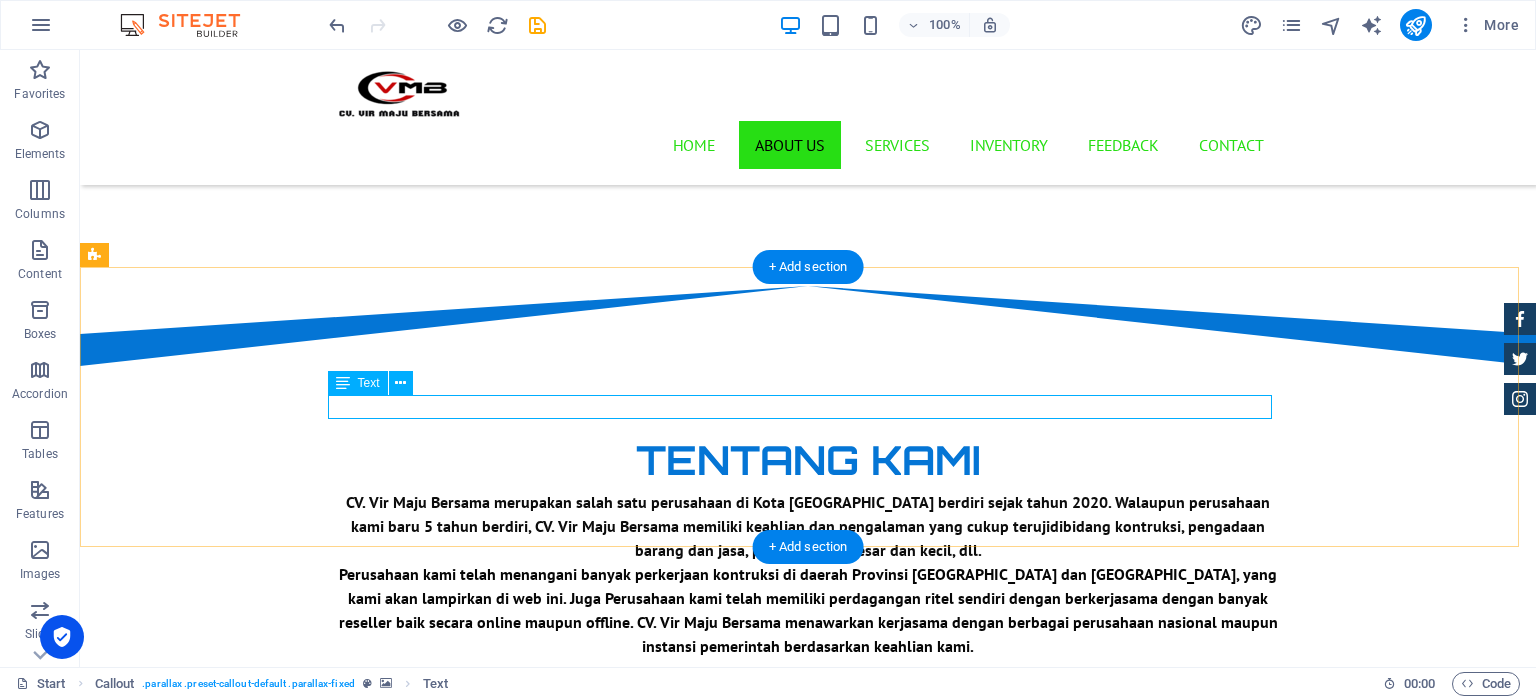 click on "New text element" at bounding box center [808, 976] 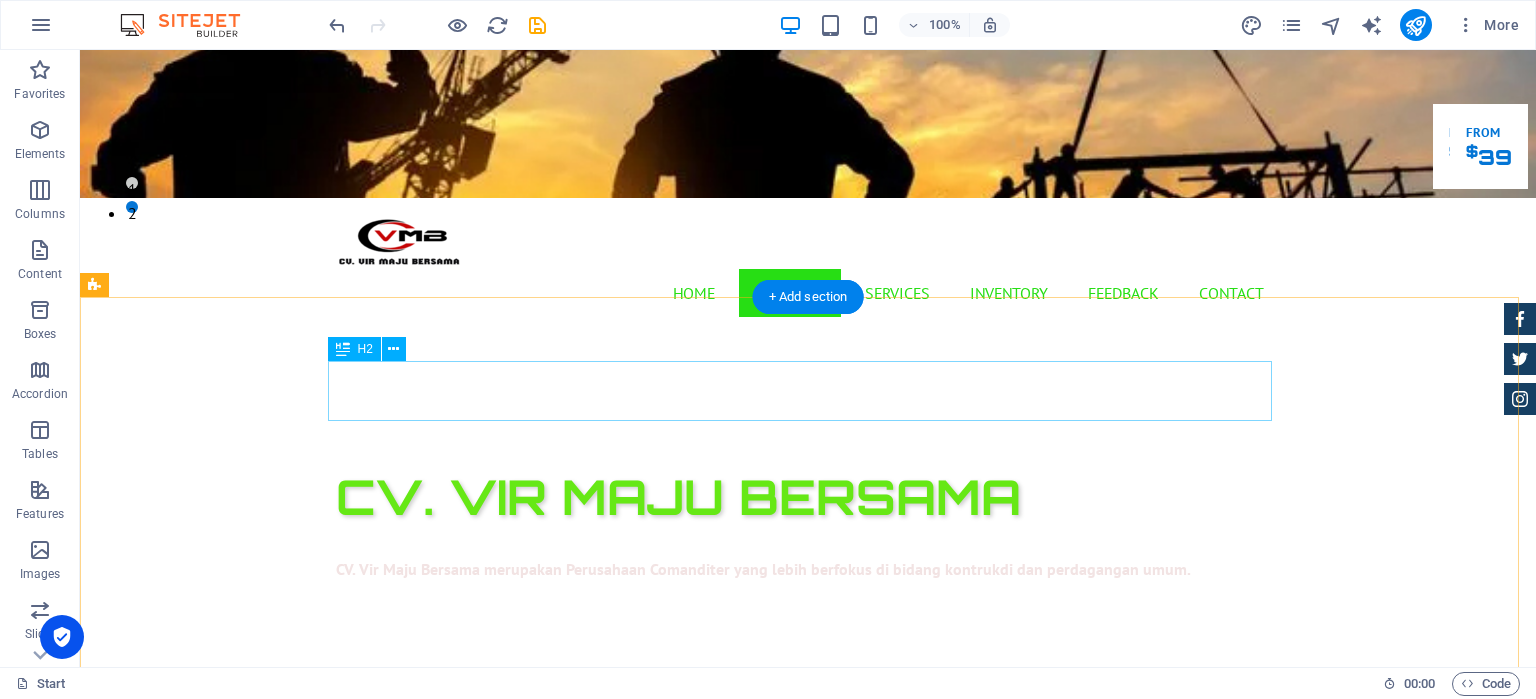 scroll, scrollTop: 370, scrollLeft: 0, axis: vertical 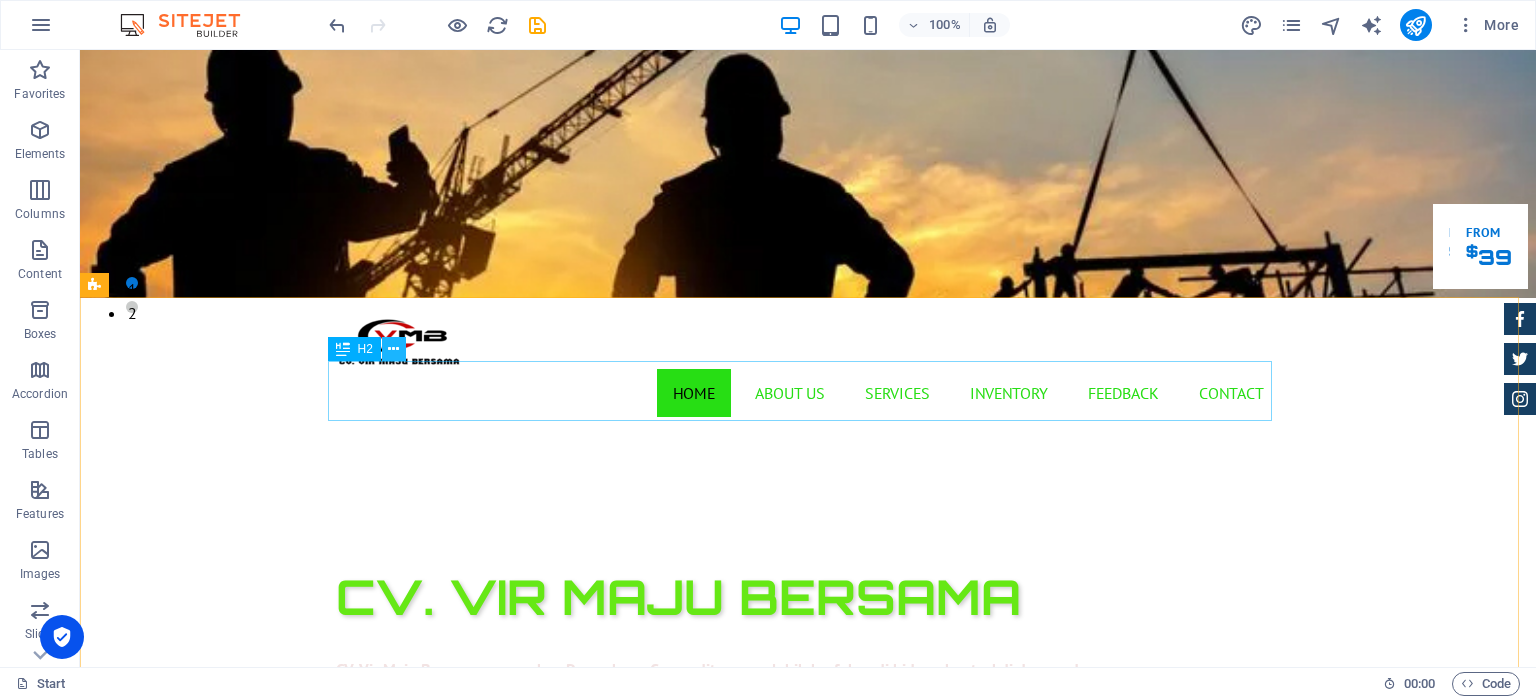 click at bounding box center [394, 349] 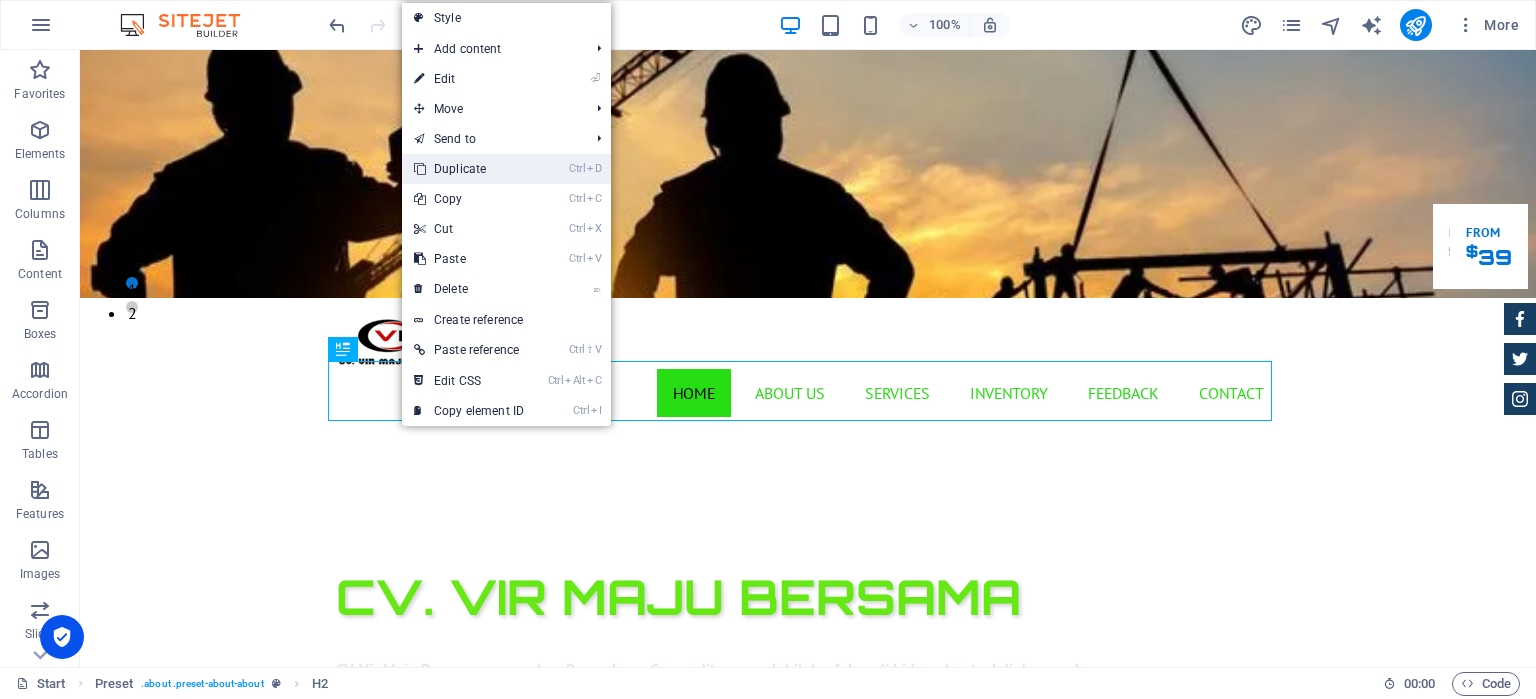 click on "Ctrl D  Duplicate" at bounding box center [469, 169] 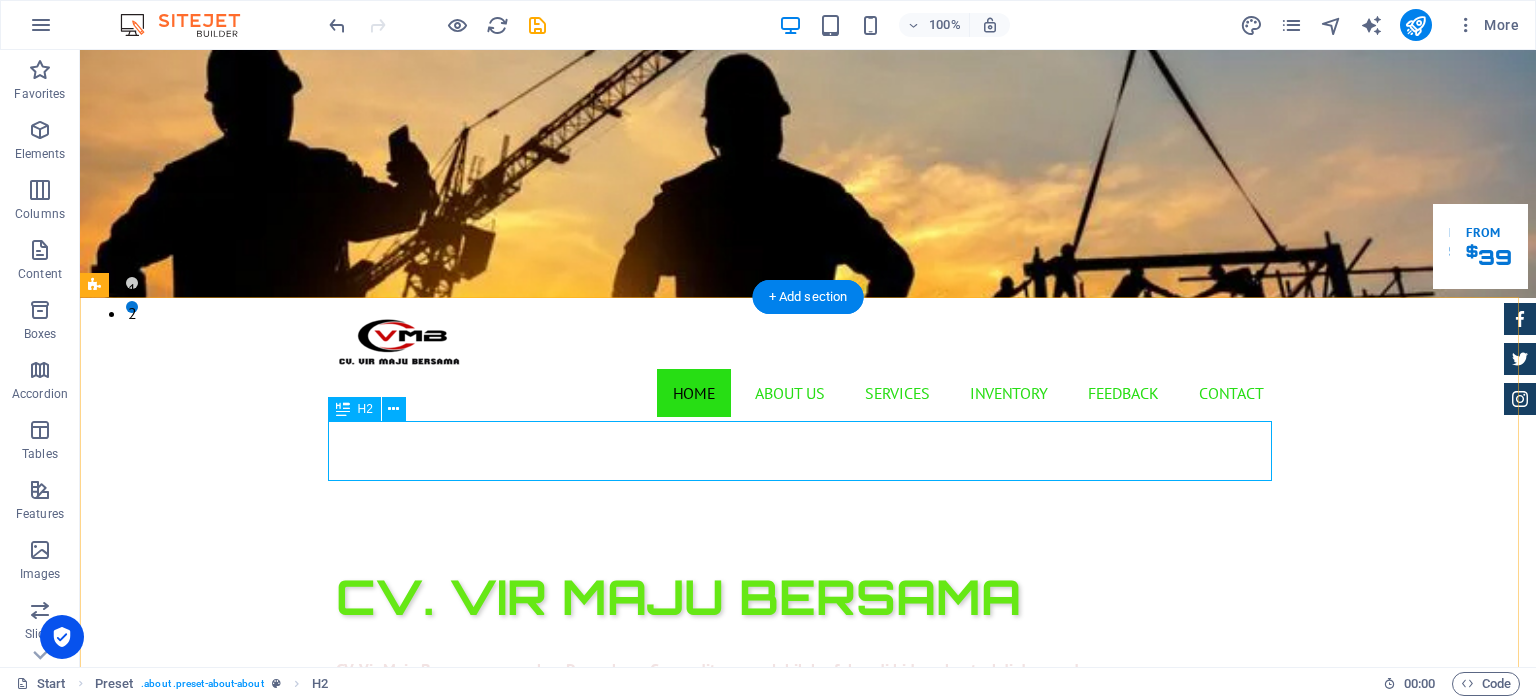 click on "Tentang kami" at bounding box center (808, 1068) 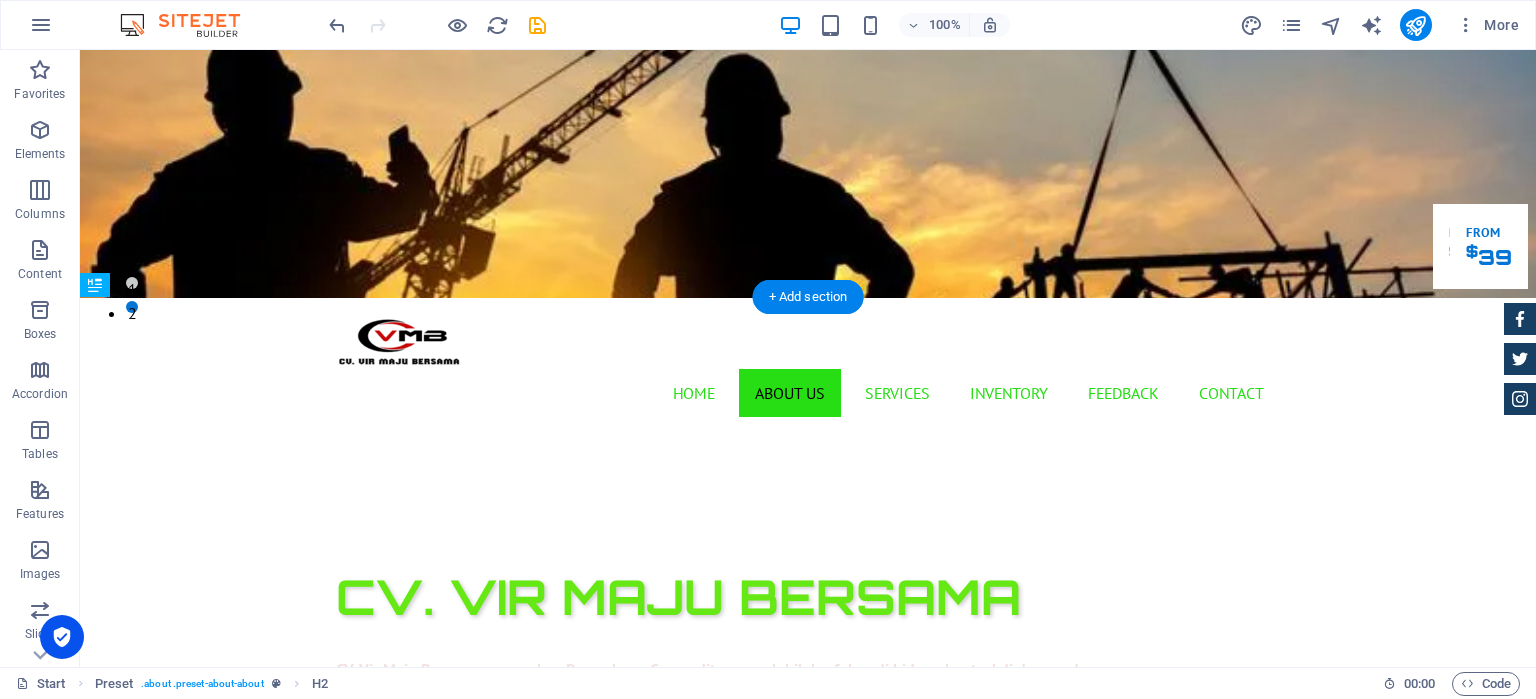 scroll, scrollTop: 418, scrollLeft: 0, axis: vertical 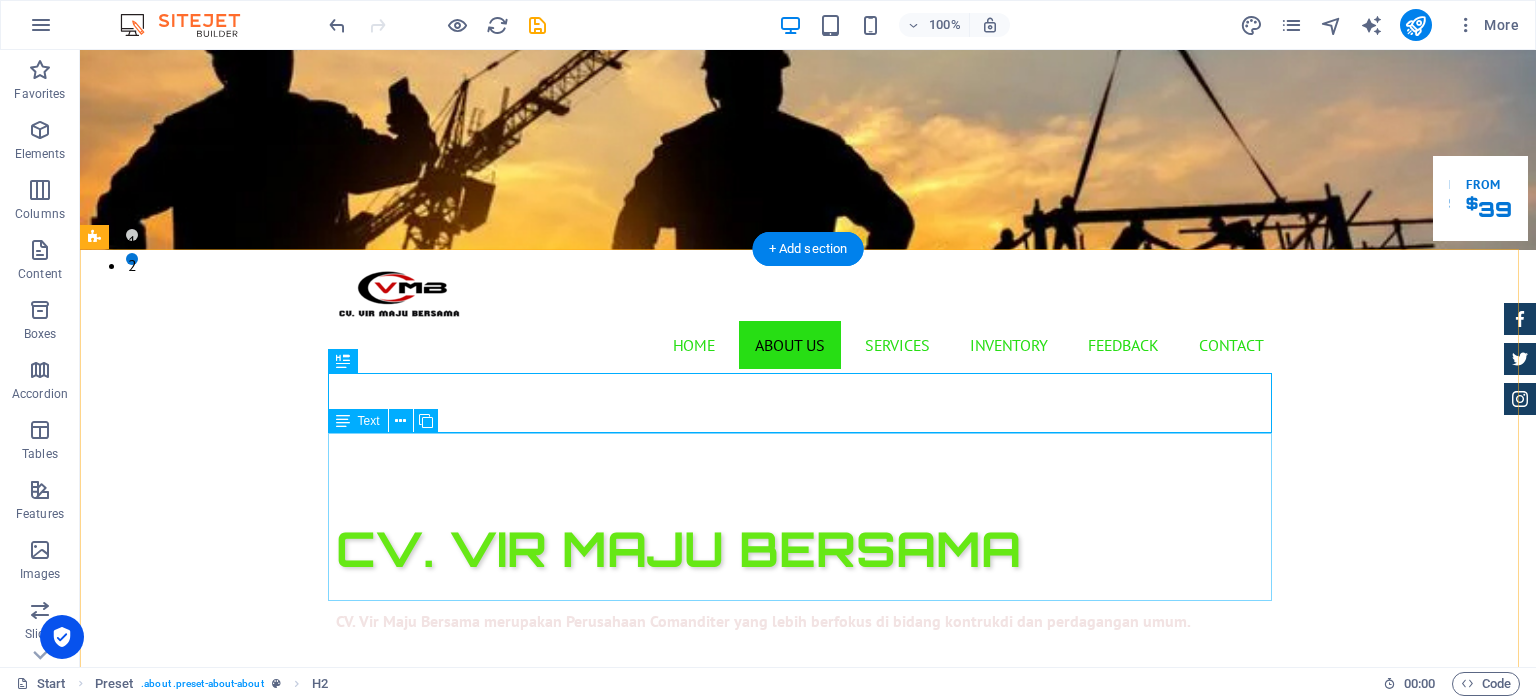 drag, startPoint x: 434, startPoint y: 434, endPoint x: 622, endPoint y: 542, distance: 216.81328 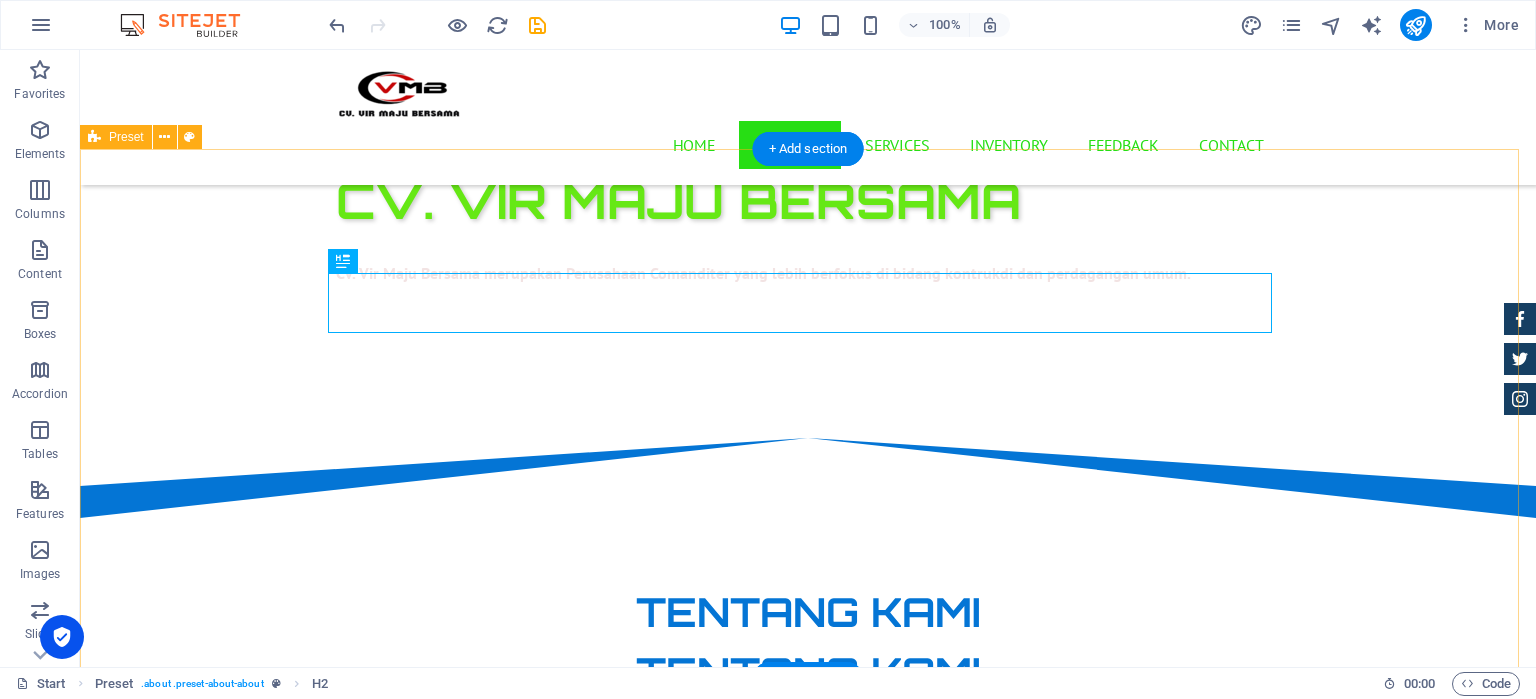 scroll, scrollTop: 518, scrollLeft: 0, axis: vertical 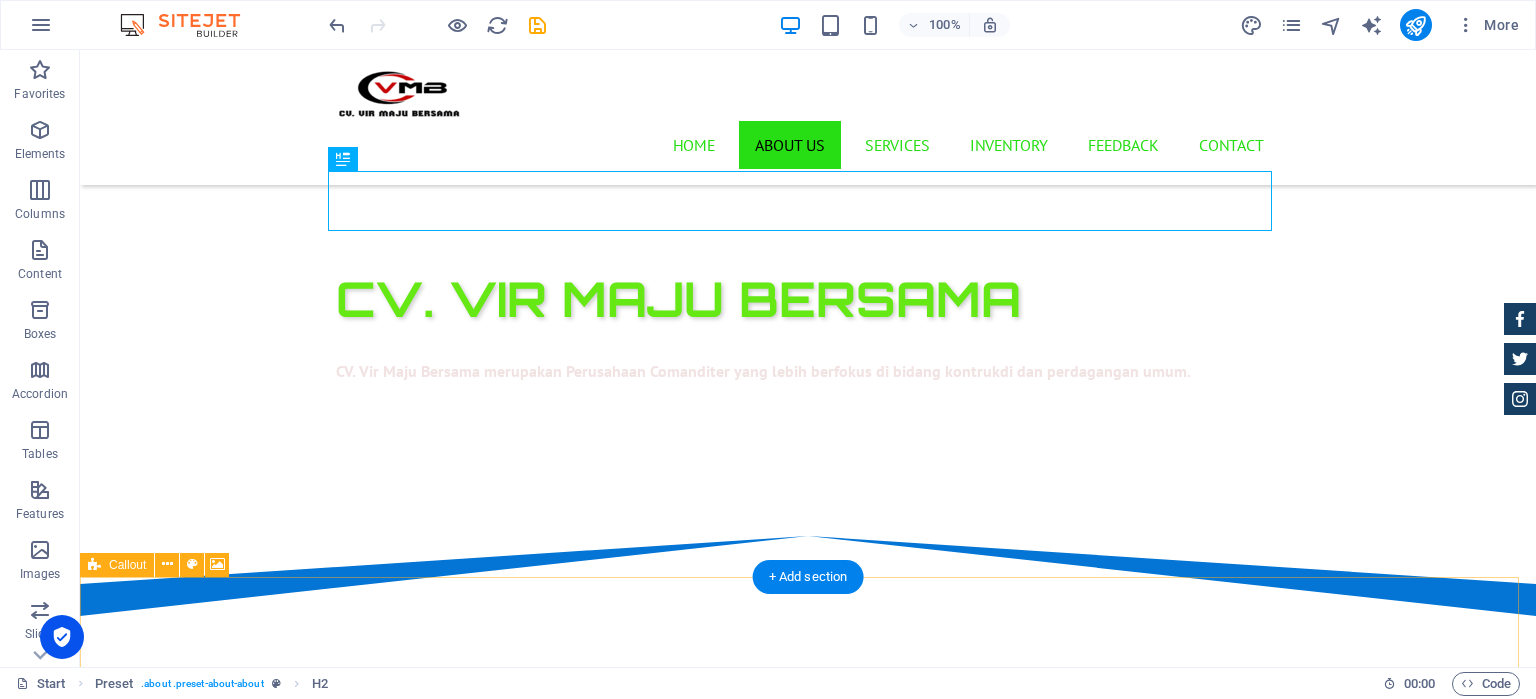 drag, startPoint x: 966, startPoint y: 306, endPoint x: 773, endPoint y: 648, distance: 392.69965 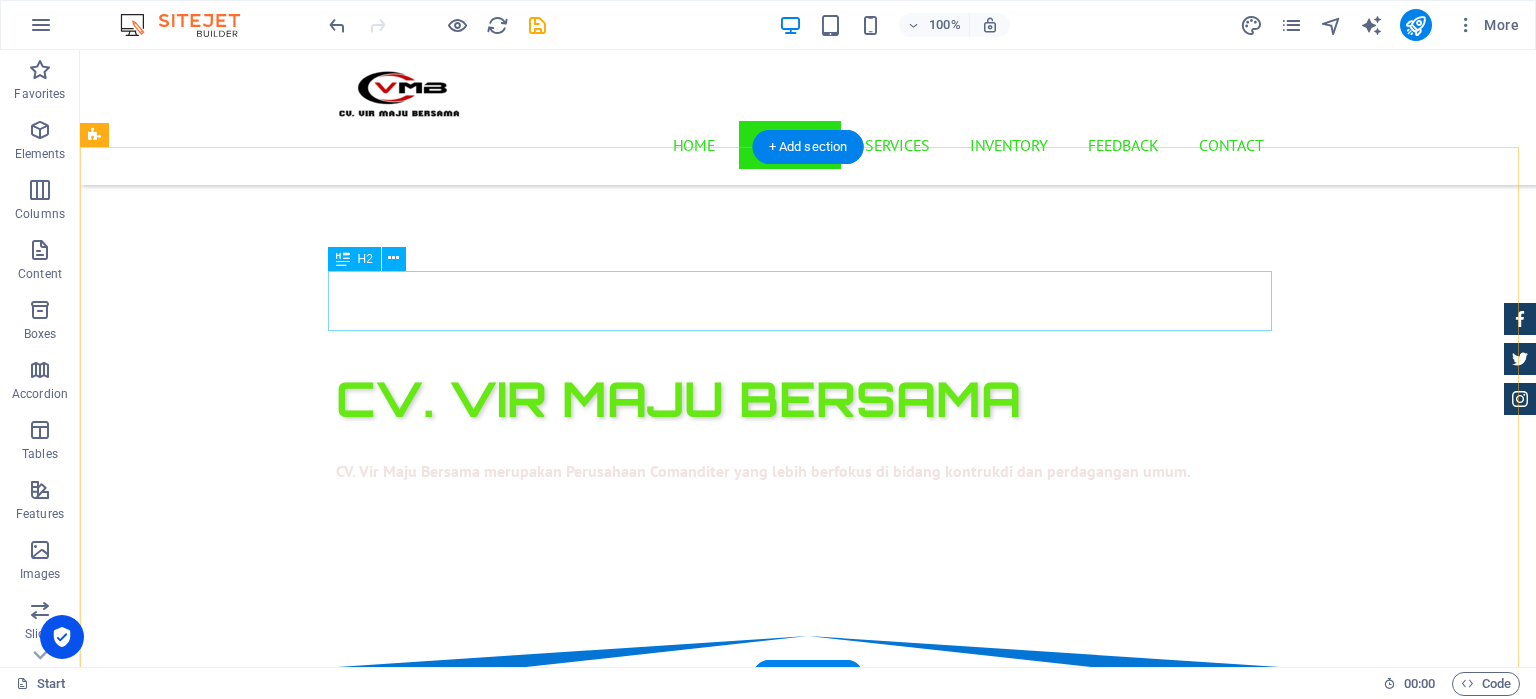 scroll, scrollTop: 620, scrollLeft: 0, axis: vertical 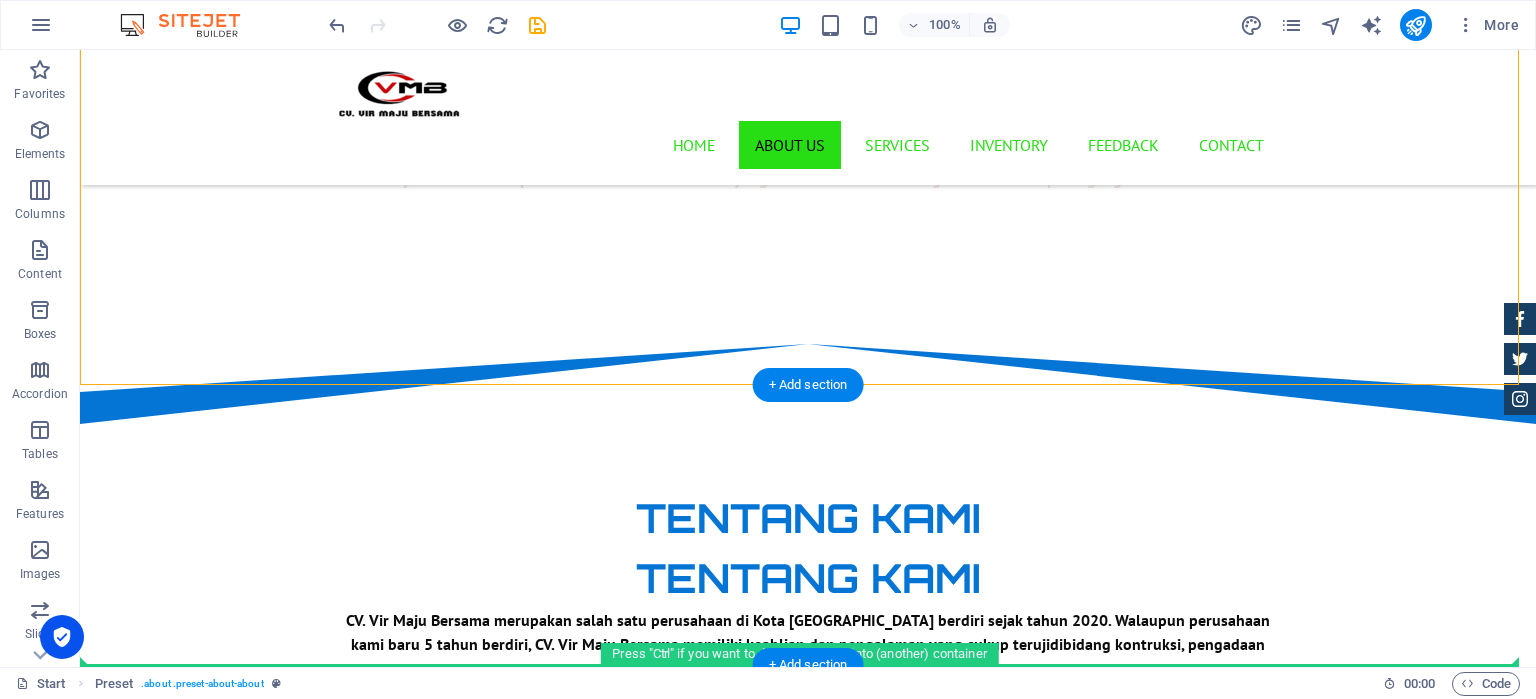 drag, startPoint x: 671, startPoint y: 213, endPoint x: 567, endPoint y: 563, distance: 365.12463 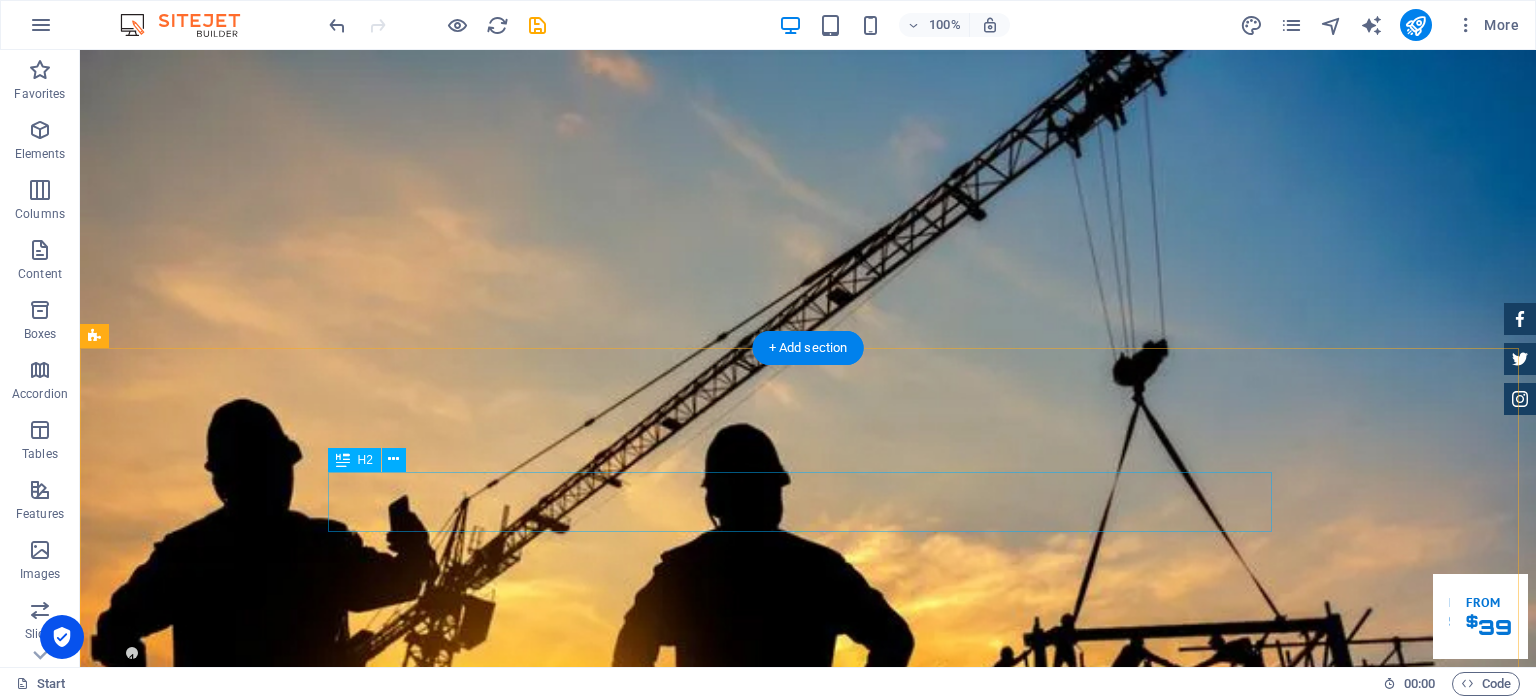 scroll, scrollTop: 600, scrollLeft: 0, axis: vertical 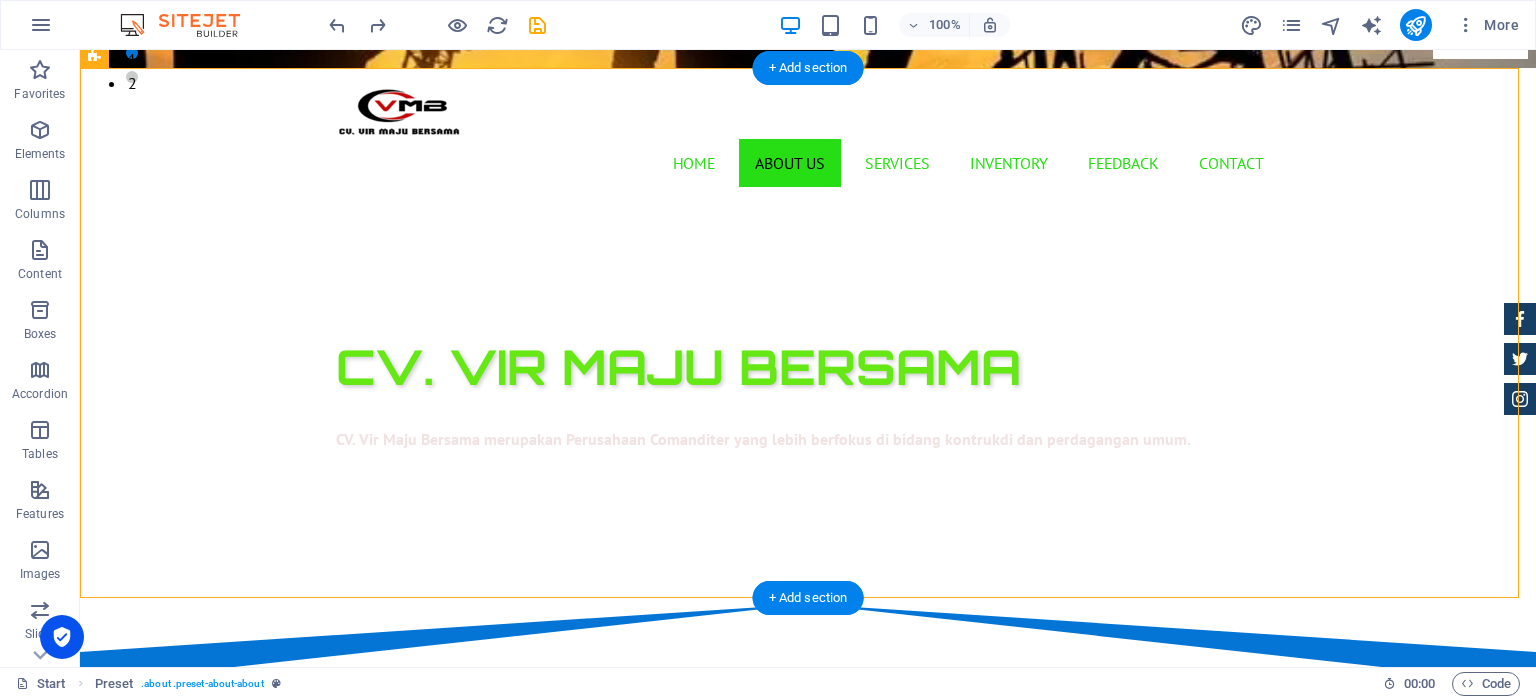 drag, startPoint x: 901, startPoint y: 222, endPoint x: 759, endPoint y: 311, distance: 167.5858 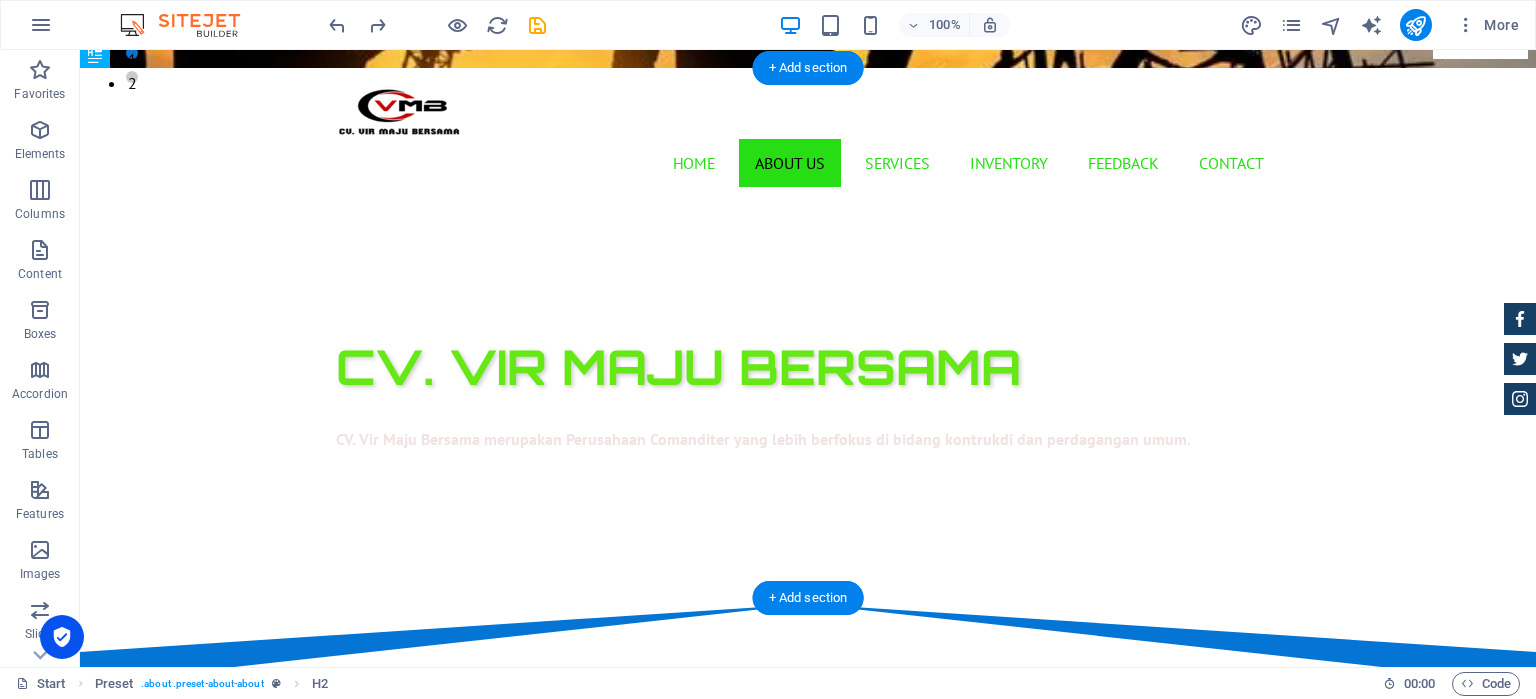 drag, startPoint x: 716, startPoint y: 224, endPoint x: 722, endPoint y: 355, distance: 131.13733 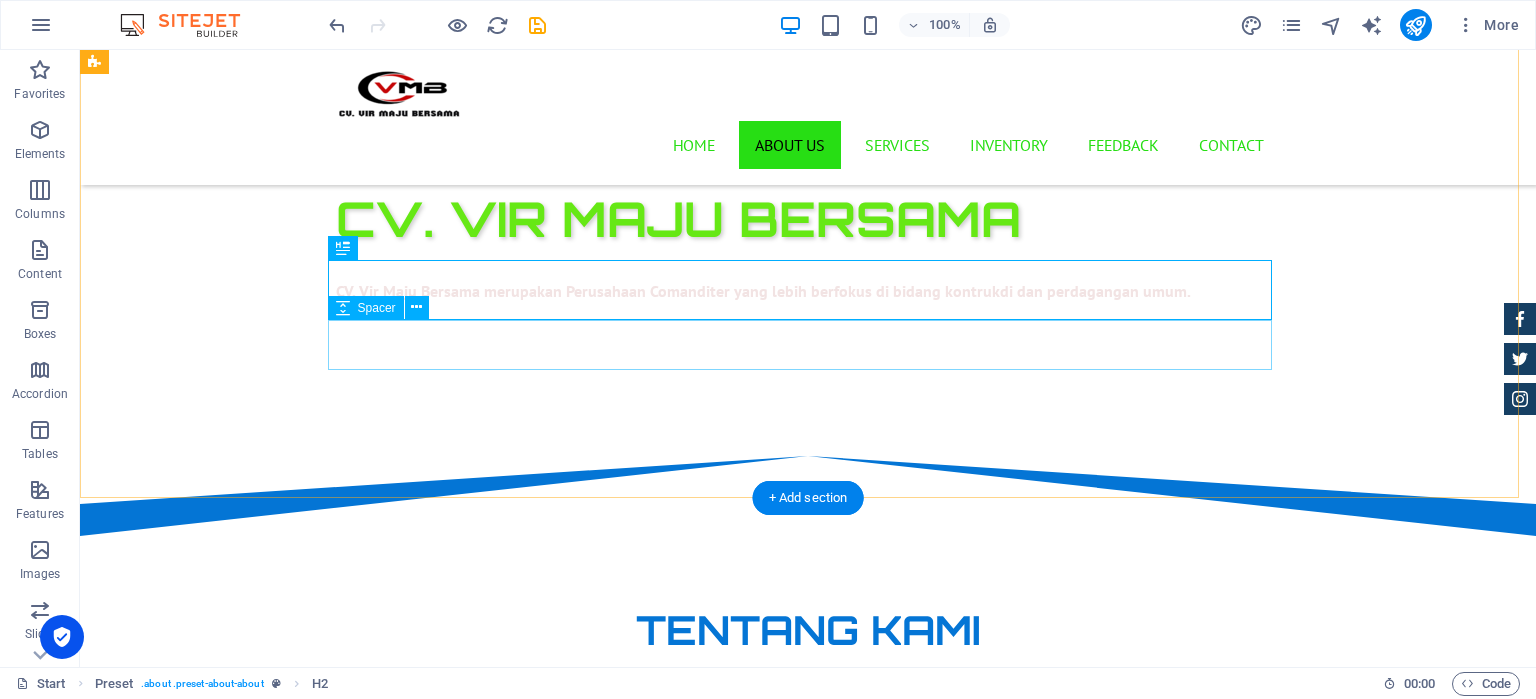 scroll, scrollTop: 800, scrollLeft: 0, axis: vertical 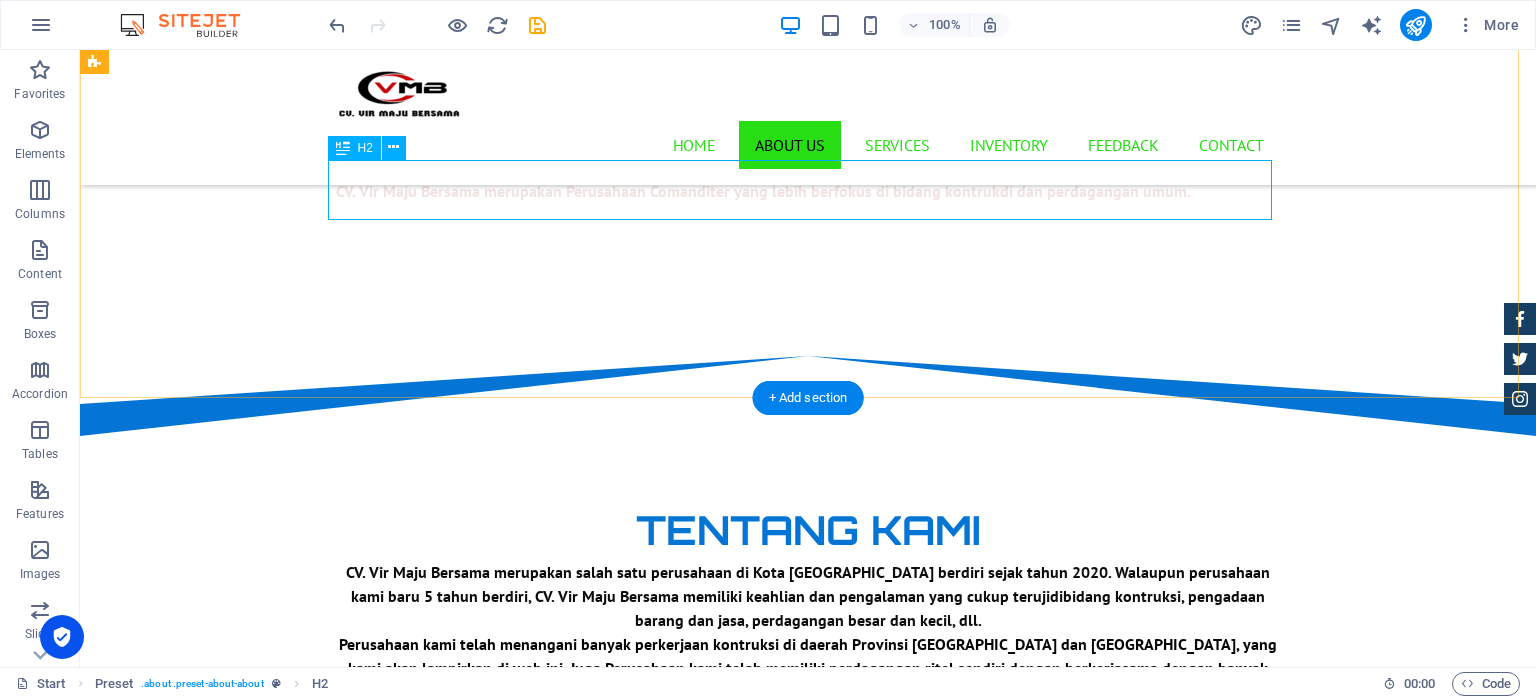 click on "Tentang kami" at bounding box center [808, 758] 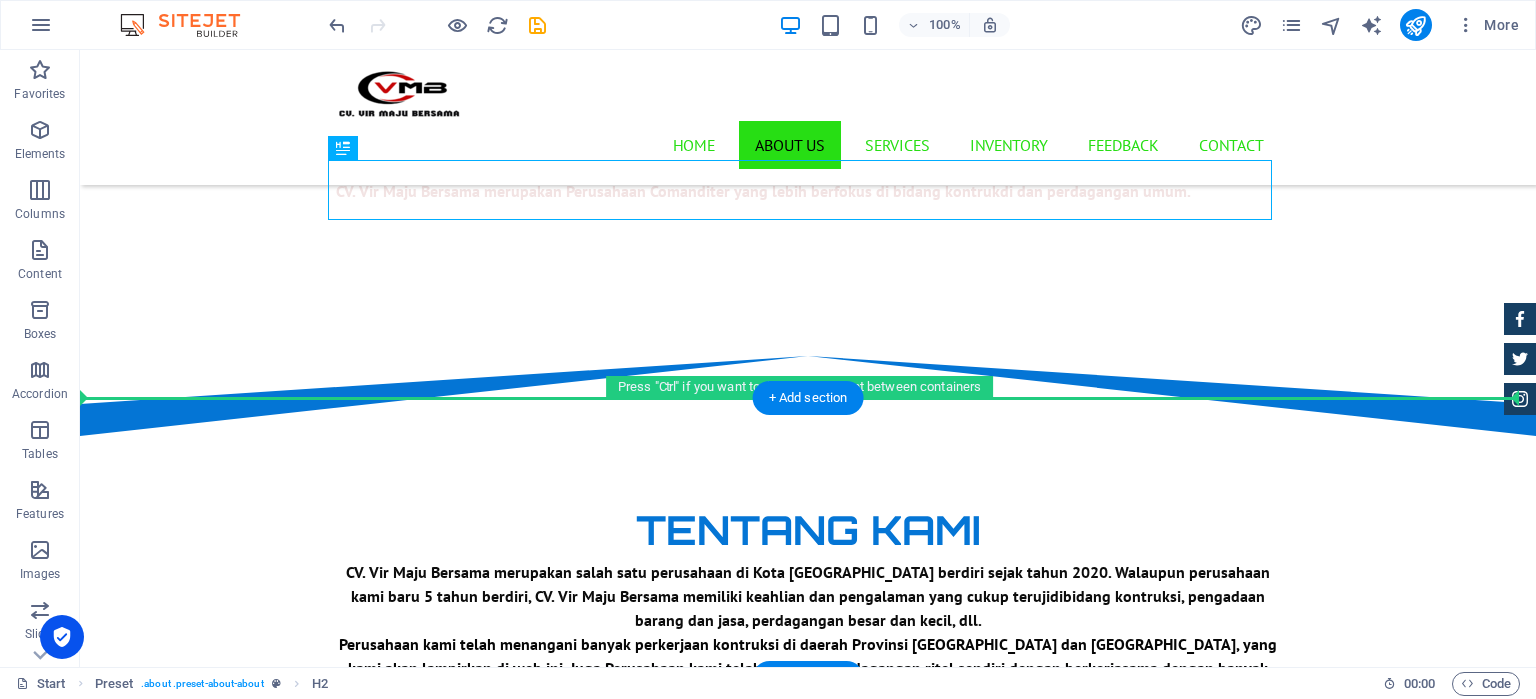 drag, startPoint x: 812, startPoint y: 182, endPoint x: 780, endPoint y: 472, distance: 291.76016 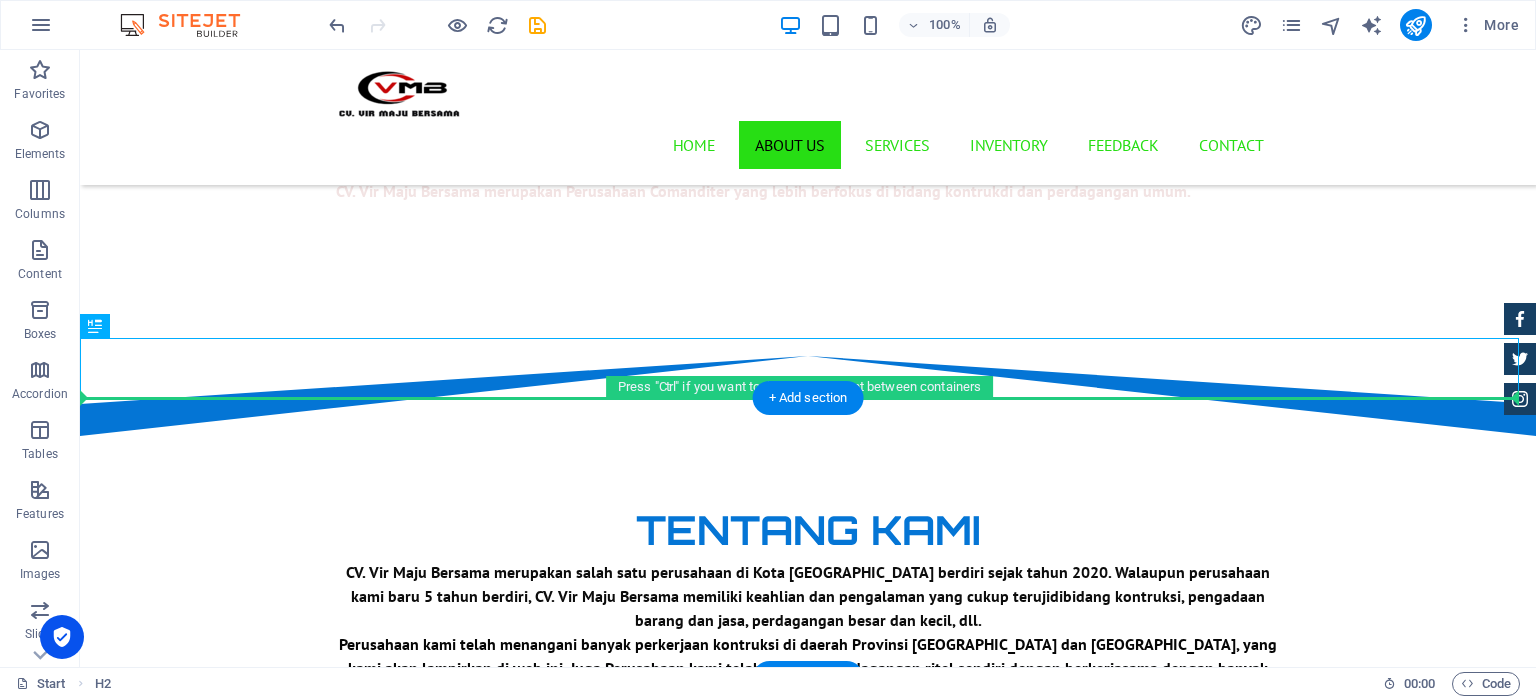 drag, startPoint x: 650, startPoint y: 353, endPoint x: 666, endPoint y: 474, distance: 122.05327 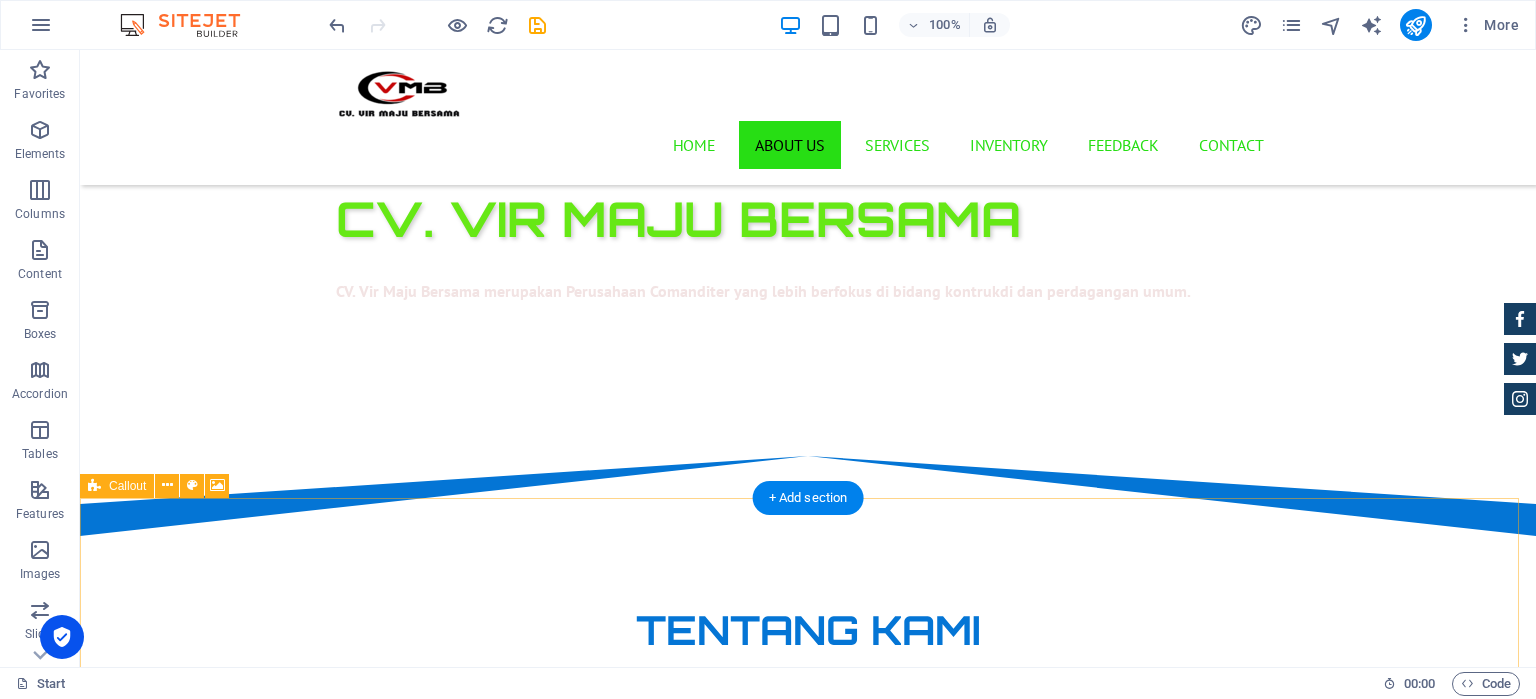 scroll, scrollTop: 1000, scrollLeft: 0, axis: vertical 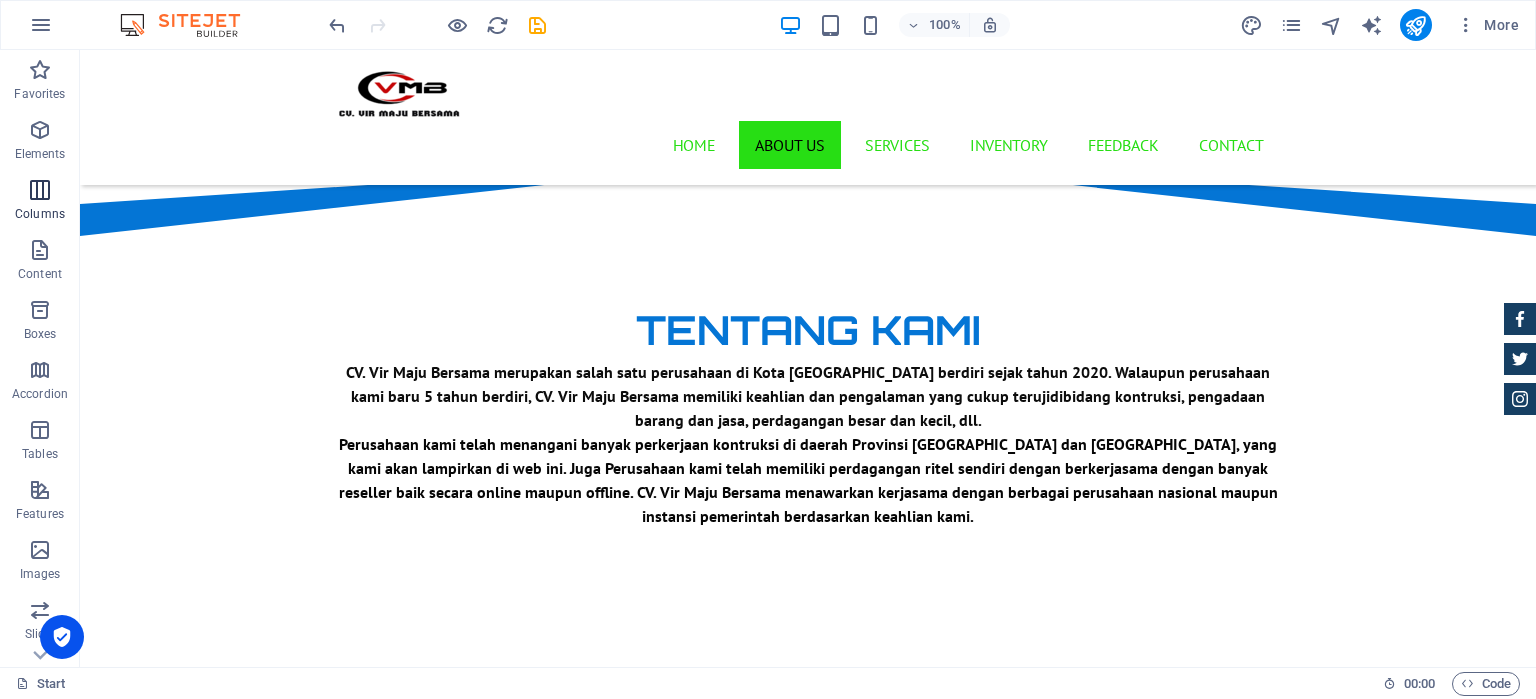 click at bounding box center (40, 190) 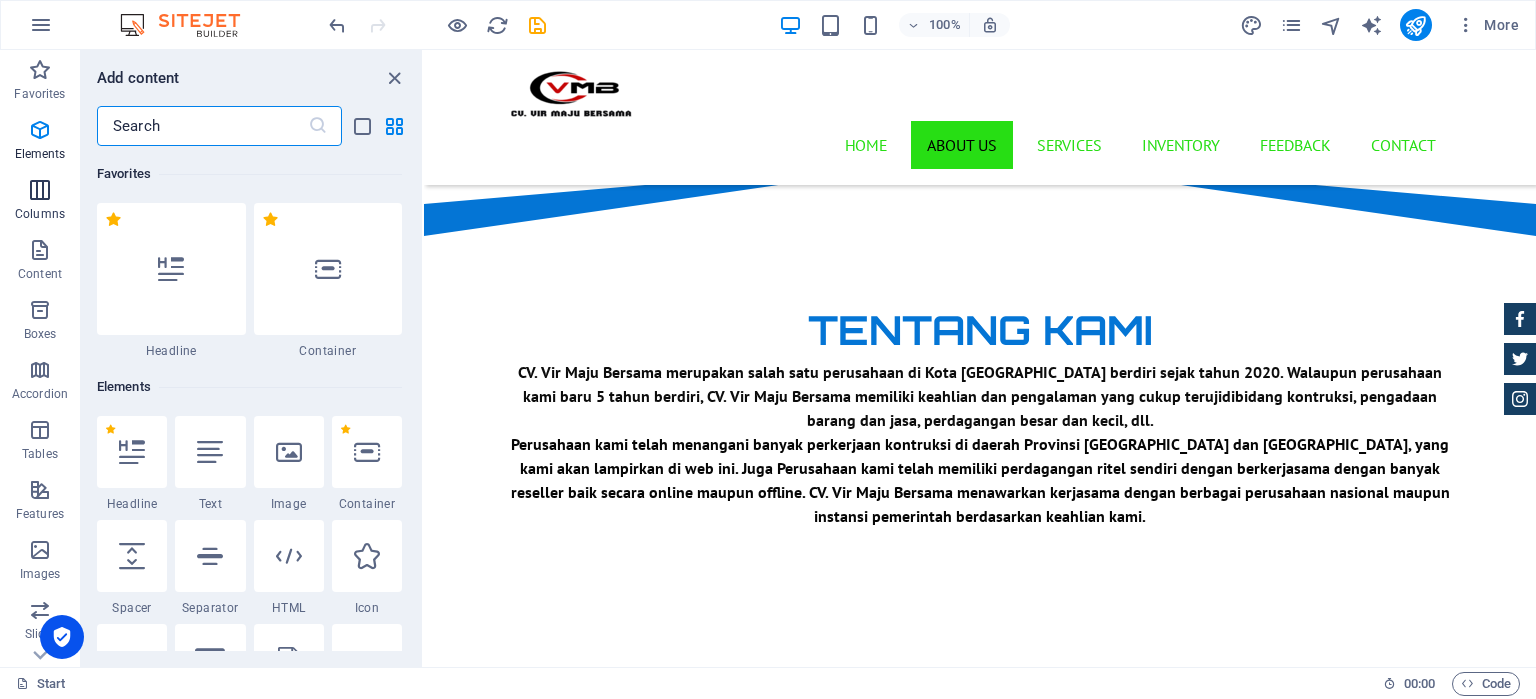 scroll, scrollTop: 989, scrollLeft: 0, axis: vertical 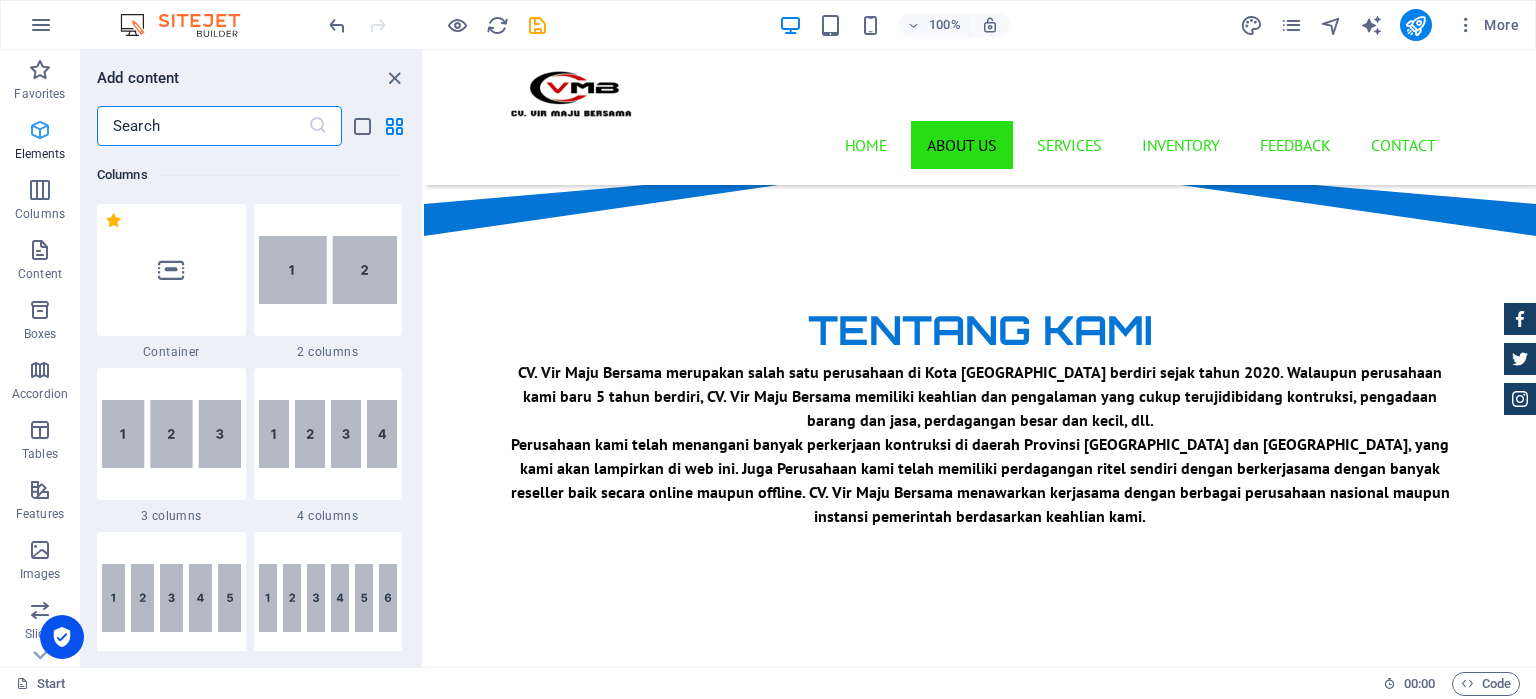 click on "Elements" at bounding box center (40, 154) 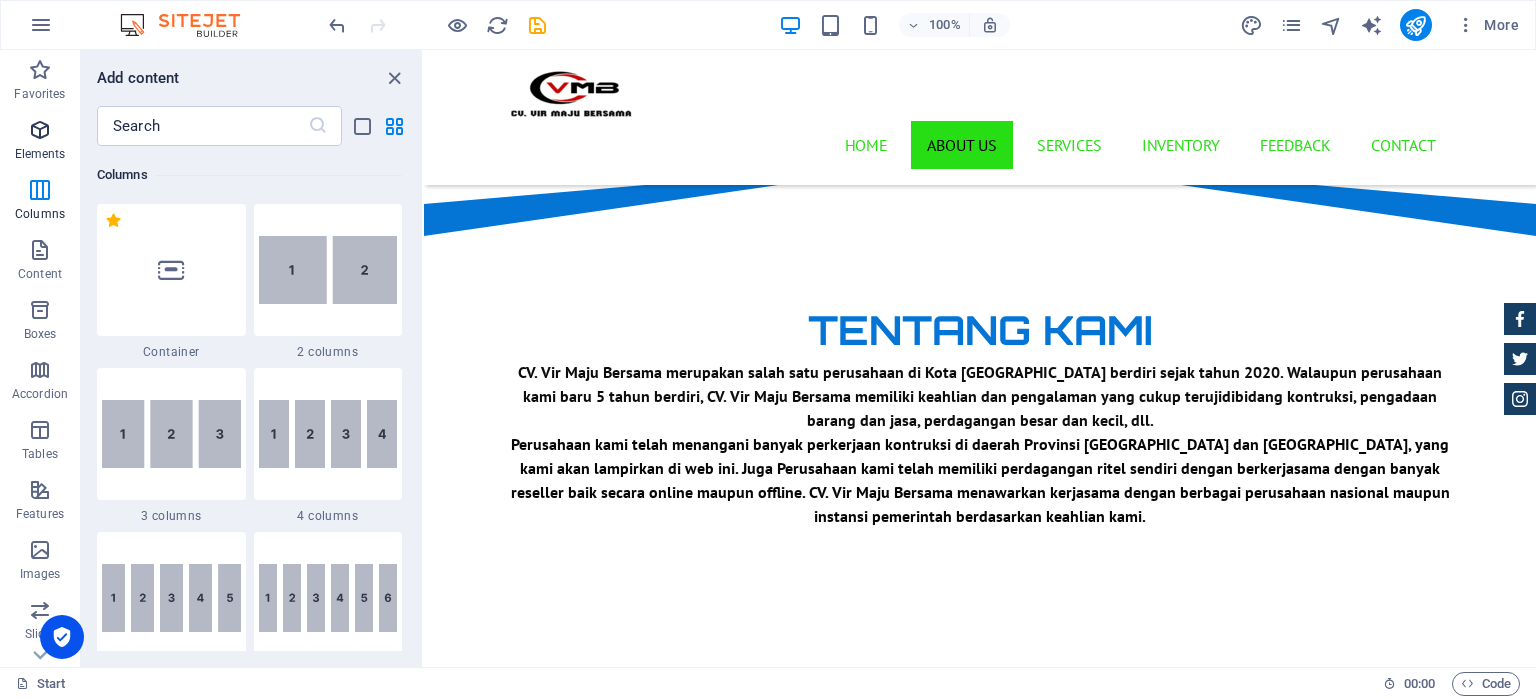 click on "Elements" at bounding box center (40, 154) 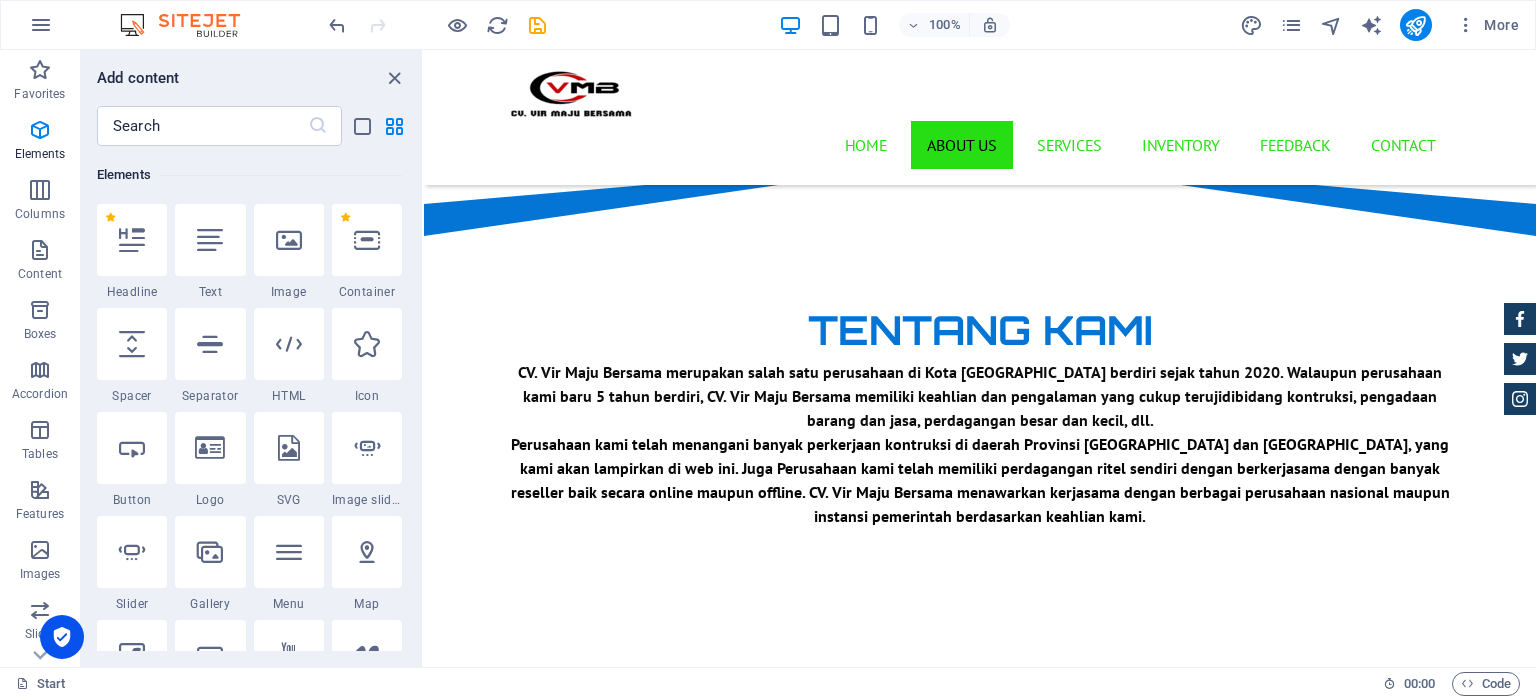 scroll, scrollTop: 212, scrollLeft: 0, axis: vertical 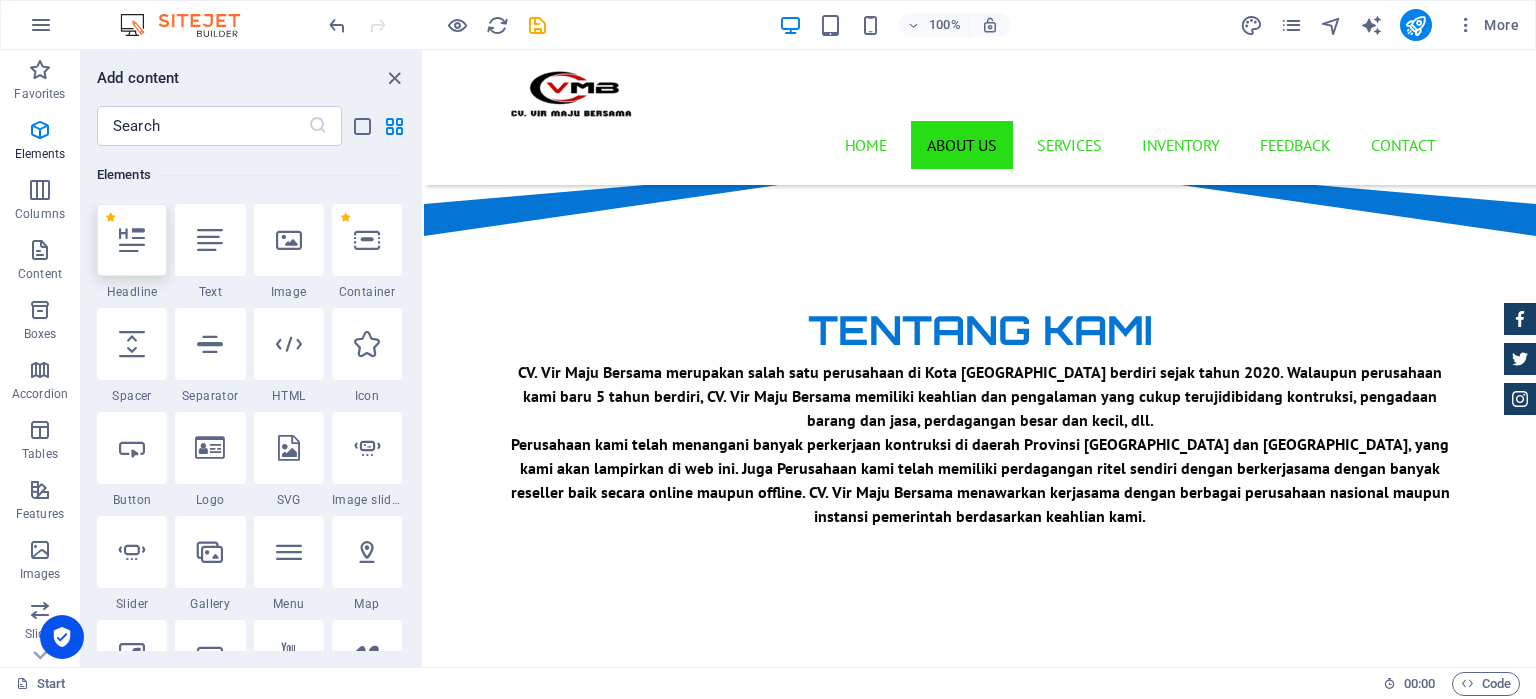 click at bounding box center [132, 240] 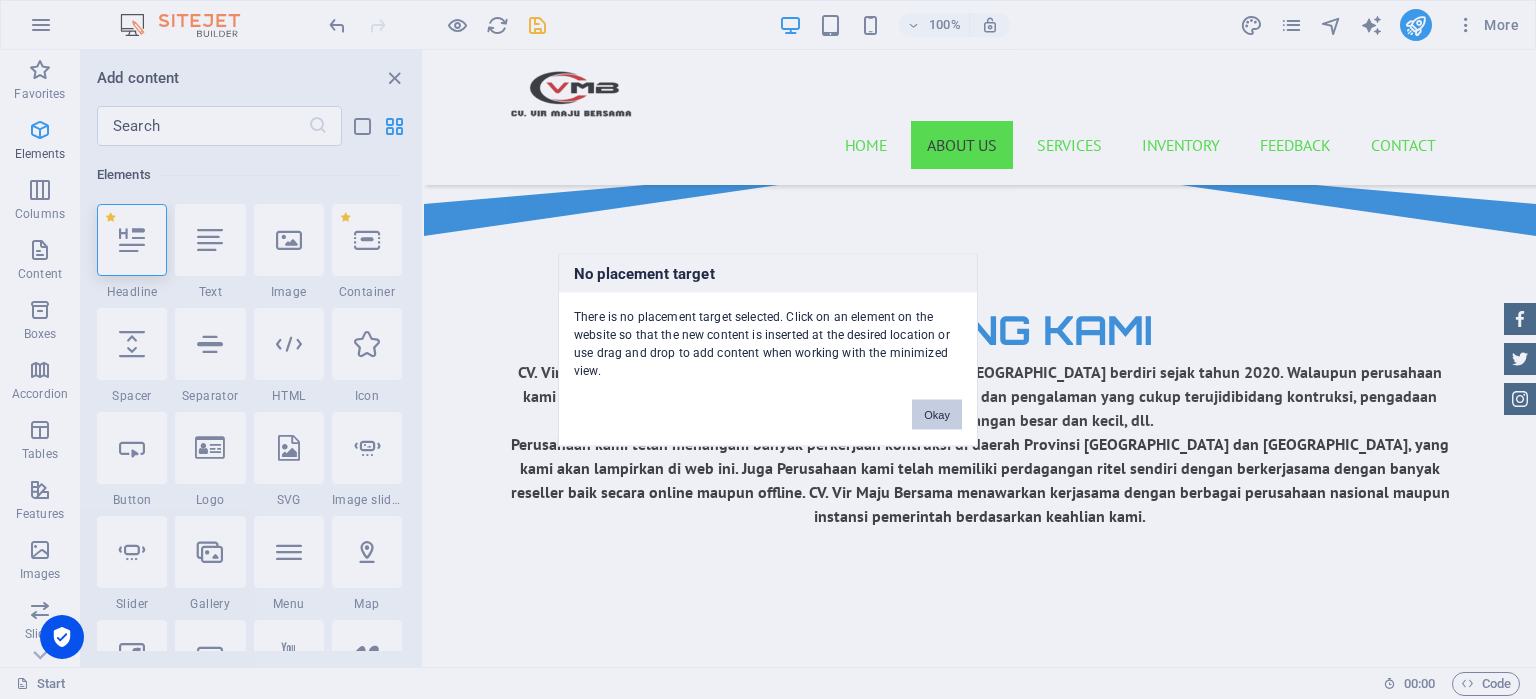 click on "Okay" at bounding box center [937, 414] 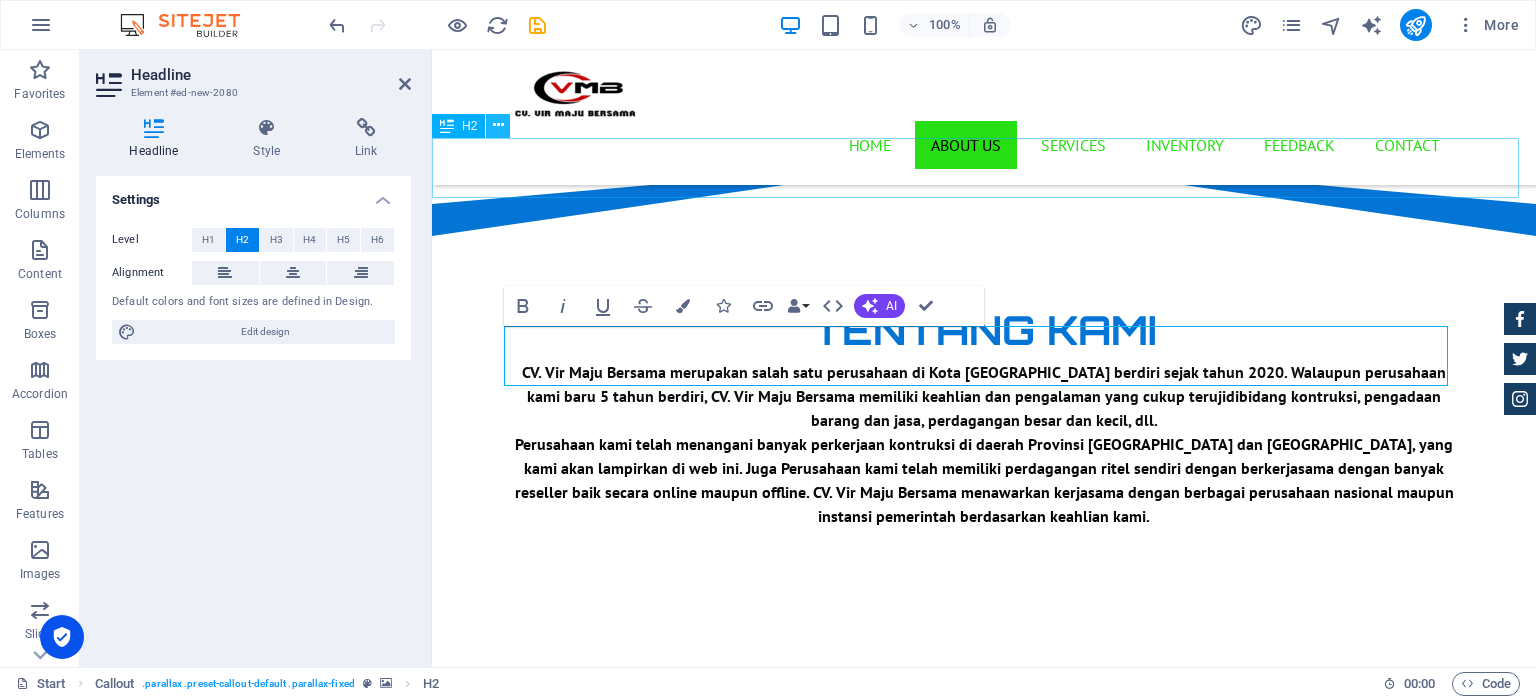 click at bounding box center (498, 125) 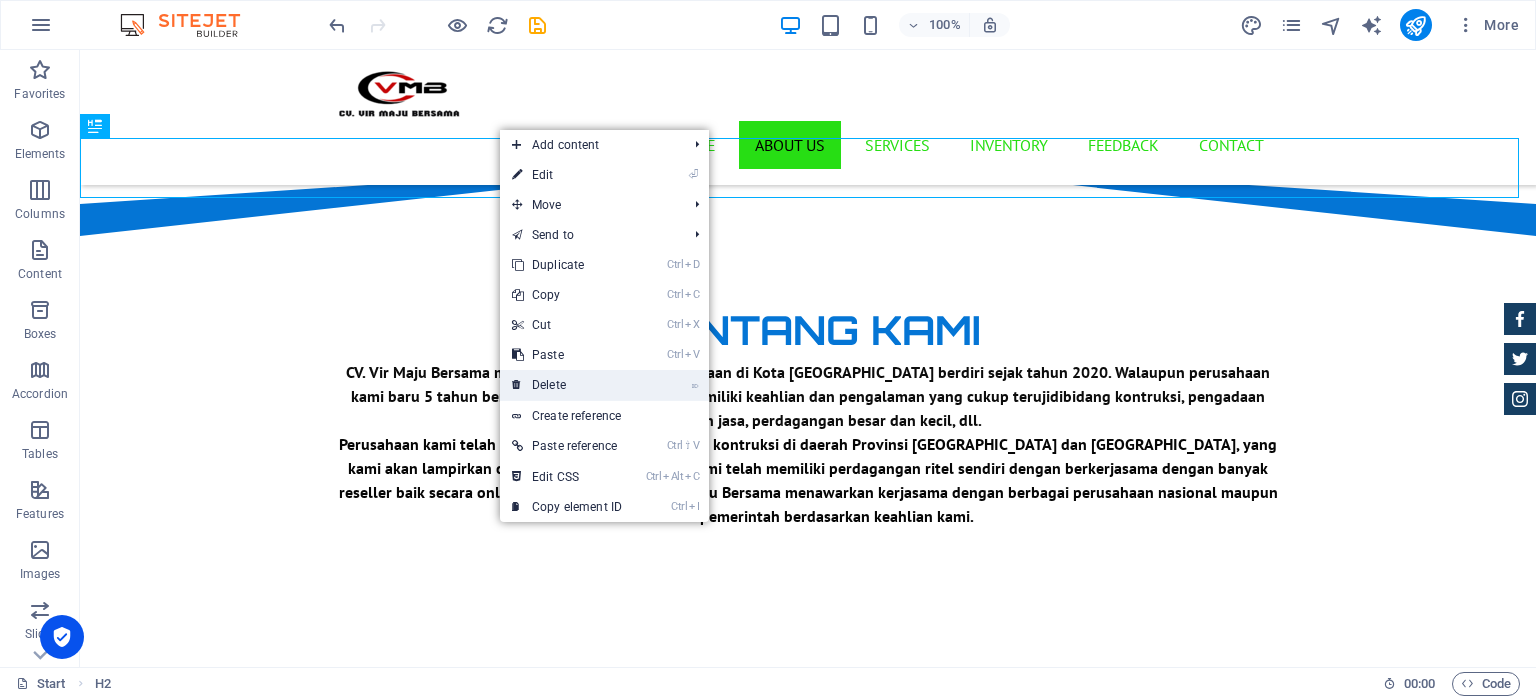 click on "⌦  Delete" at bounding box center (567, 385) 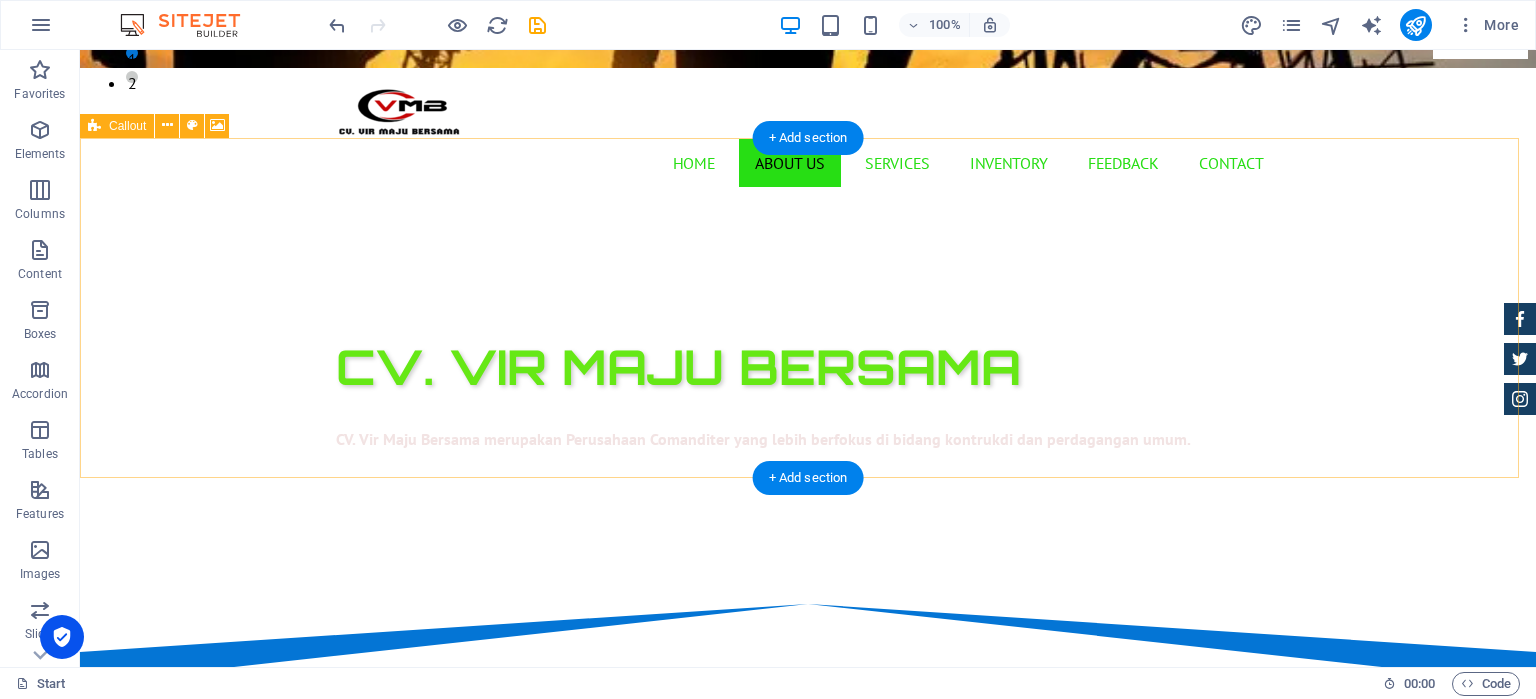 scroll, scrollTop: 1000, scrollLeft: 0, axis: vertical 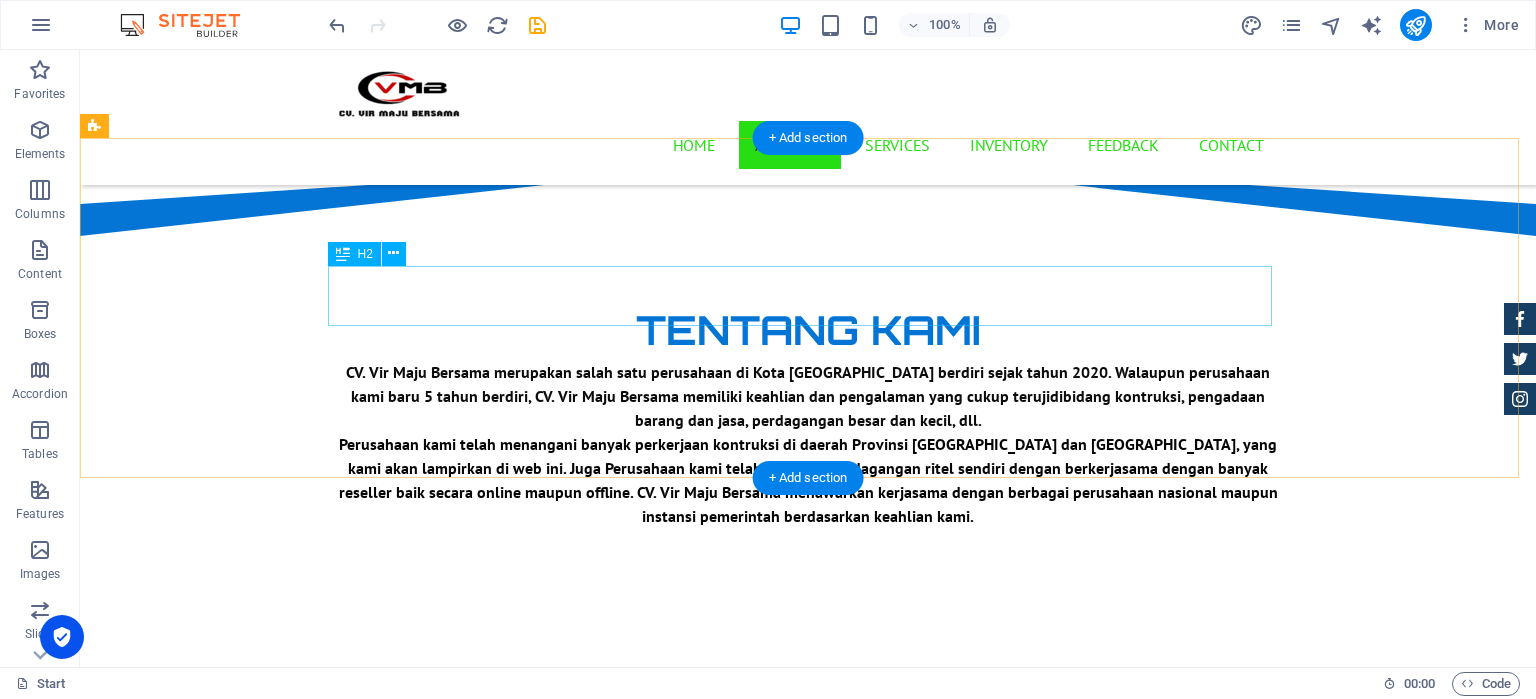 click on "New headline" at bounding box center [808, 864] 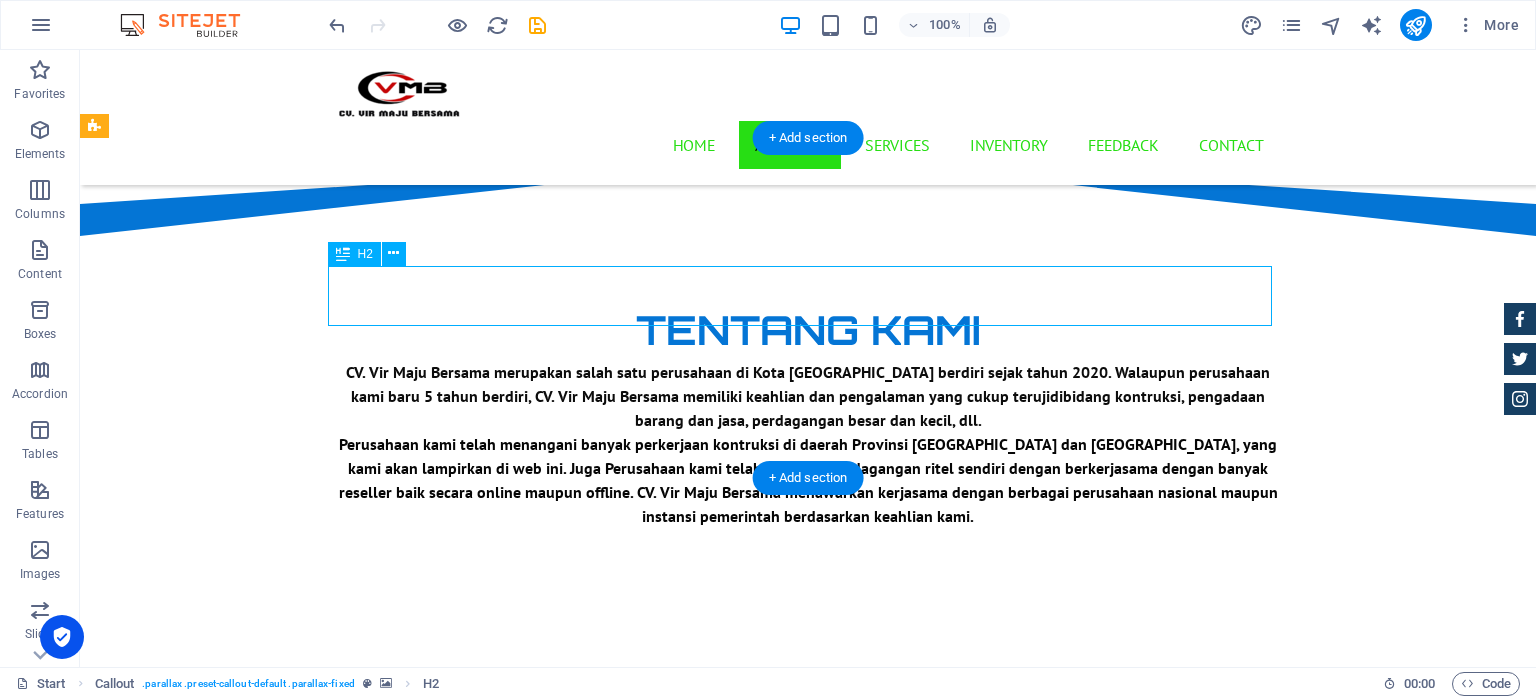 click on "New headline" at bounding box center [808, 864] 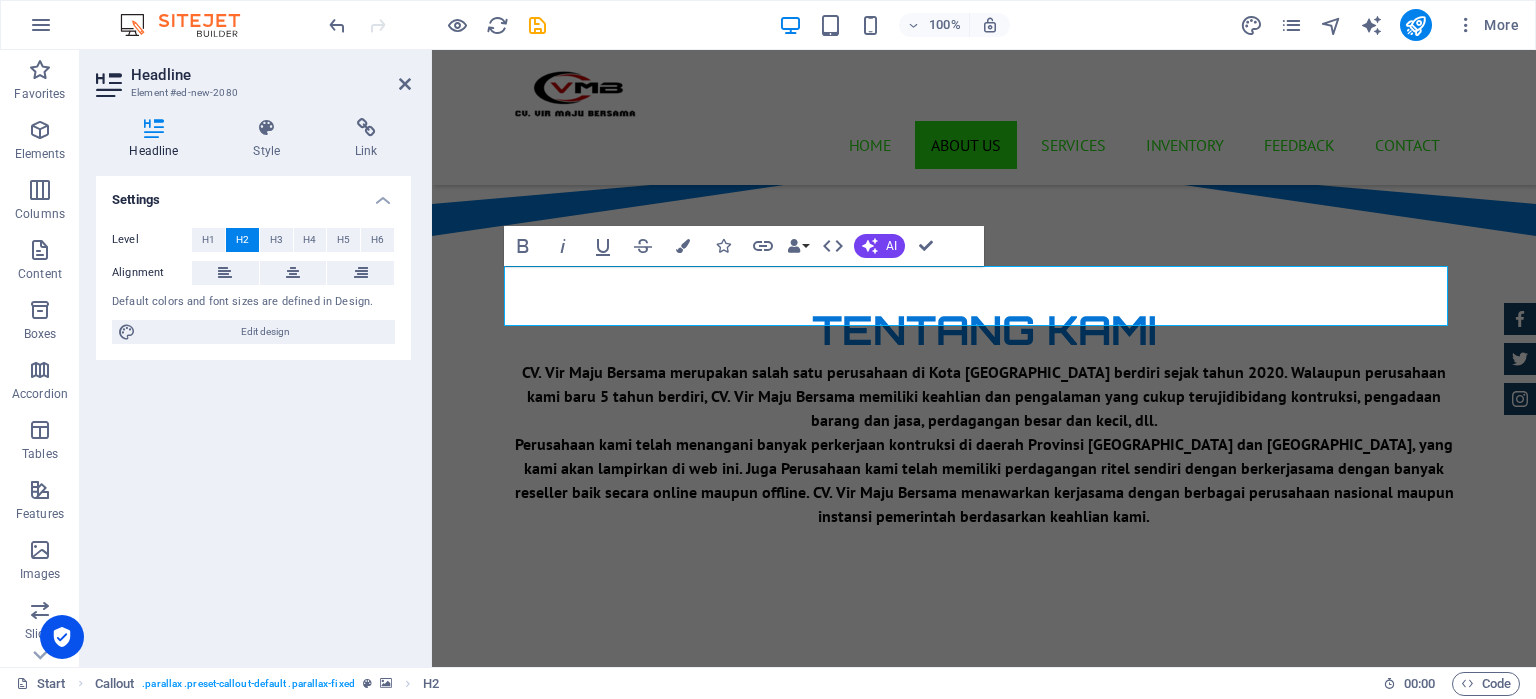 type 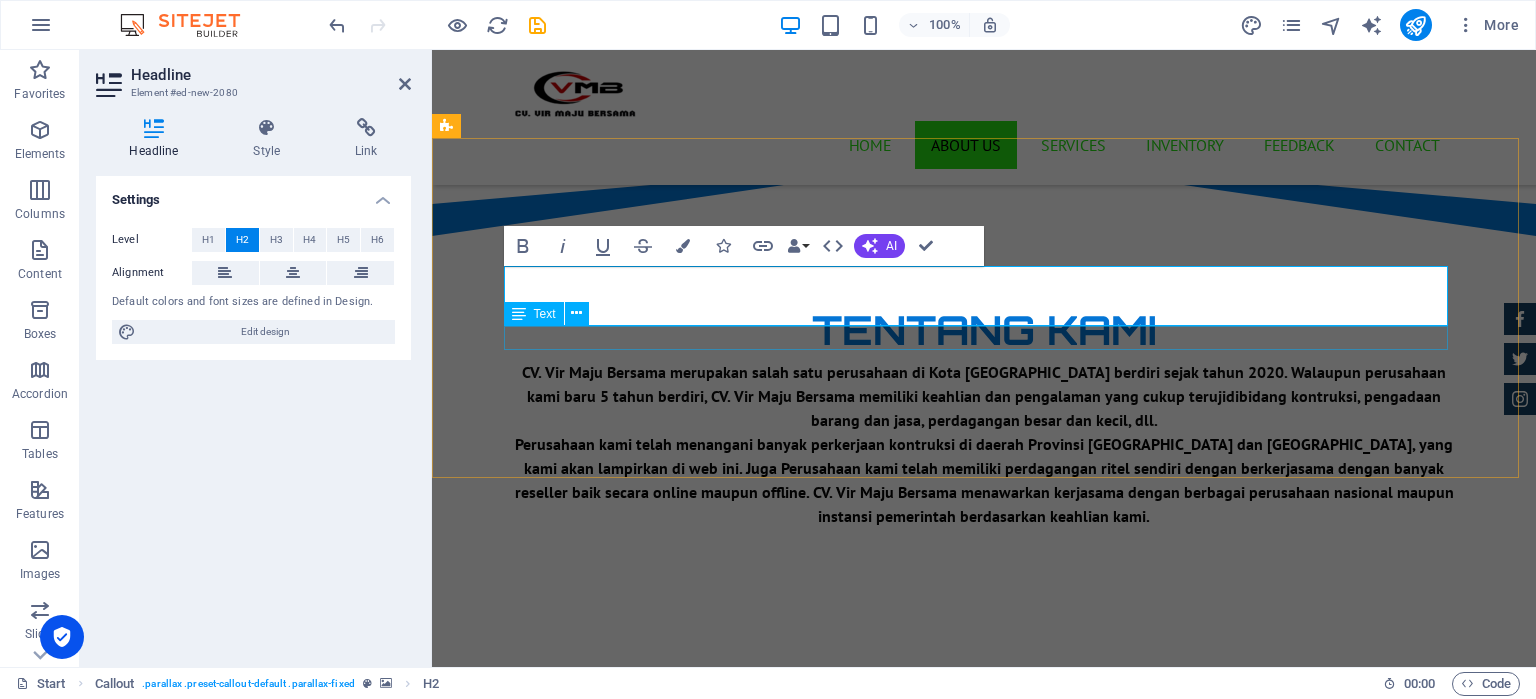 click on "New text element" at bounding box center (984, 906) 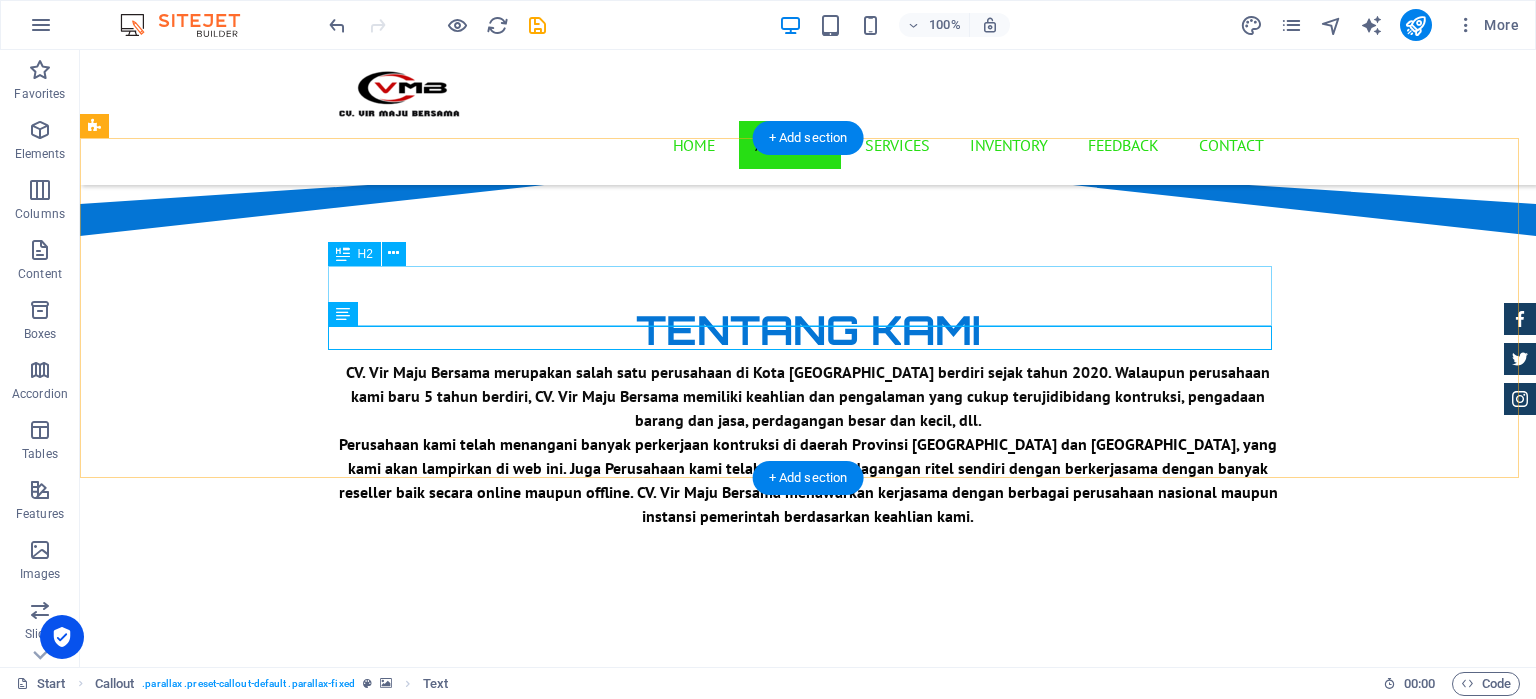 click on "LEGALITAS PERUSAHAAN" at bounding box center (808, 864) 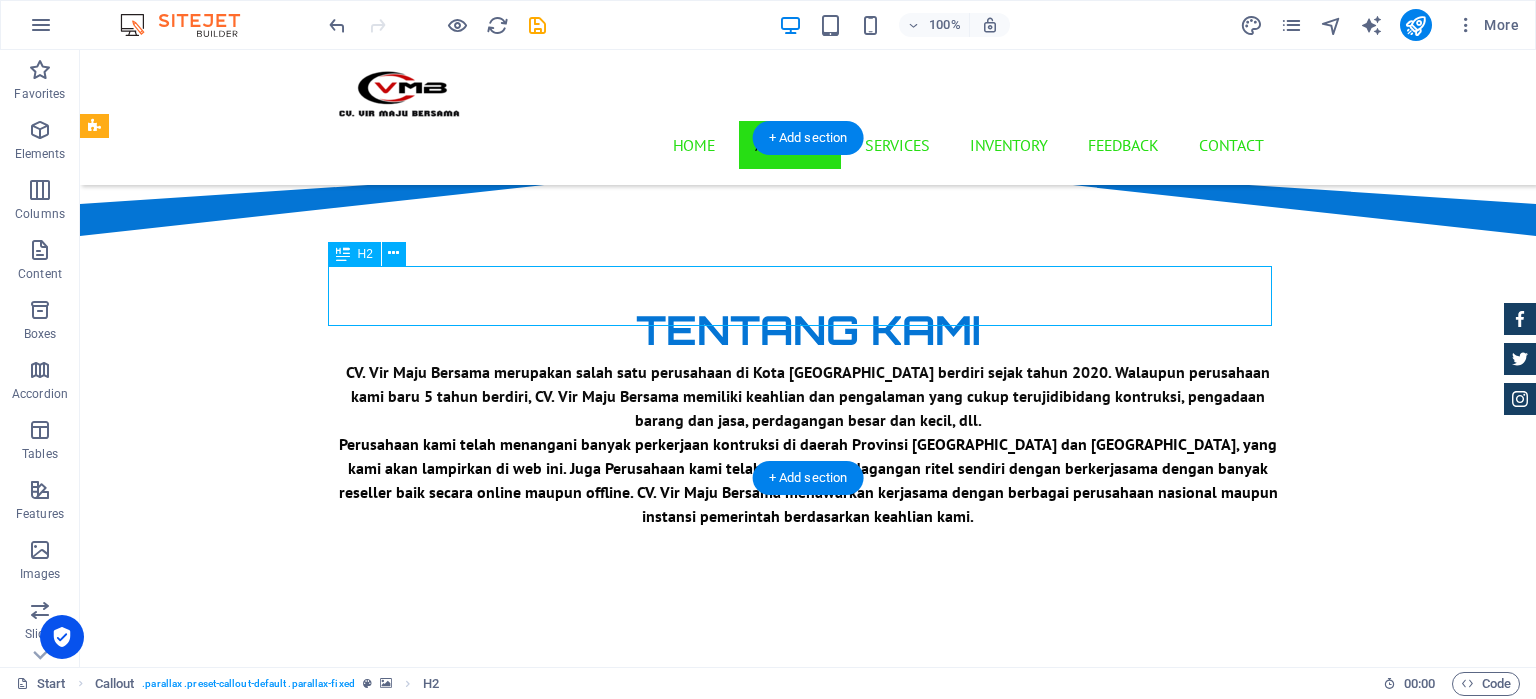 click on "LEGALITAS PERUSAHAAN" at bounding box center [808, 864] 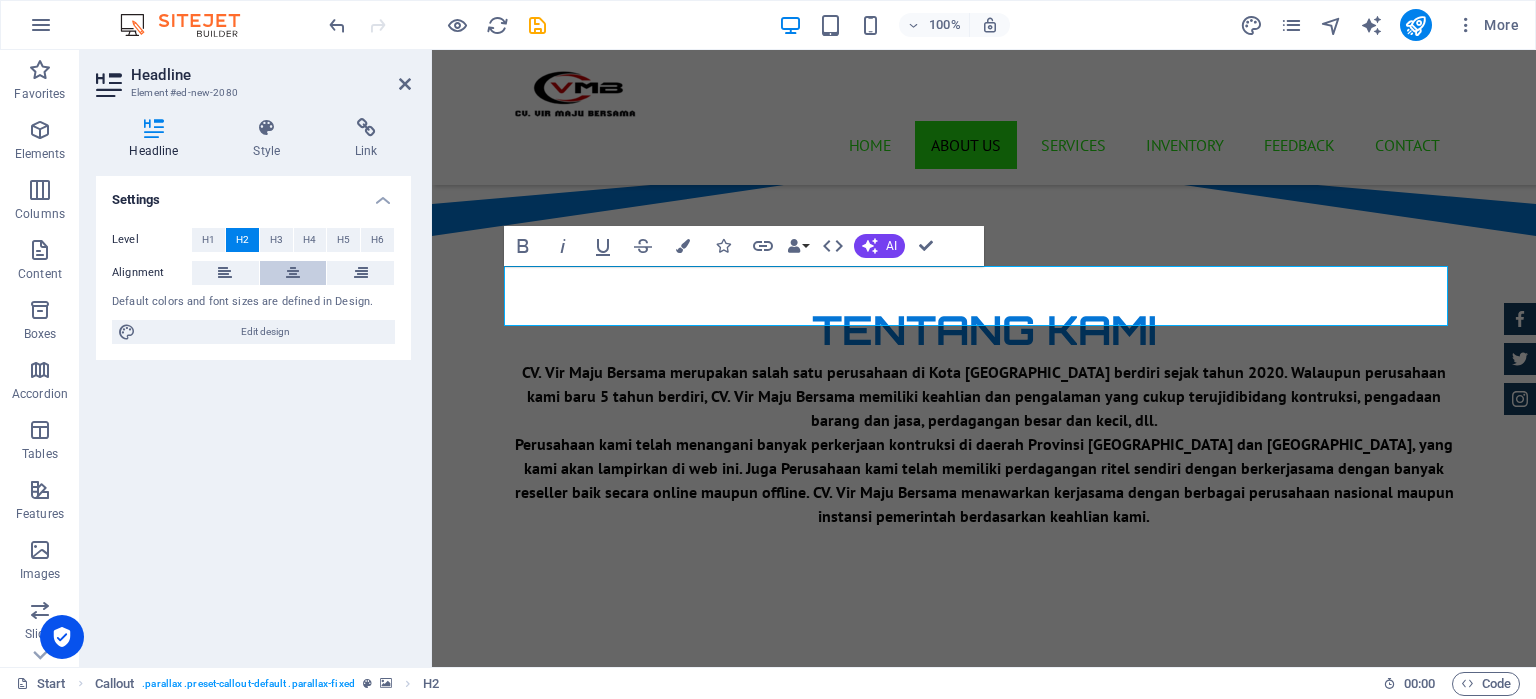 click at bounding box center [293, 273] 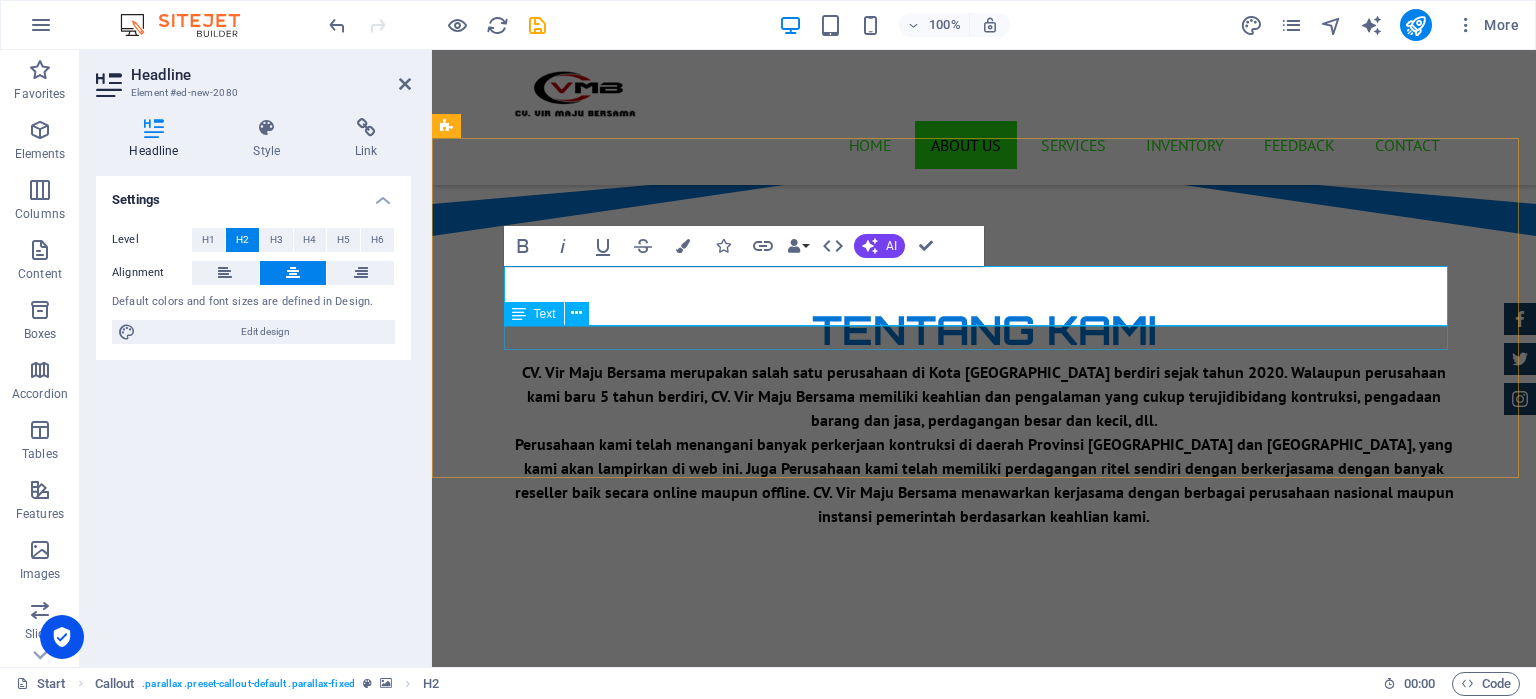click on "New text element" at bounding box center (984, 906) 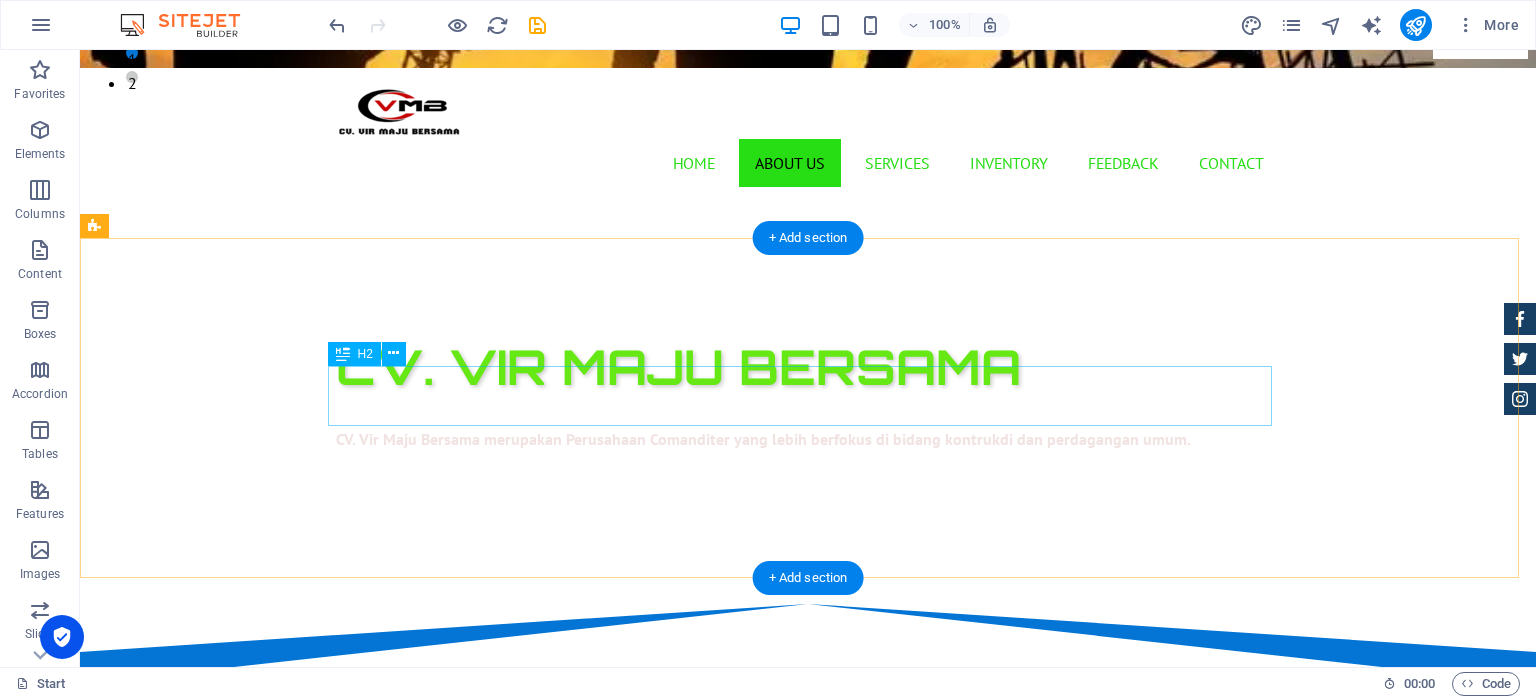 scroll, scrollTop: 900, scrollLeft: 0, axis: vertical 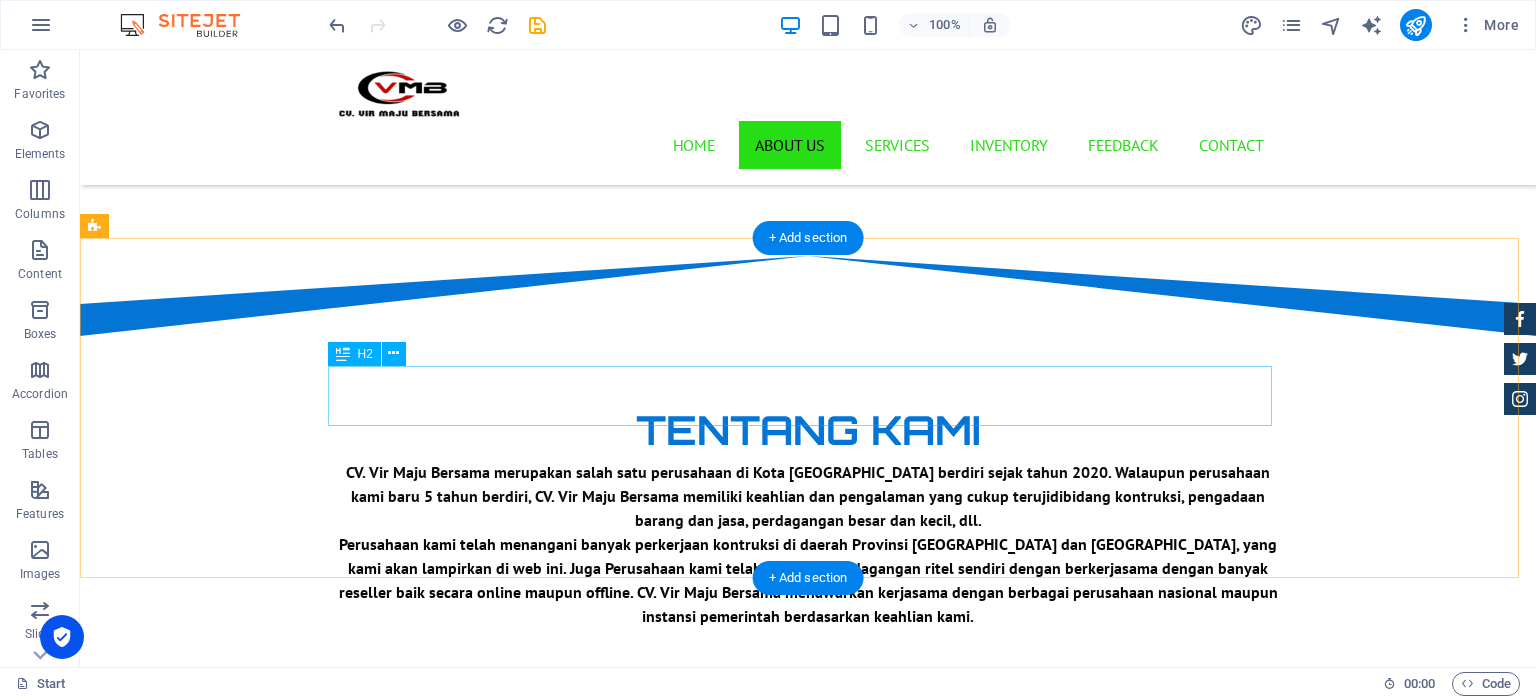click on "LEGALITAS PERUSAHAAN" at bounding box center [808, 964] 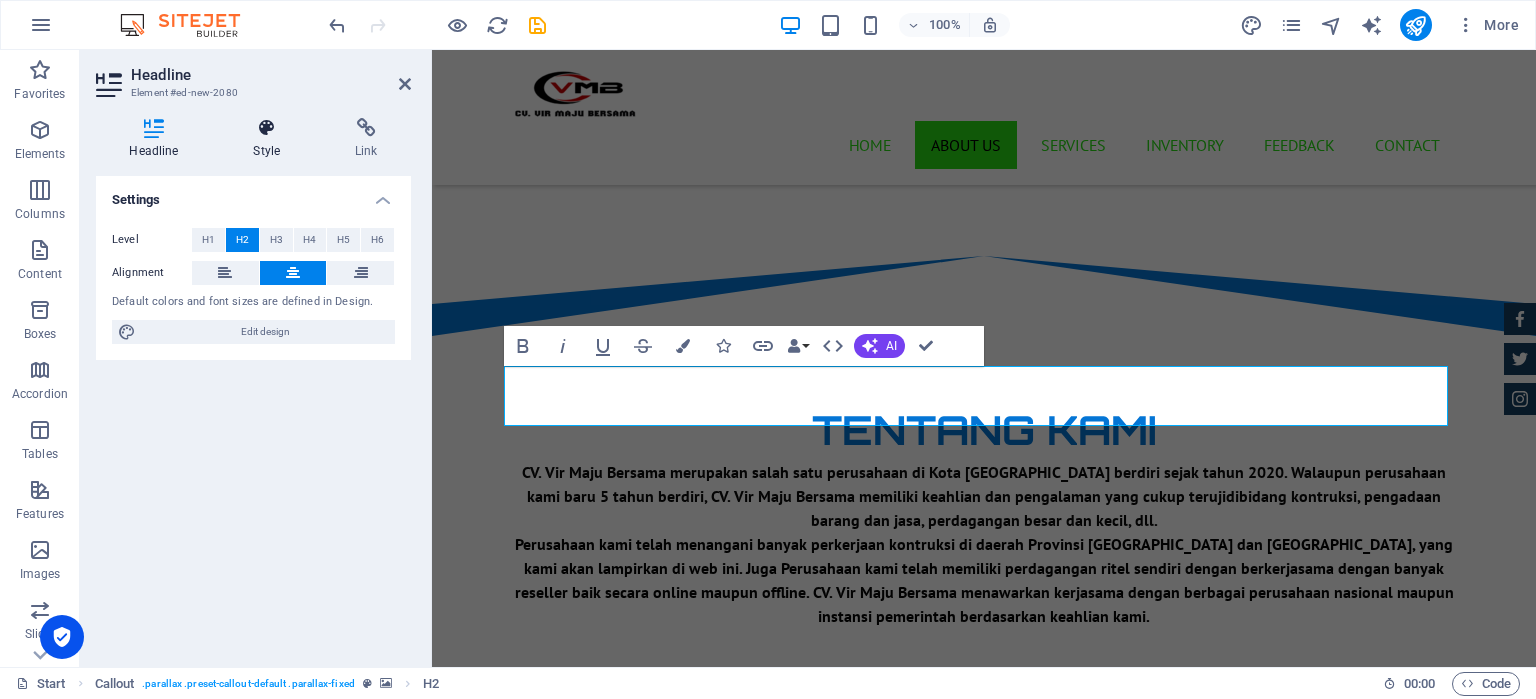 click on "Style" at bounding box center [271, 139] 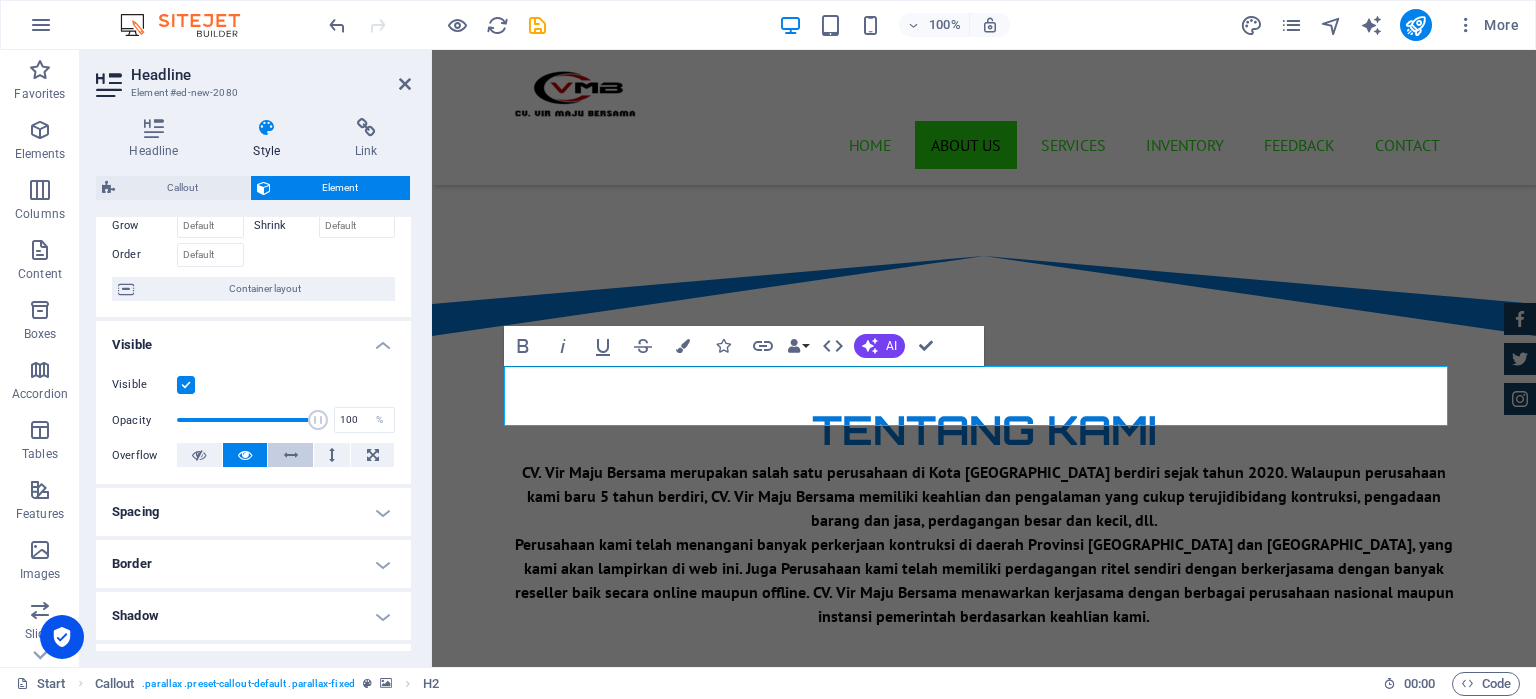 scroll, scrollTop: 0, scrollLeft: 0, axis: both 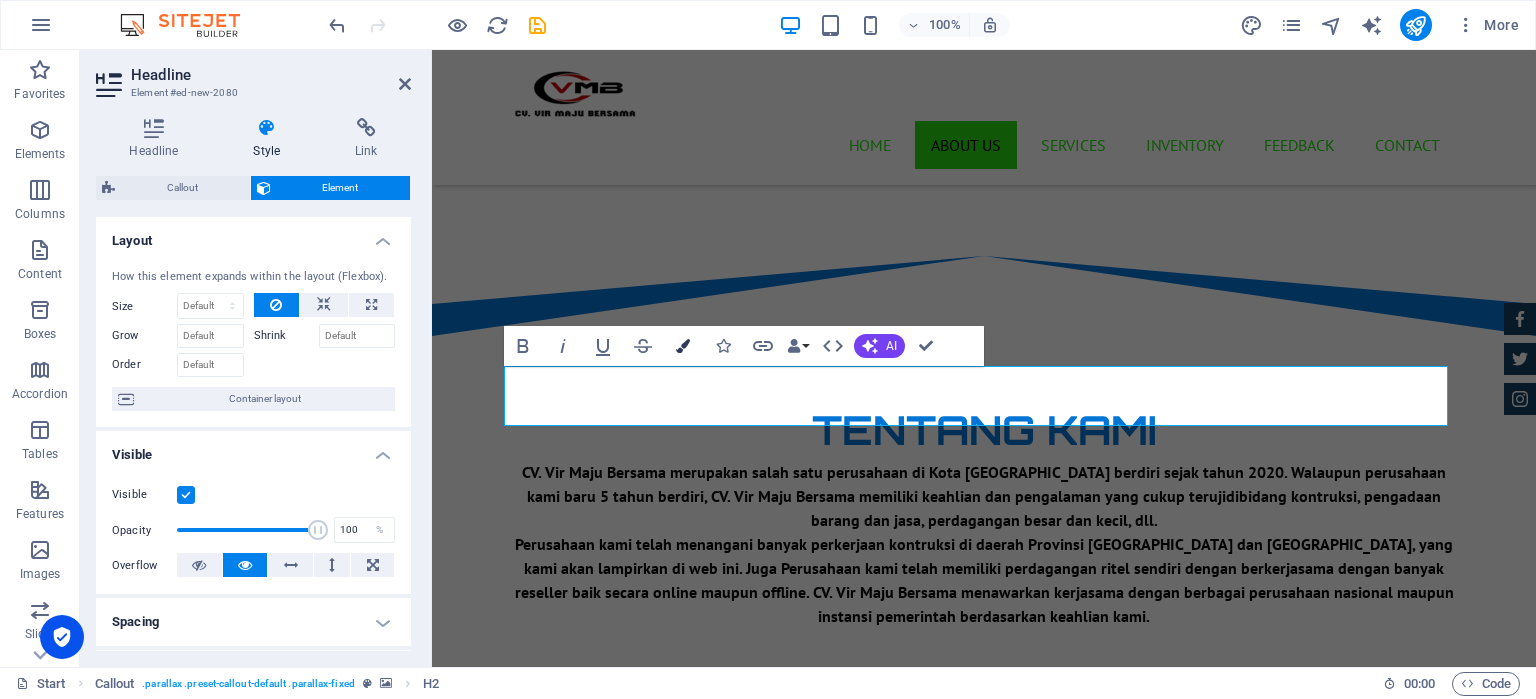 click at bounding box center [683, 346] 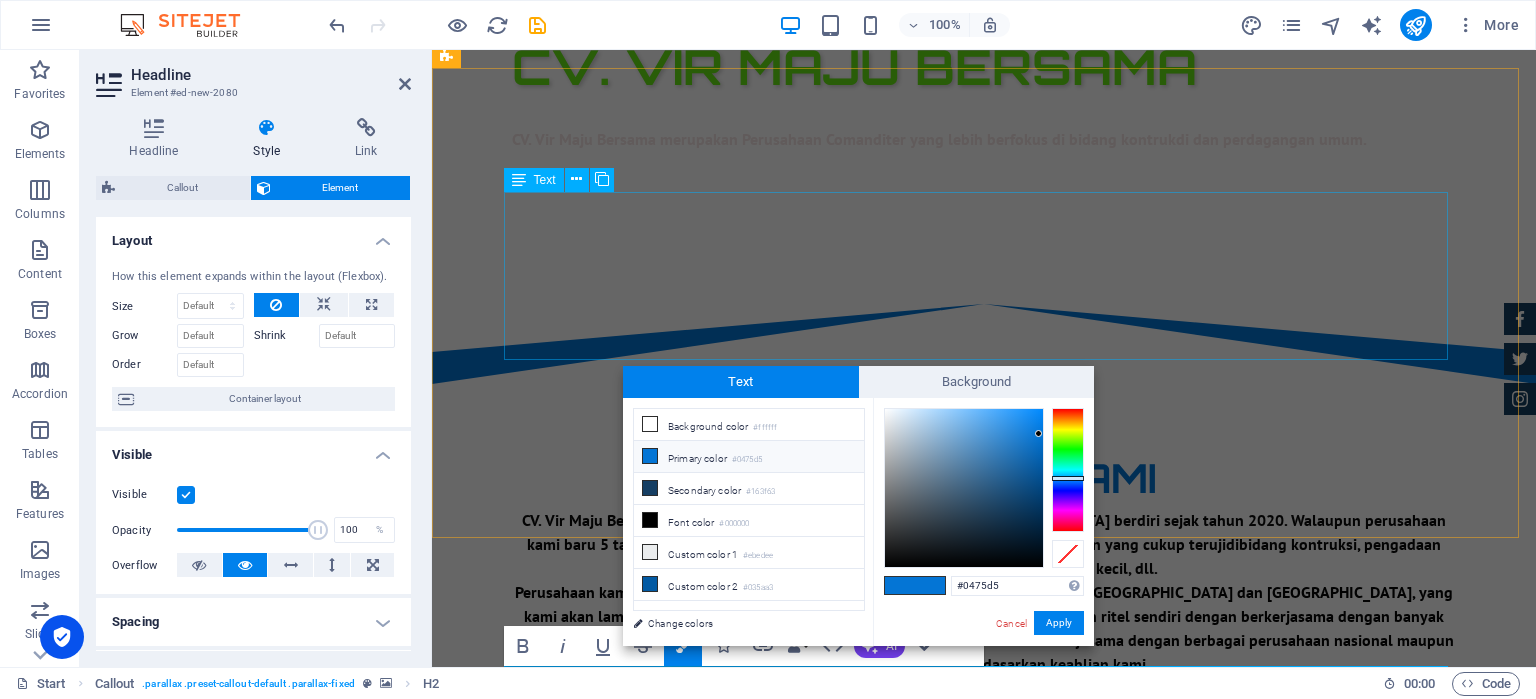 scroll, scrollTop: 600, scrollLeft: 0, axis: vertical 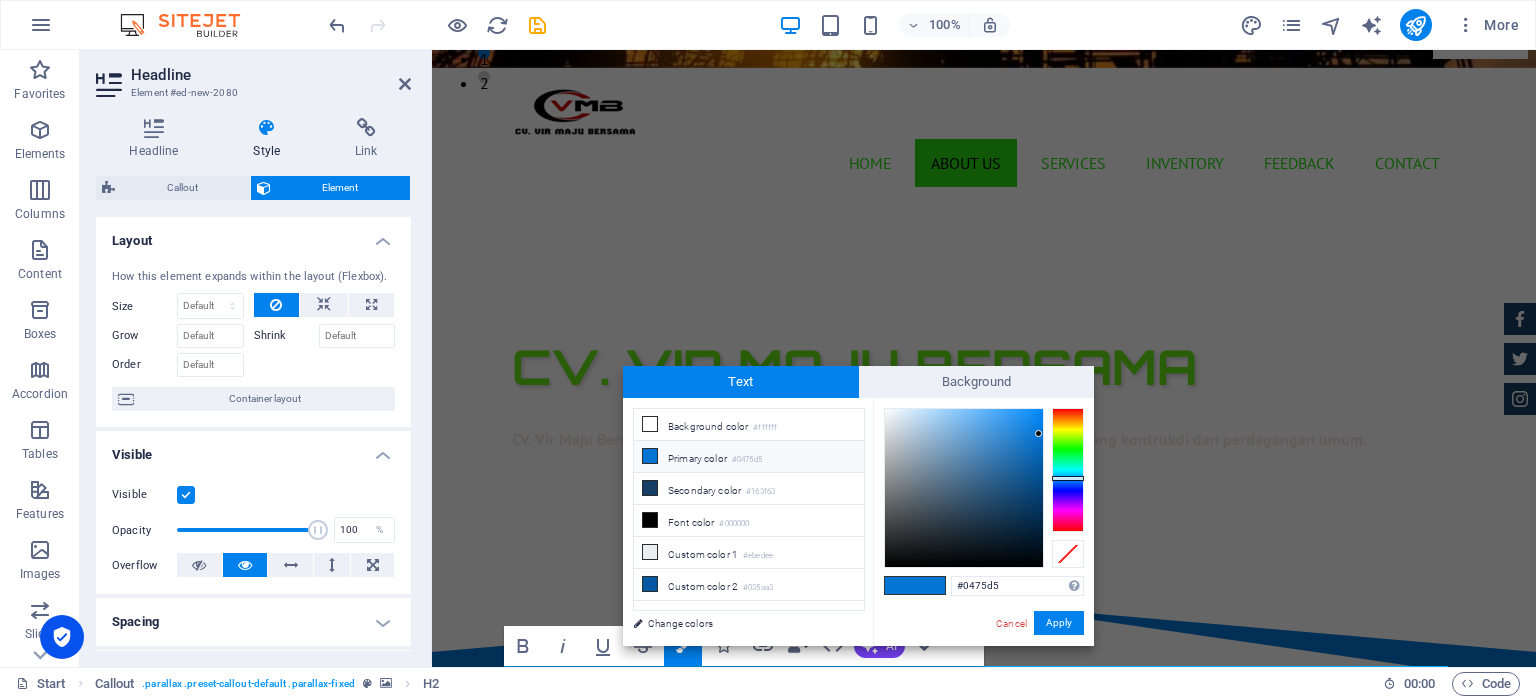 click on "Primary color
#0475d5" at bounding box center [749, 457] 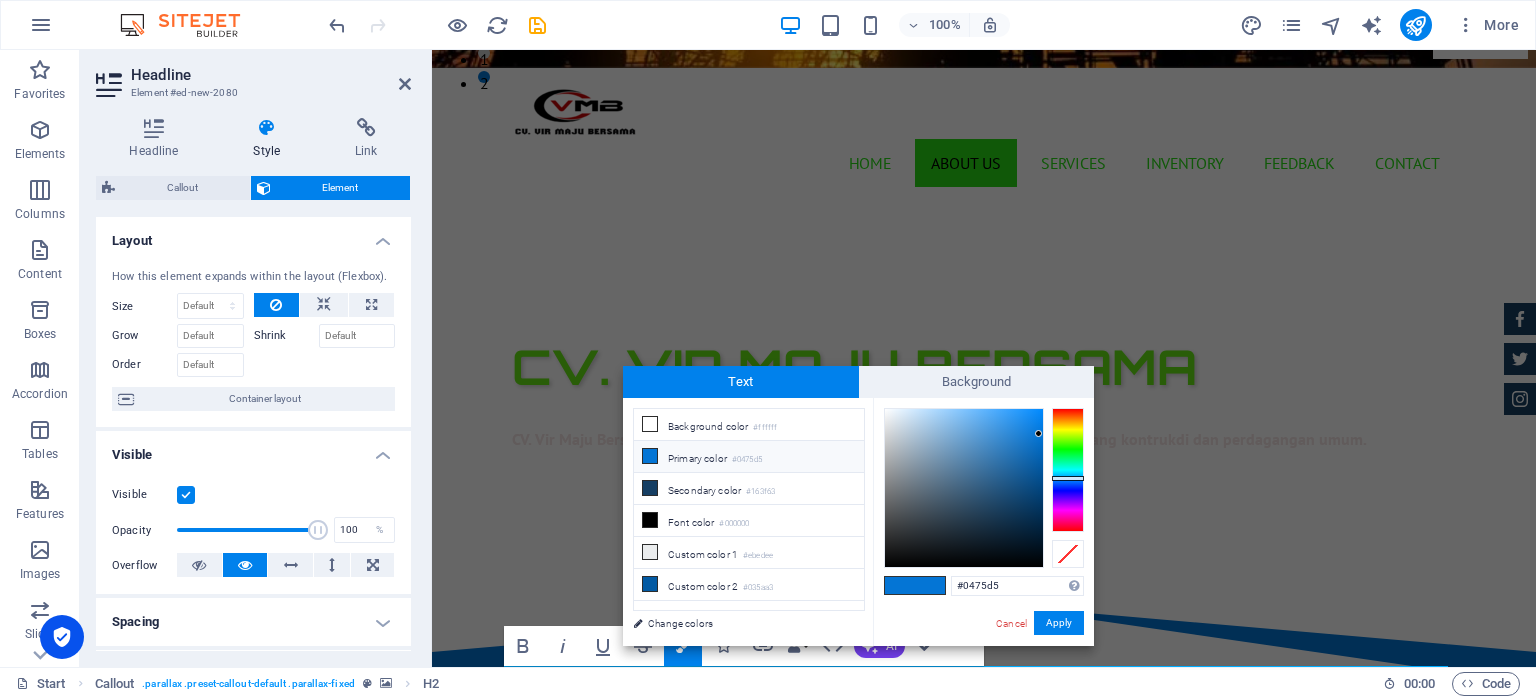 click at bounding box center (650, 456) 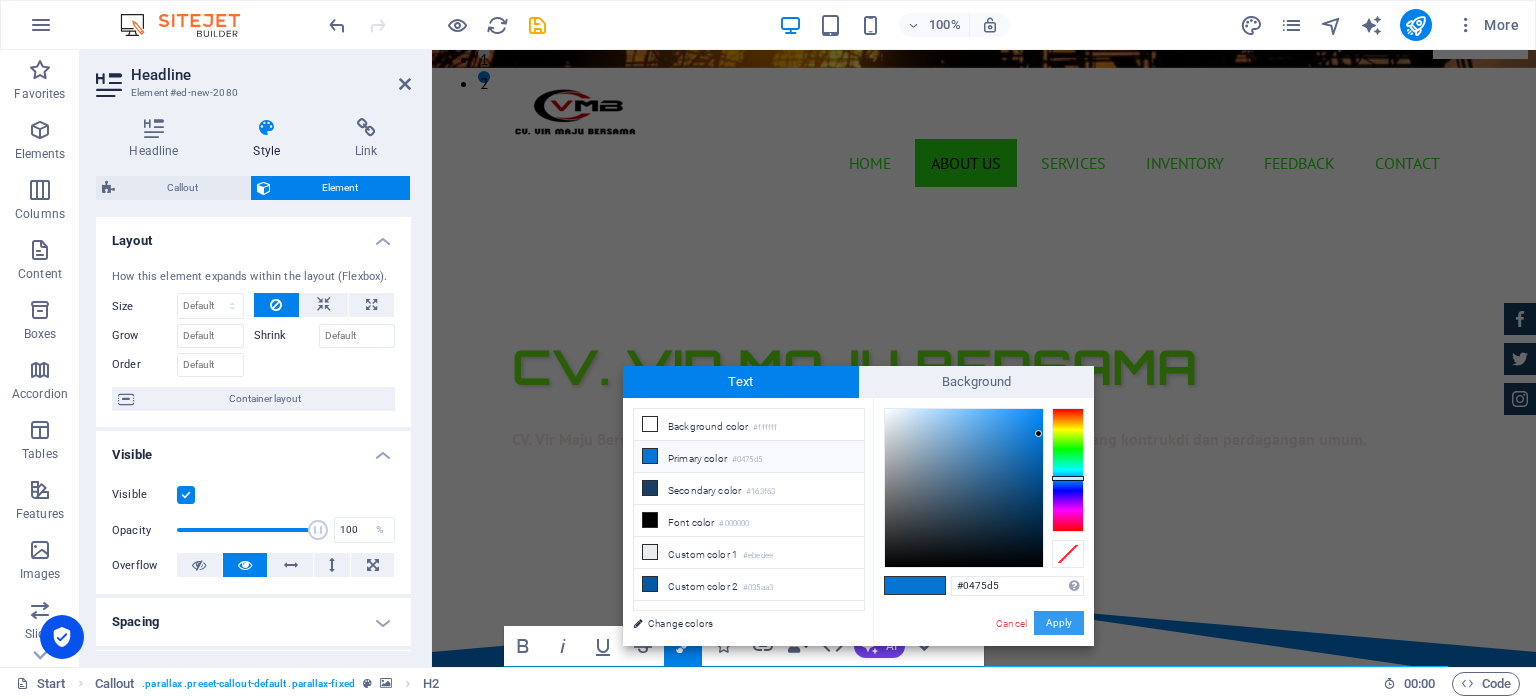 click on "Apply" at bounding box center [1059, 623] 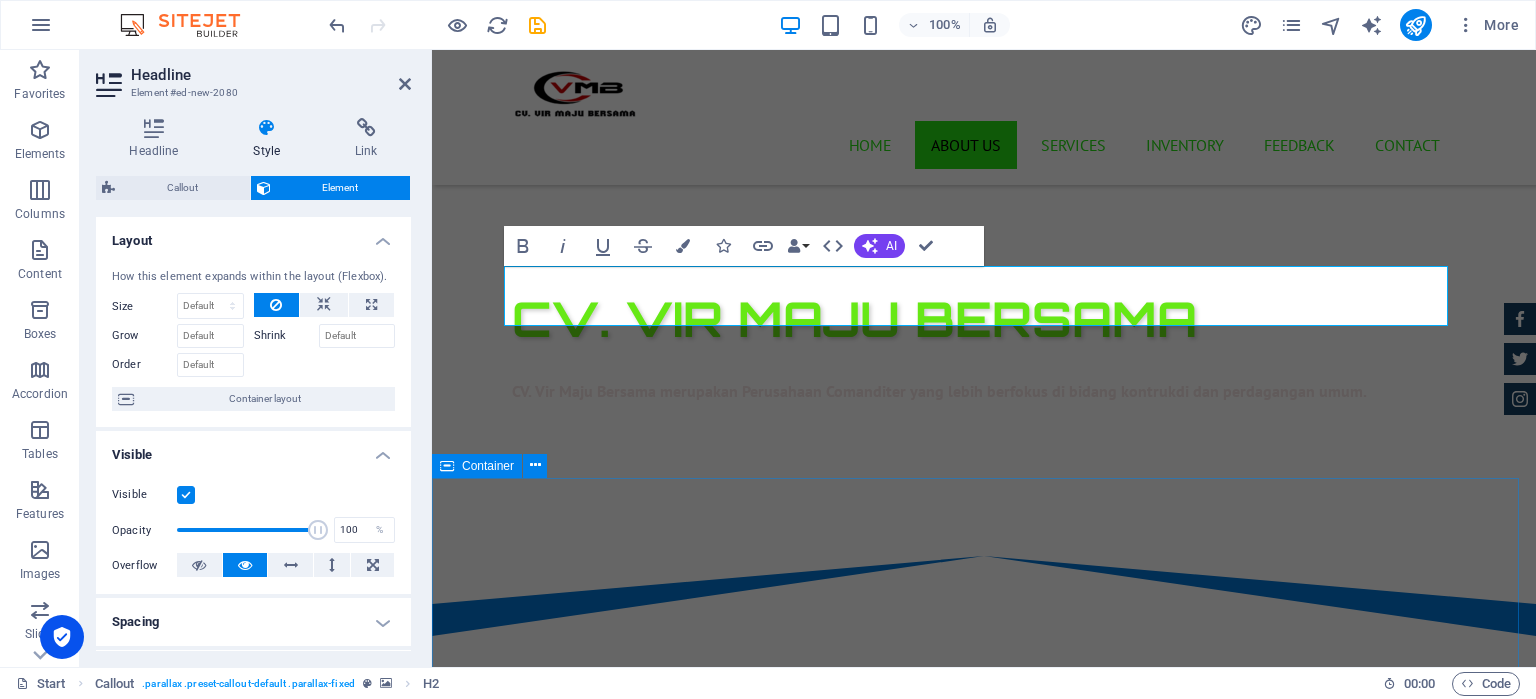 scroll, scrollTop: 1000, scrollLeft: 0, axis: vertical 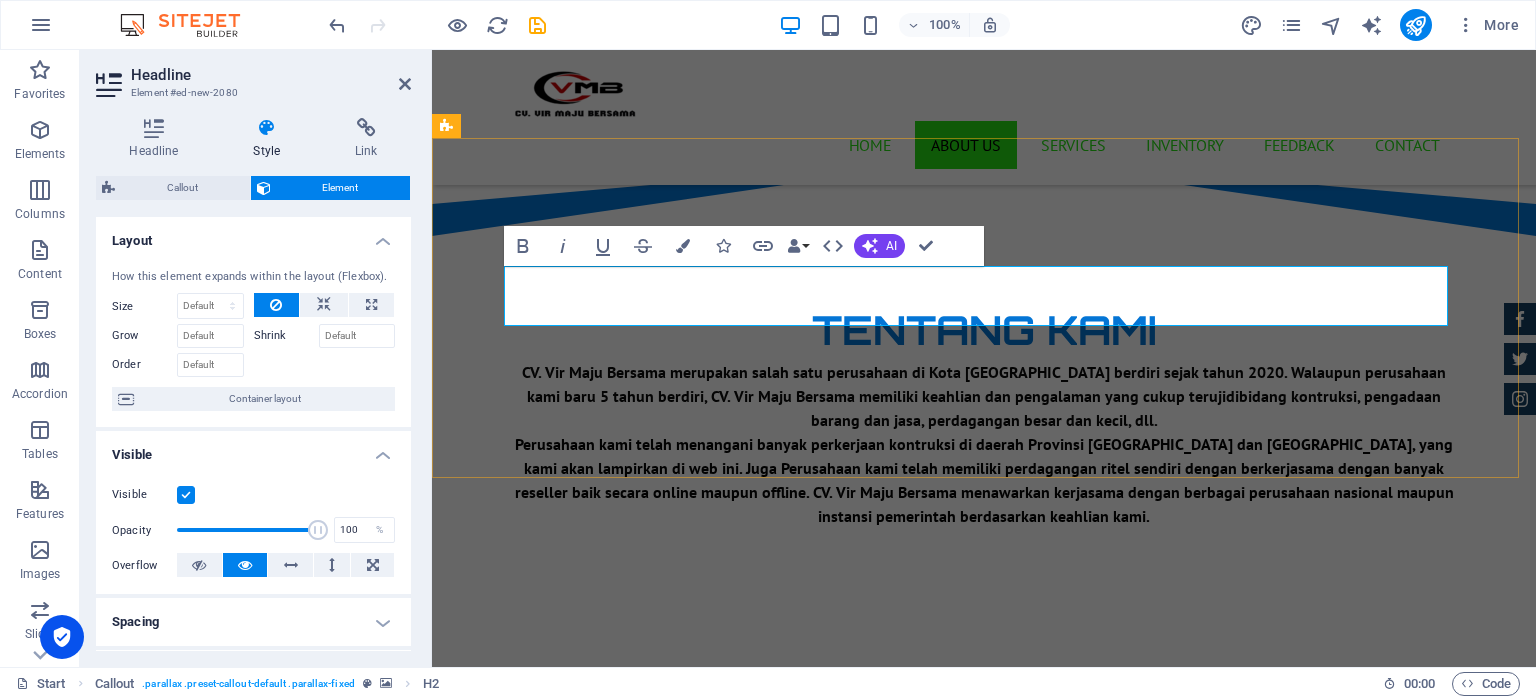 click on "LEGALITAS PERUSAHAAN" at bounding box center (984, 864) 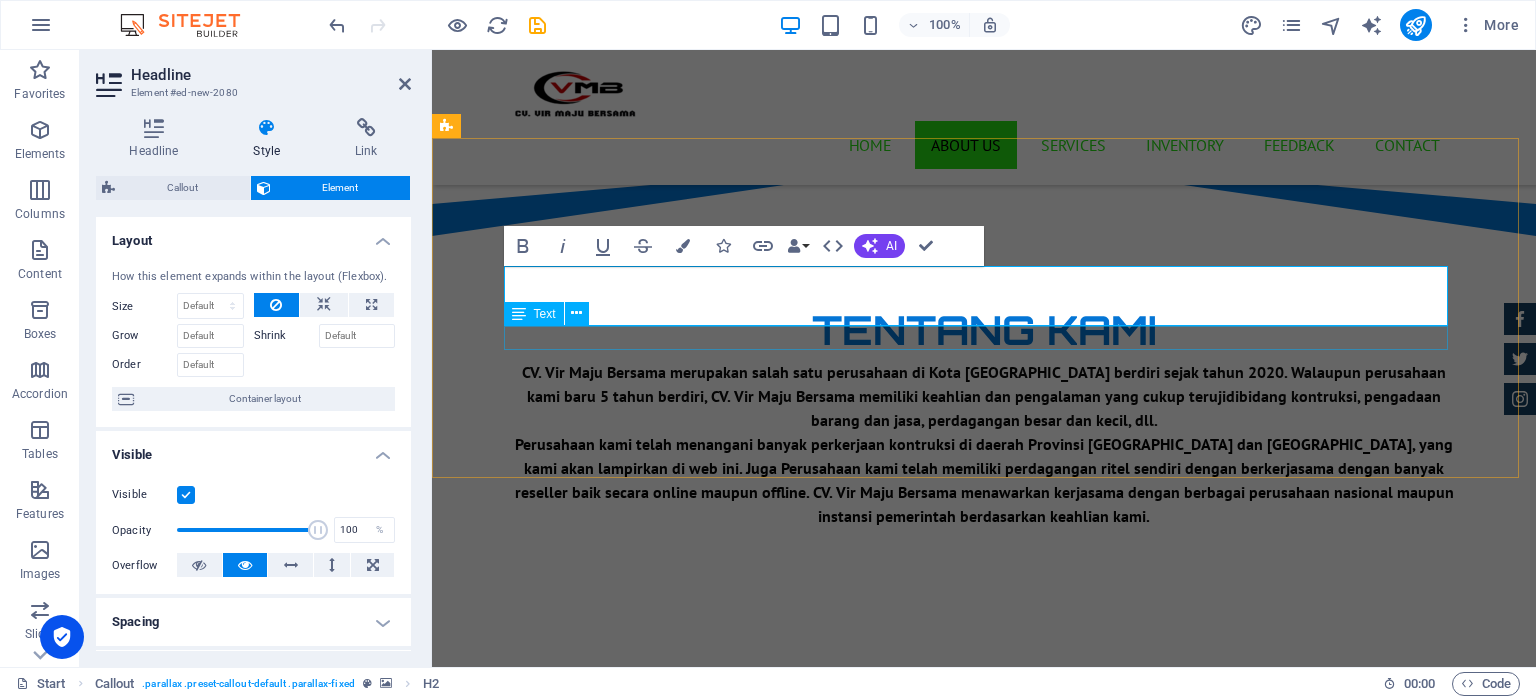 click on "New text element" at bounding box center (984, 906) 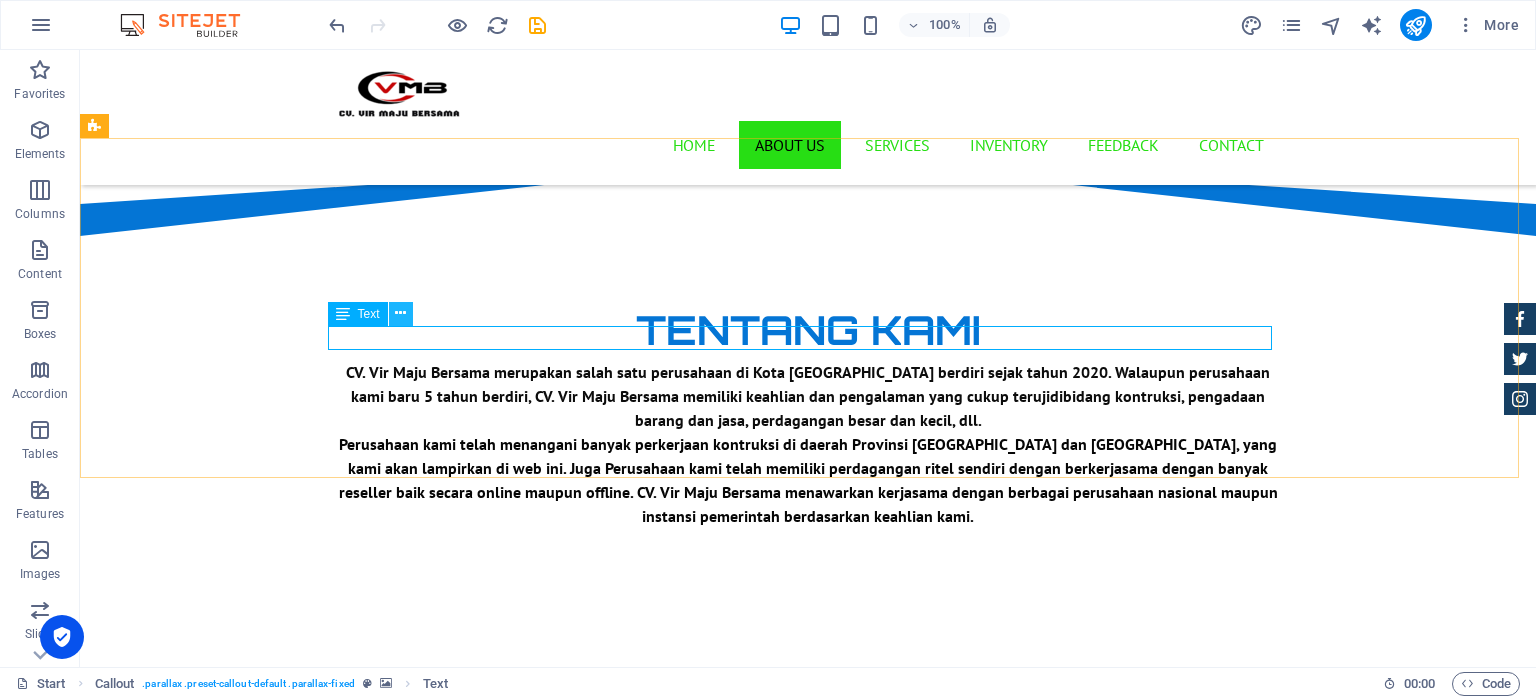 click at bounding box center (400, 313) 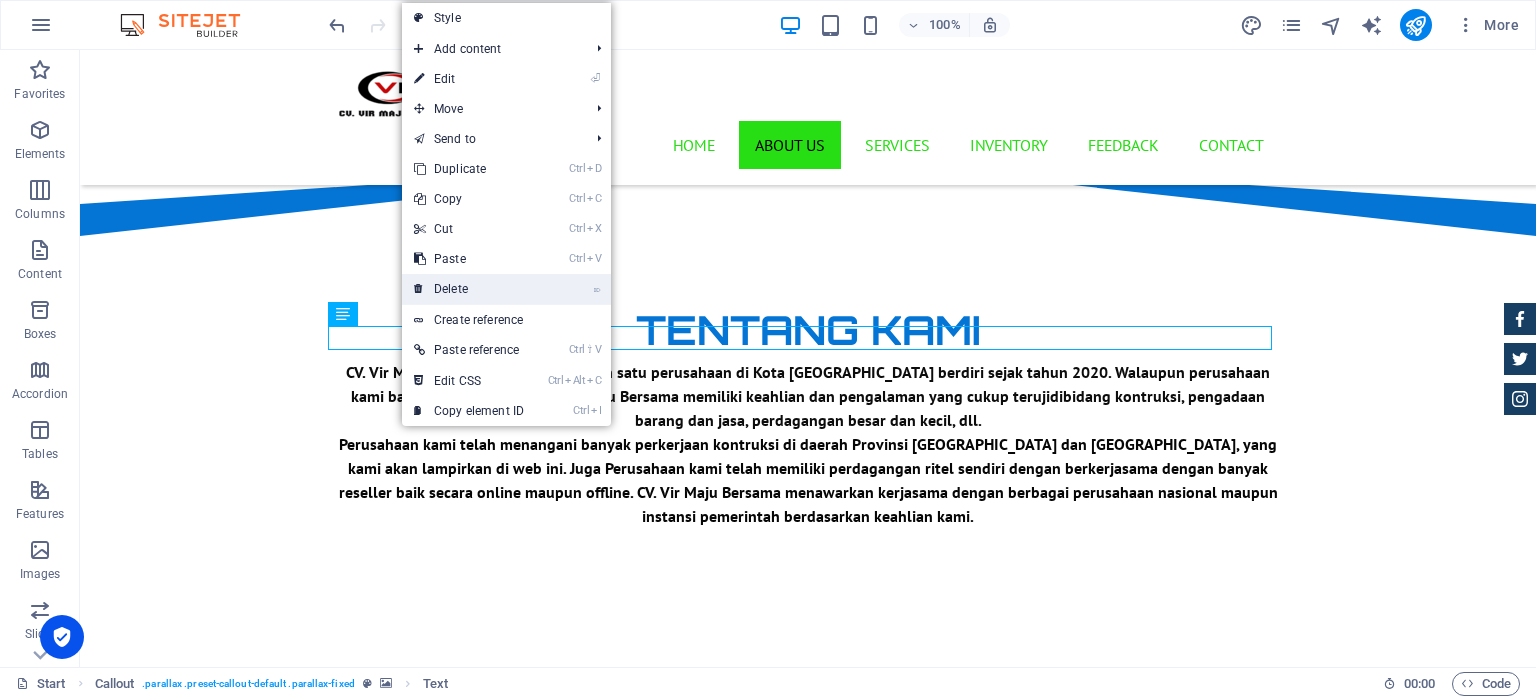 click on "⌦  Delete" at bounding box center [469, 289] 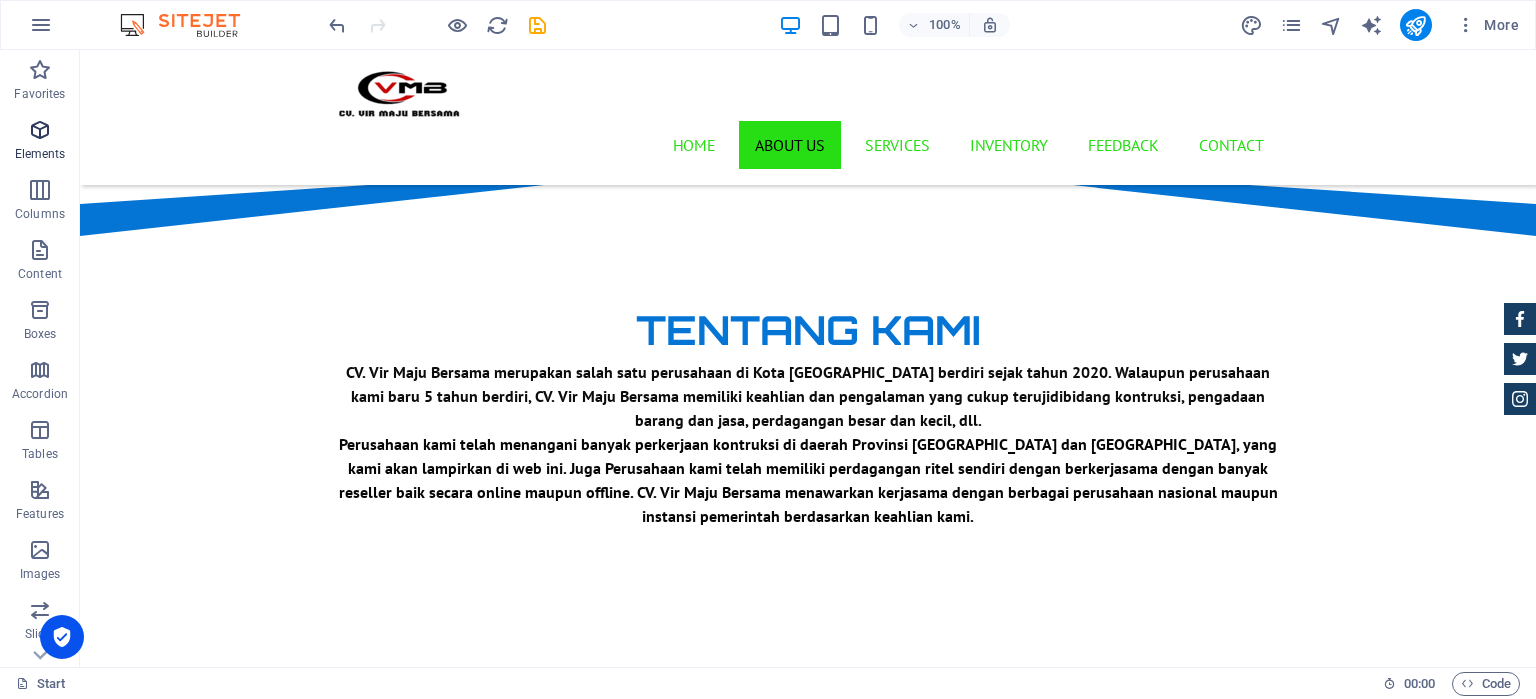 click on "Elements" at bounding box center [40, 154] 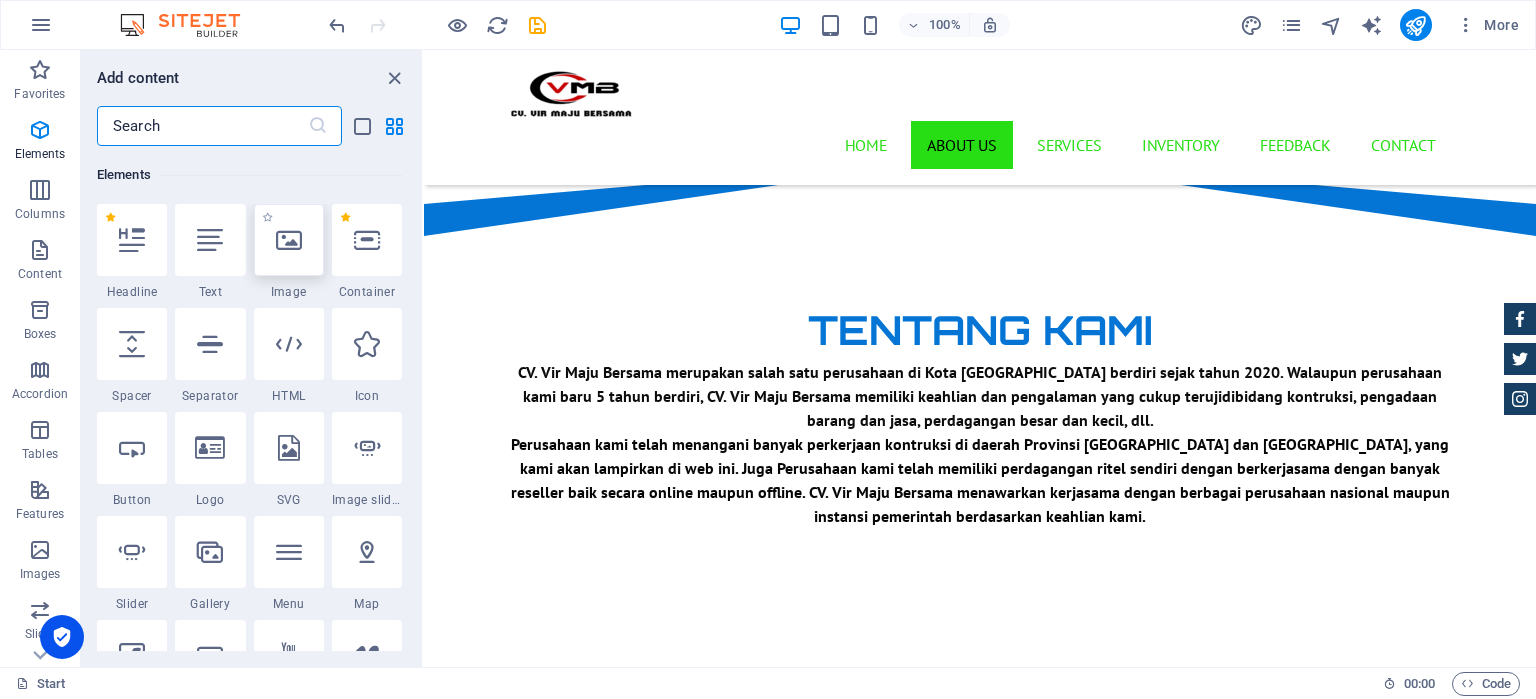 scroll, scrollTop: 412, scrollLeft: 0, axis: vertical 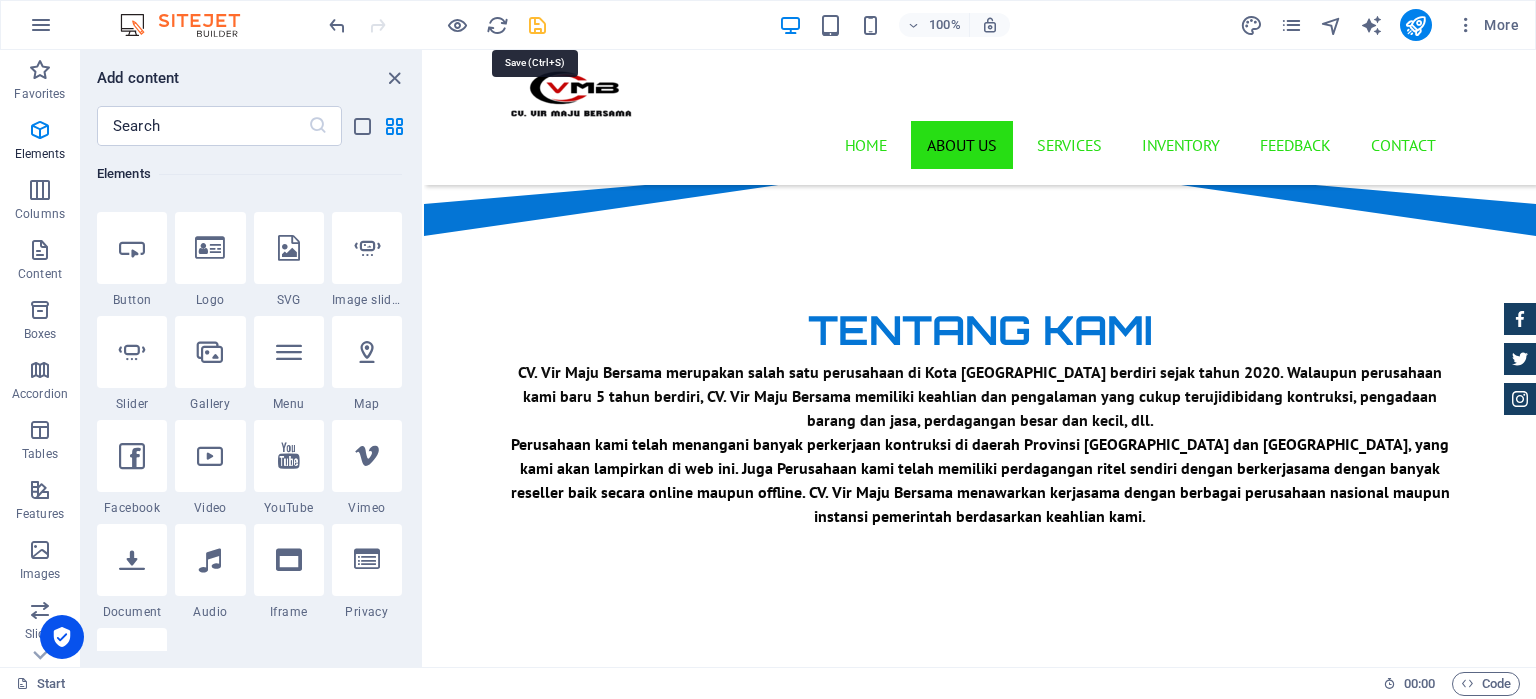 click at bounding box center (537, 25) 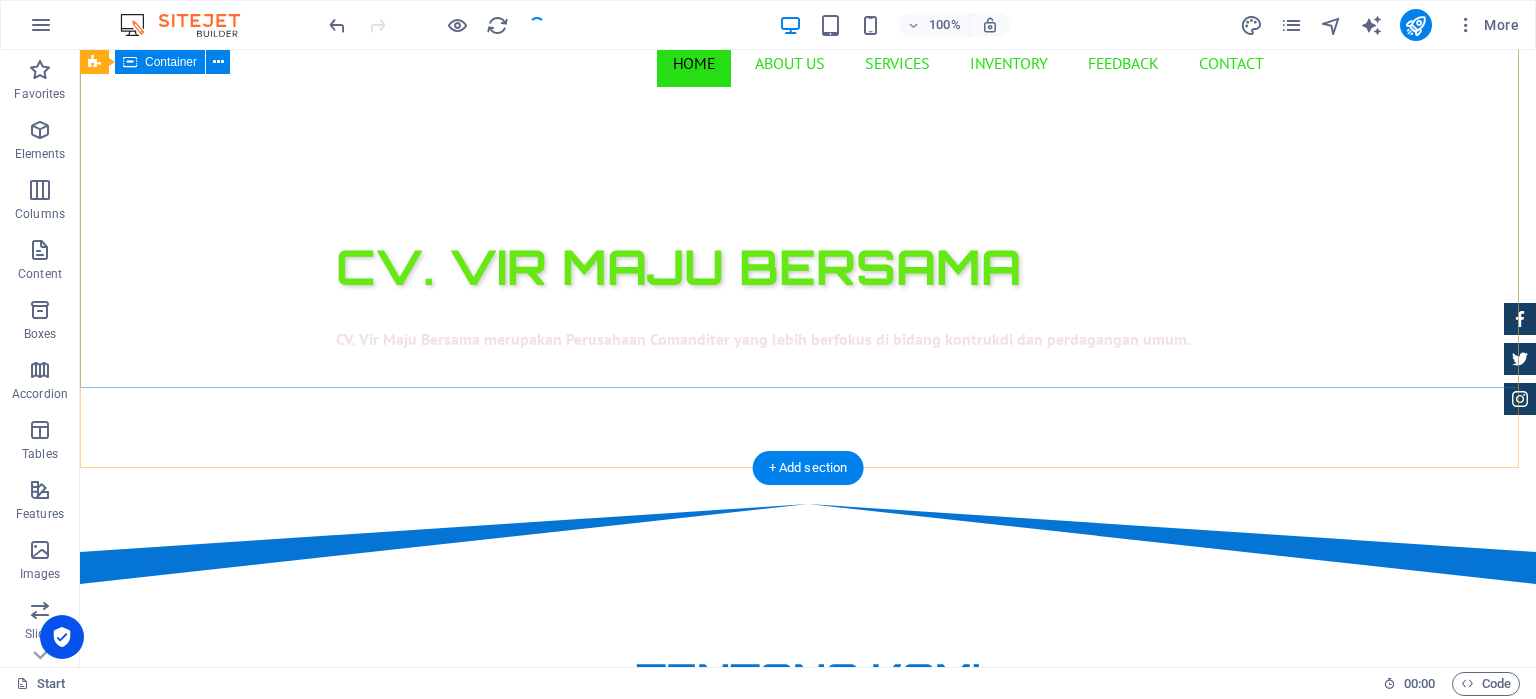 scroll, scrollTop: 200, scrollLeft: 0, axis: vertical 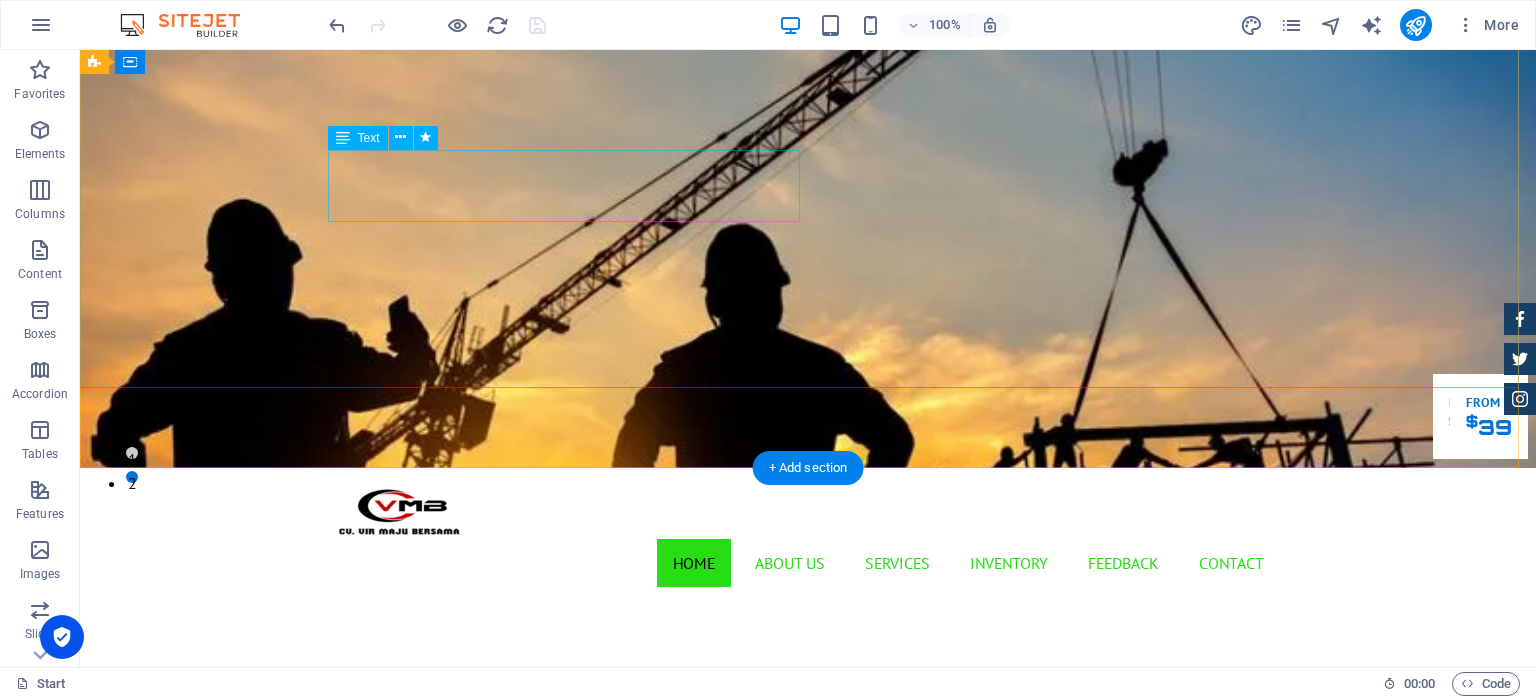 click on "CV. Vir Maju Bersama merupakan Perusahaan Comanditer yang lebih berfokus di bidang kontrukdi dan perdagangan umum." at bounding box center (808, 827) 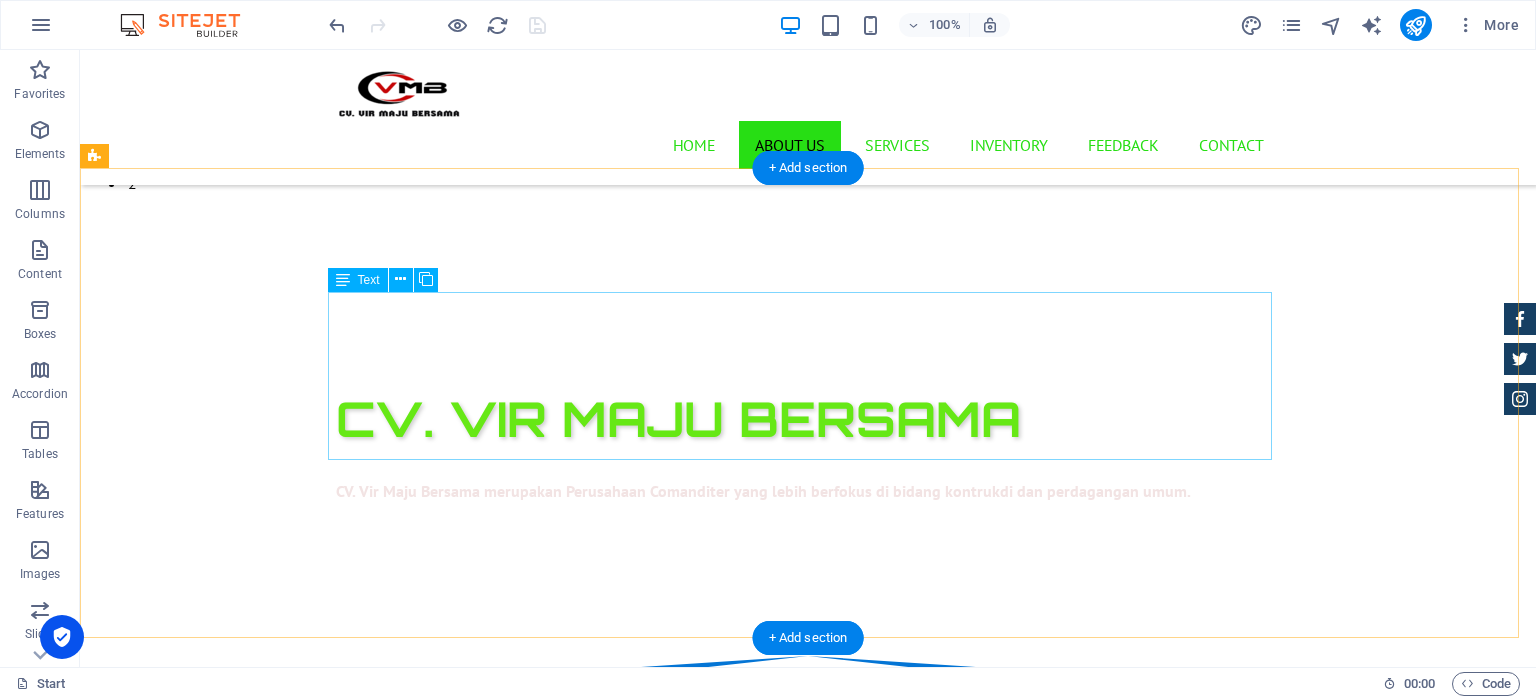 scroll, scrollTop: 900, scrollLeft: 0, axis: vertical 